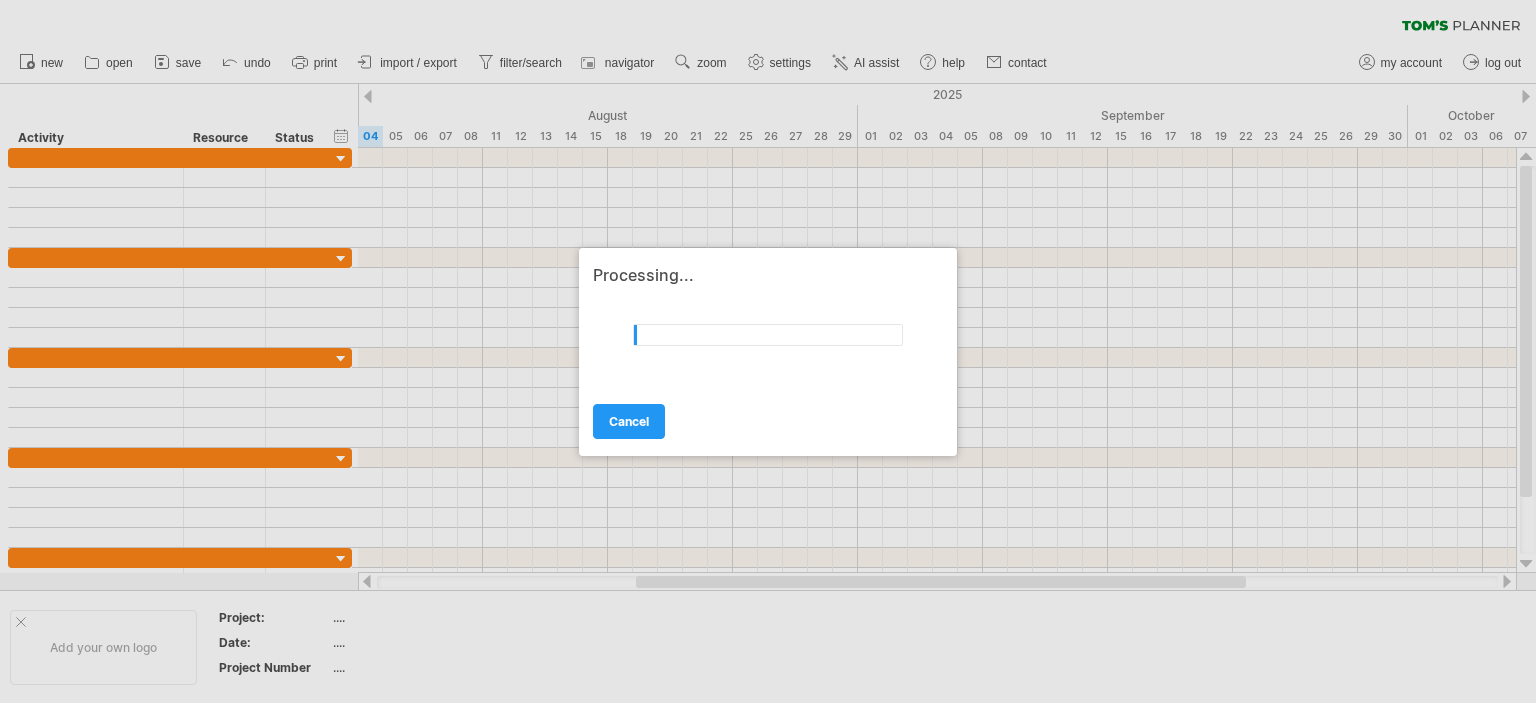 scroll, scrollTop: 0, scrollLeft: 0, axis: both 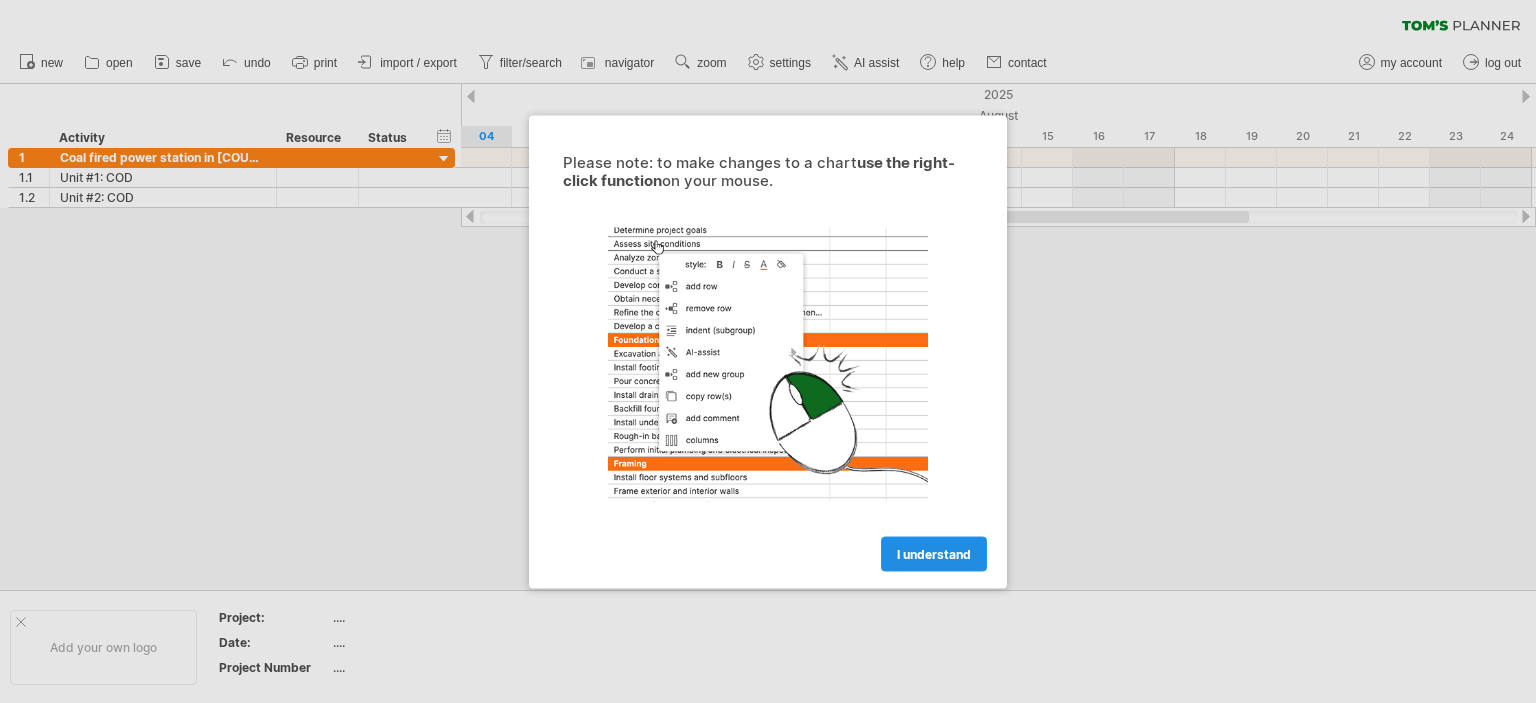 click on "I understand" at bounding box center (934, 553) 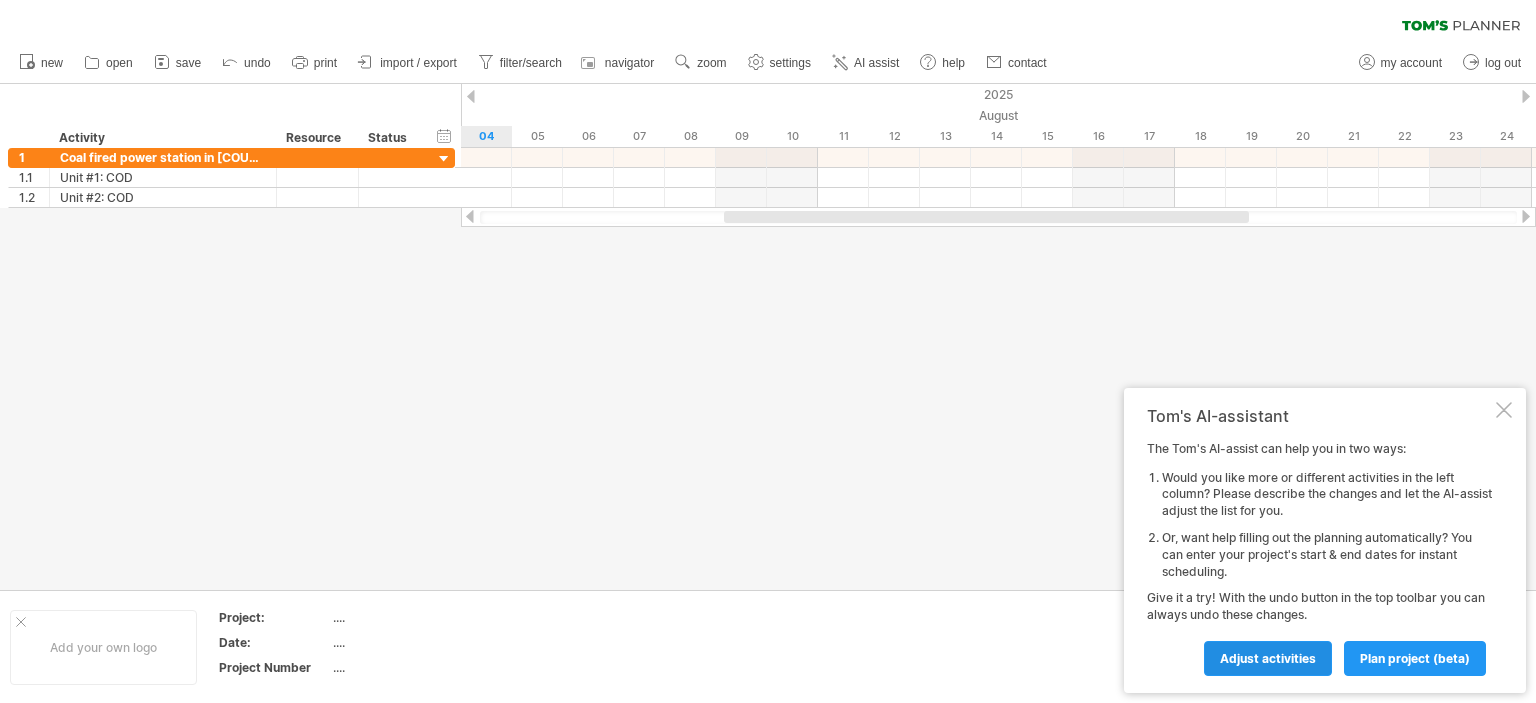 click on "Adjust activities" at bounding box center (1268, 658) 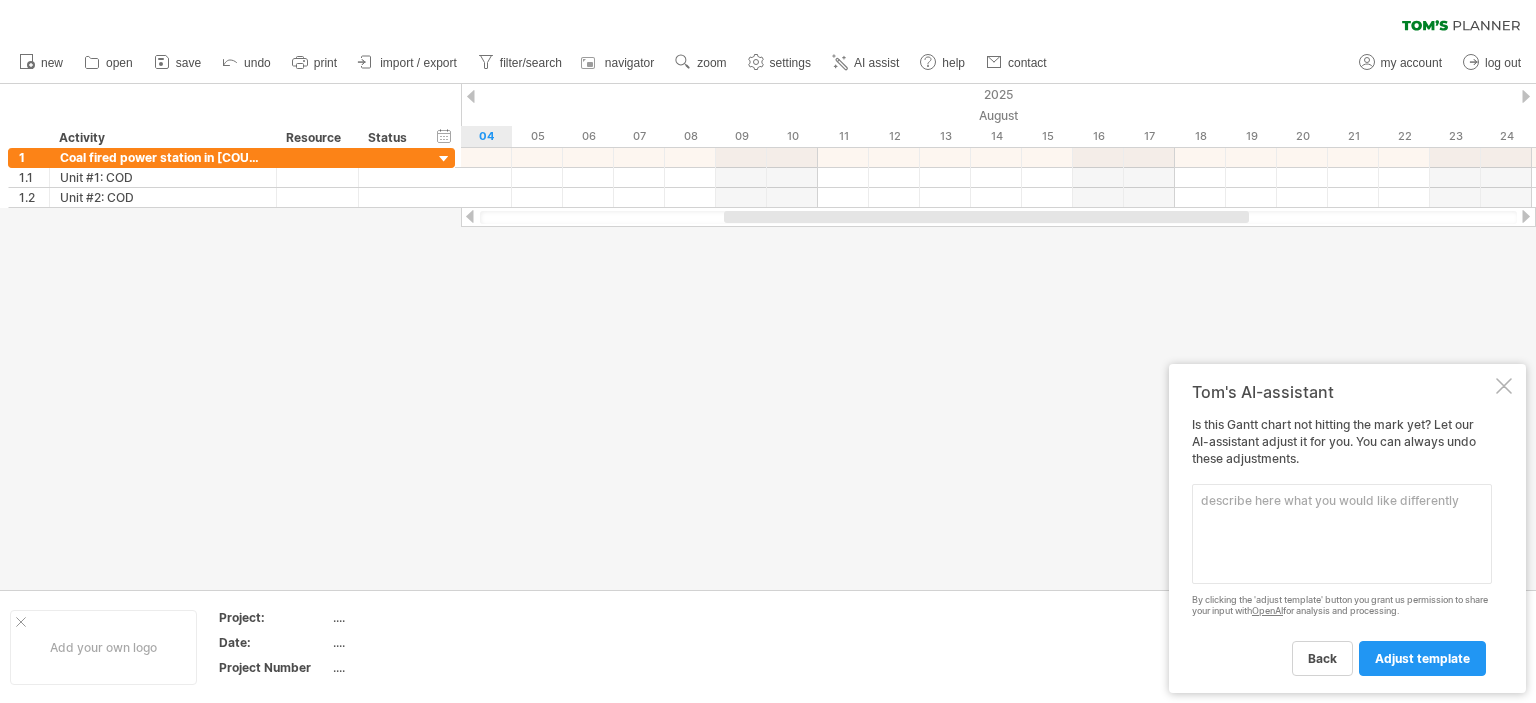 click at bounding box center (1504, 386) 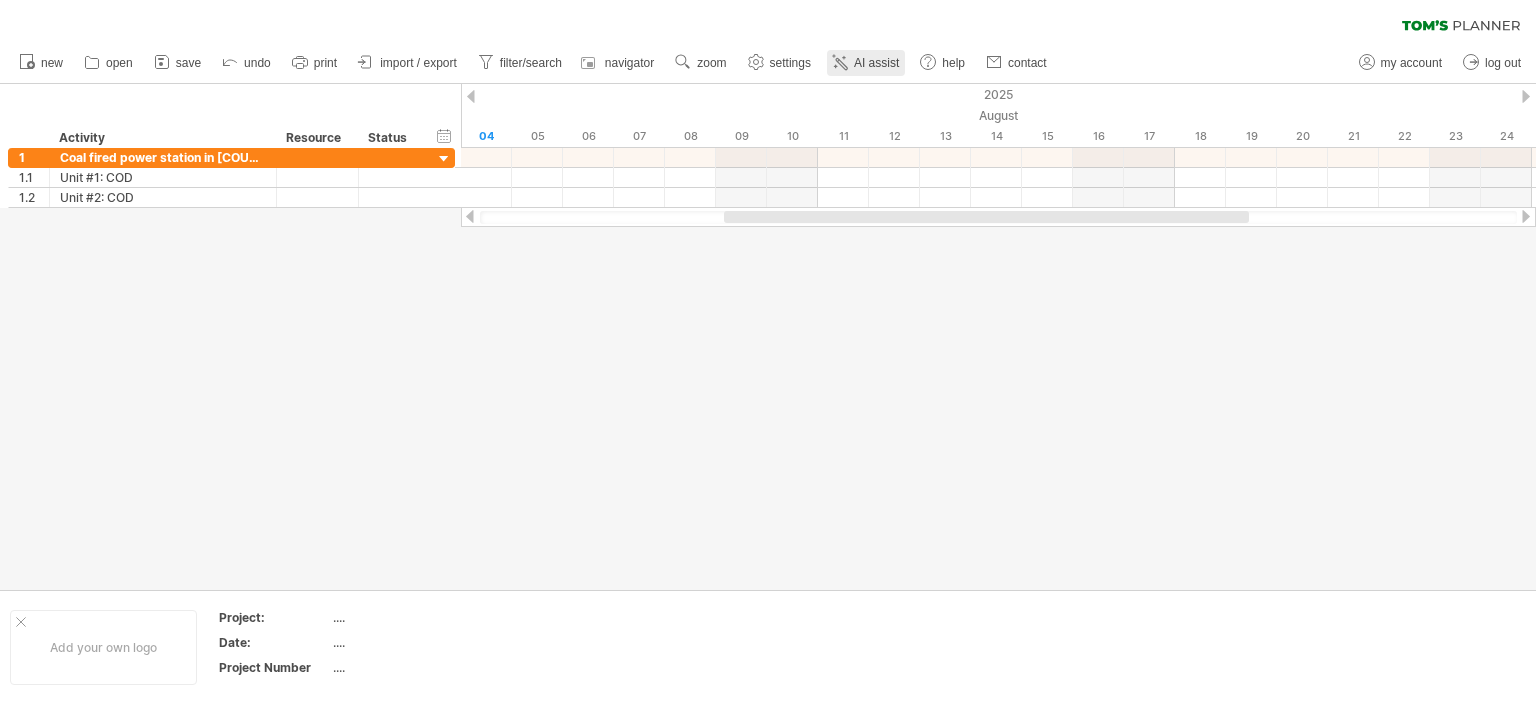 click on "AI assist" at bounding box center [866, 63] 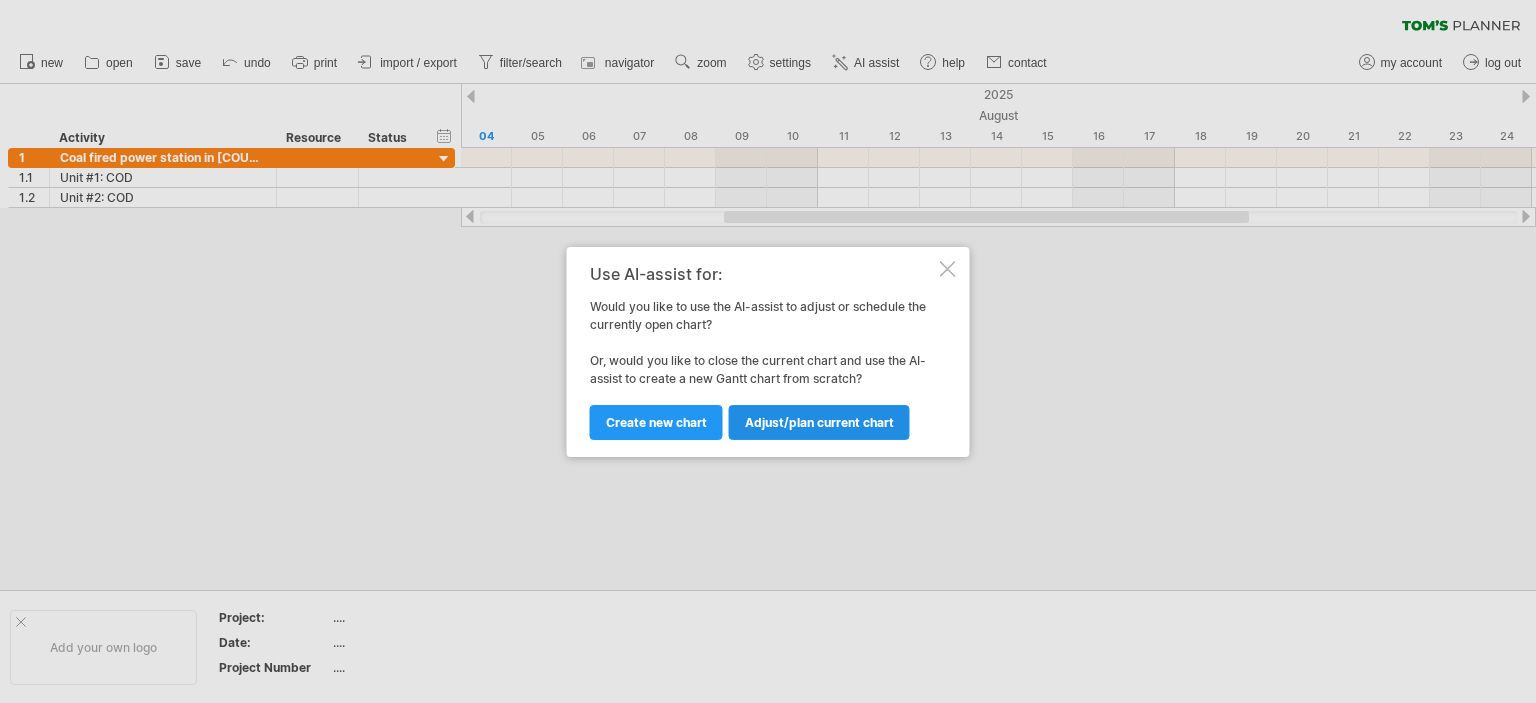 click on "Adjust/plan current chart" at bounding box center (819, 422) 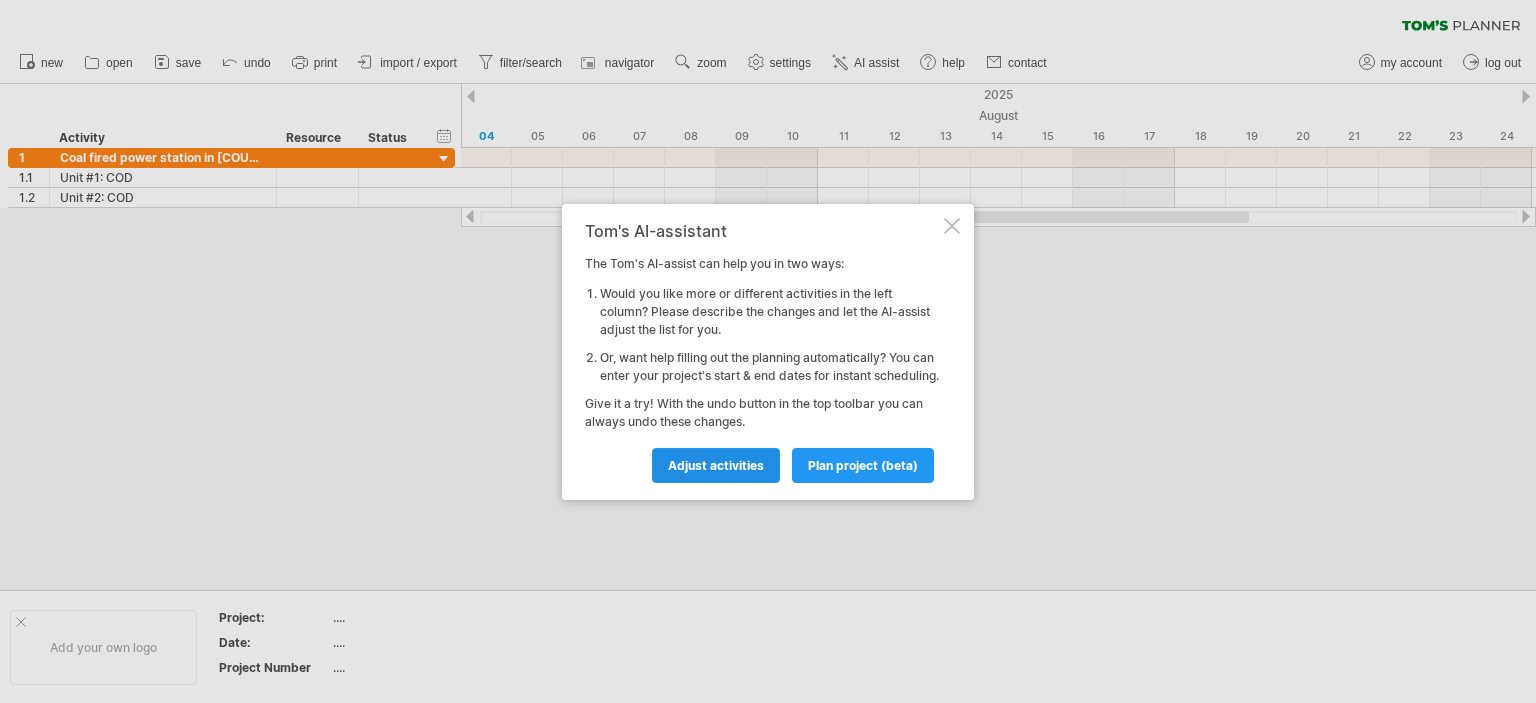 click on "Adjust activities" at bounding box center [716, 465] 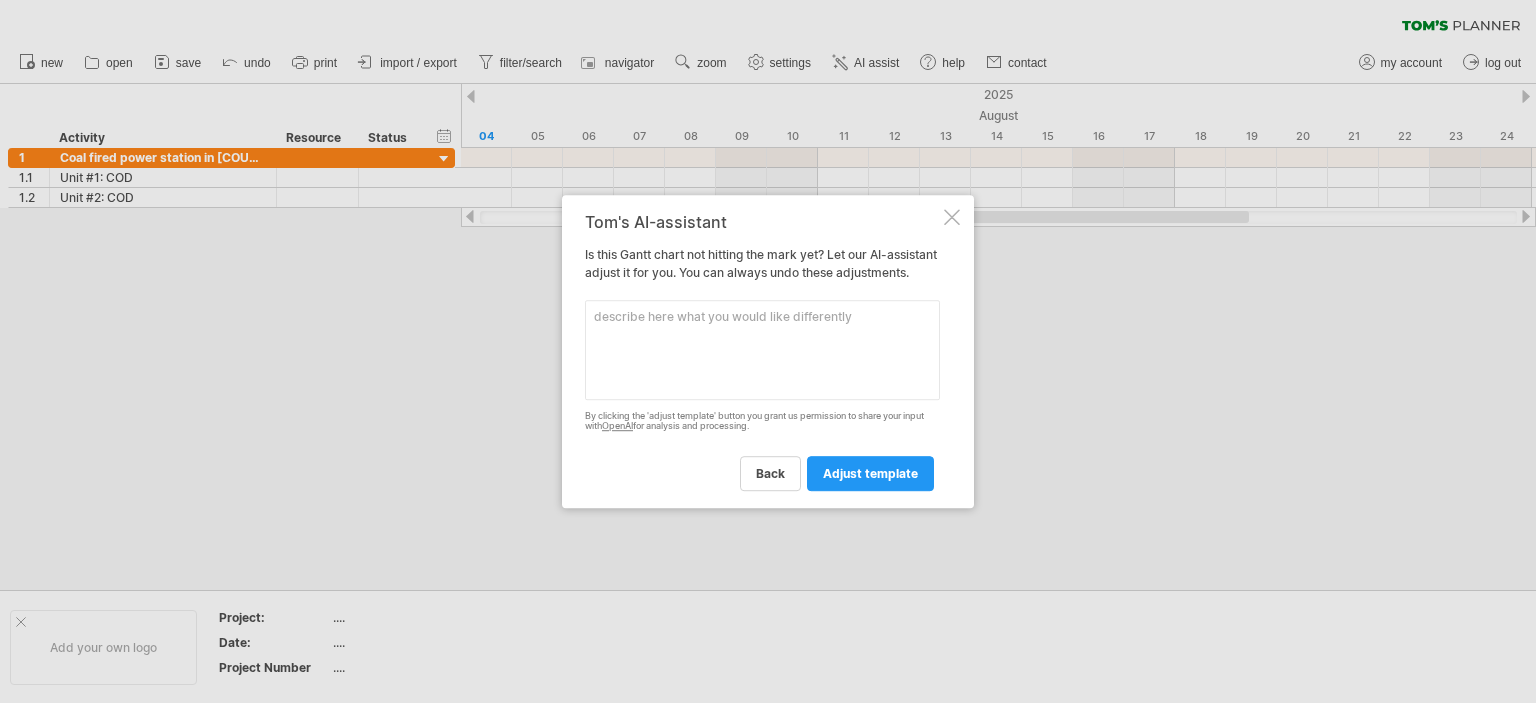 click at bounding box center (762, 350) 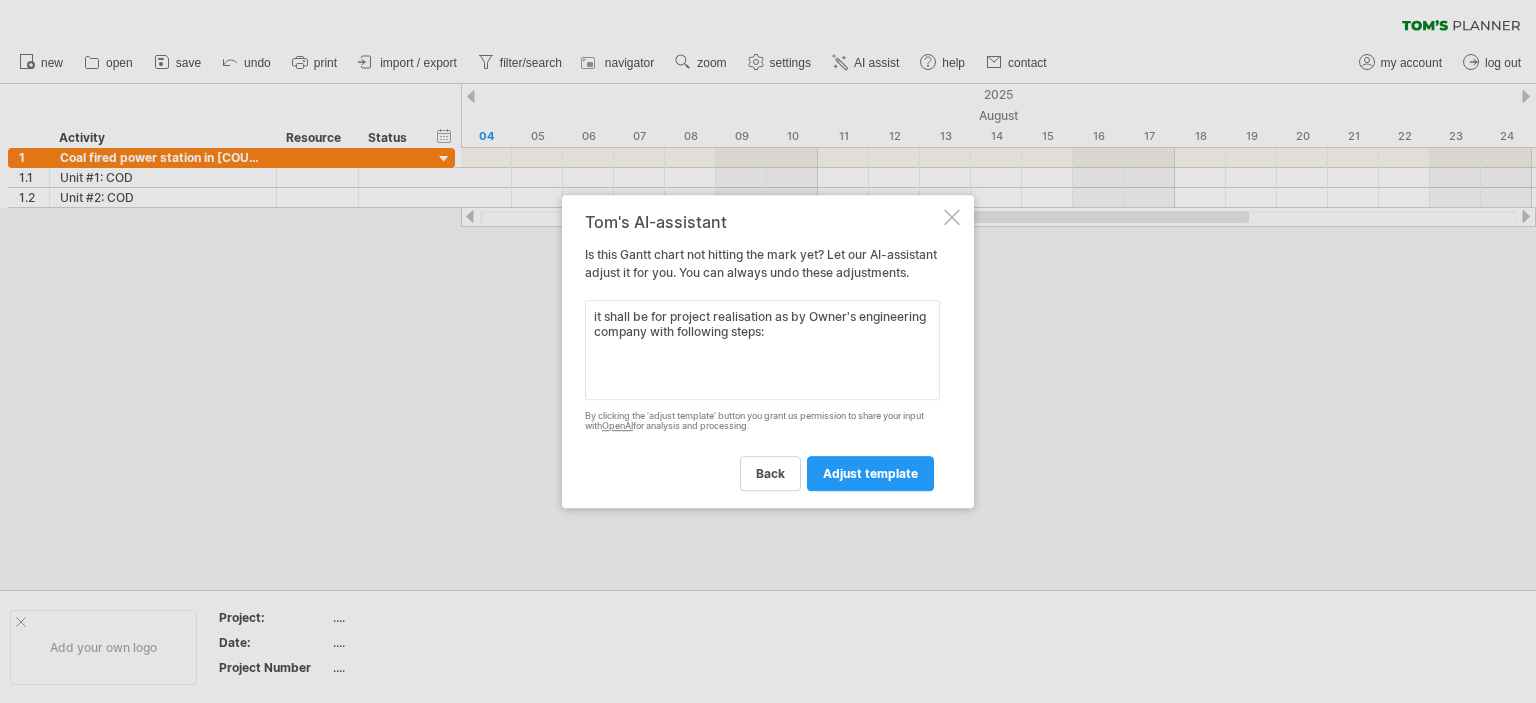 paste on "1.	1. Pre-Construction Phase
2. Design Review Phase
3. Construction Phase
4. Commissioning & Testing Phase
5. Post-Commissioning & Handover
-ADDITIONAL SERVICES
-POWER PLANT OPERATION TEAM SETUP SUPPORT
-OPTIONAL / SPECIALIZED SERVICES" 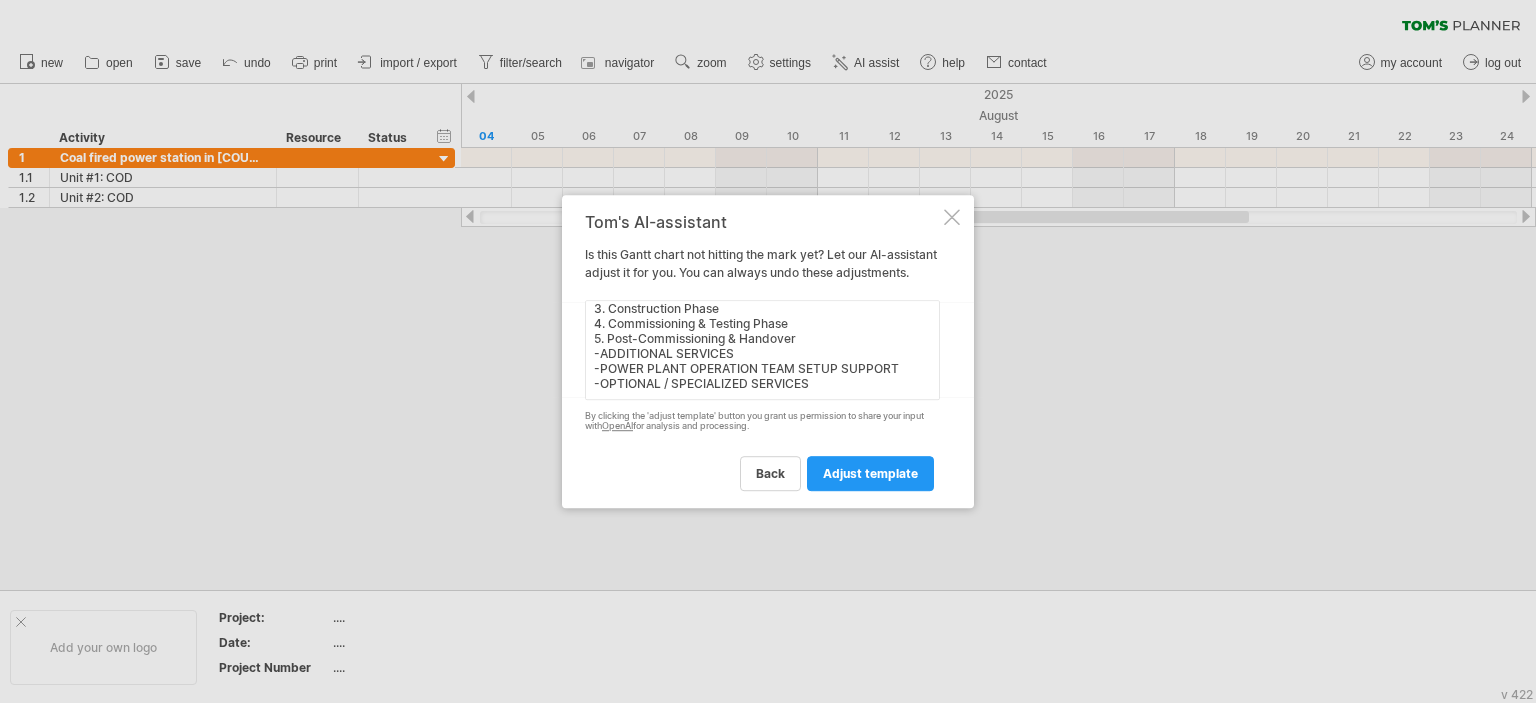 scroll, scrollTop: 92, scrollLeft: 0, axis: vertical 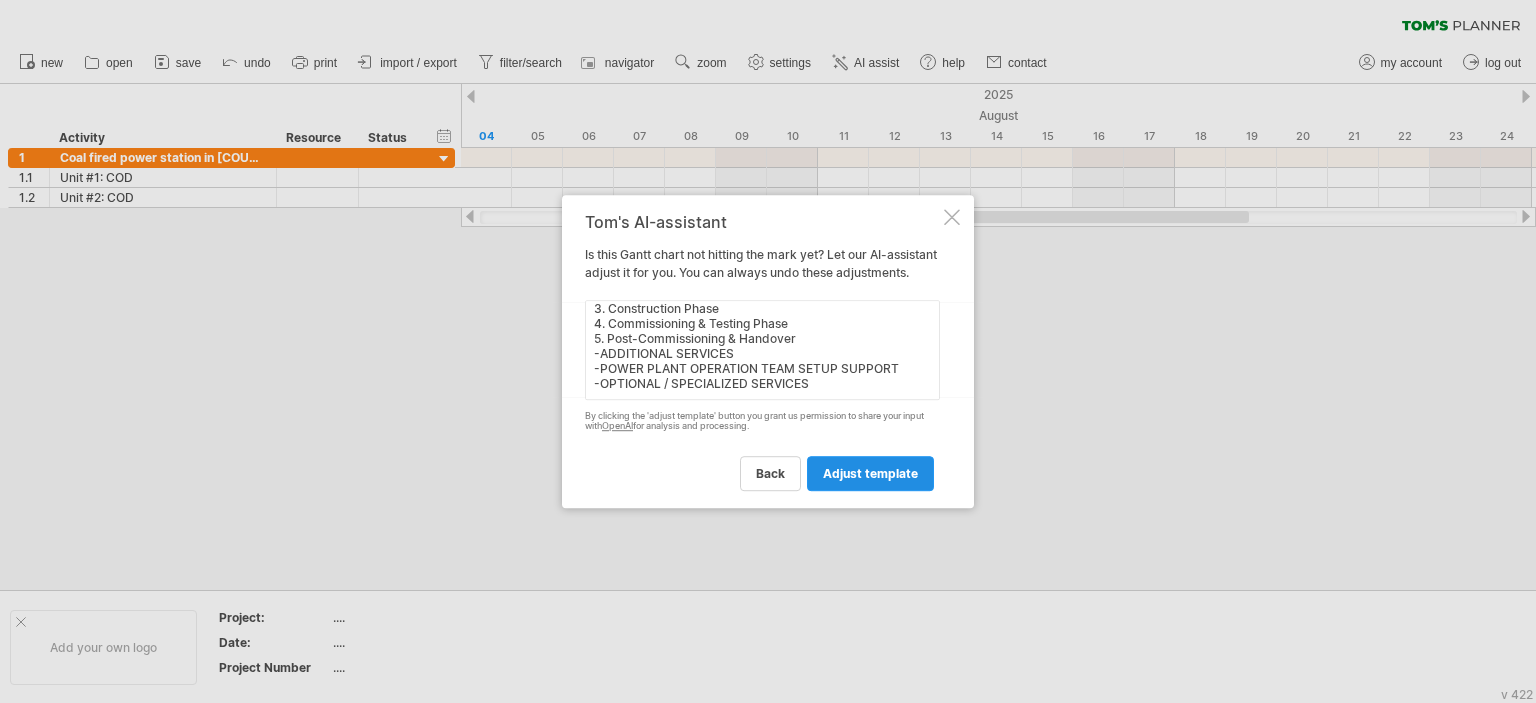 type on "it shall be for project realisation as by Owner's engineering company with following steps: 1. 1. Pre-Construction Phase
2. Design Review Phase
3. Construction Phase
4. Commissioning & Testing Phase
5. Post-Commissioning & Handover
-ADDITIONAL SERVICES
-POWER PLANT OPERATION TEAM SETUP SUPPORT
-OPTIONAL / SPECIALIZED SERVICES" 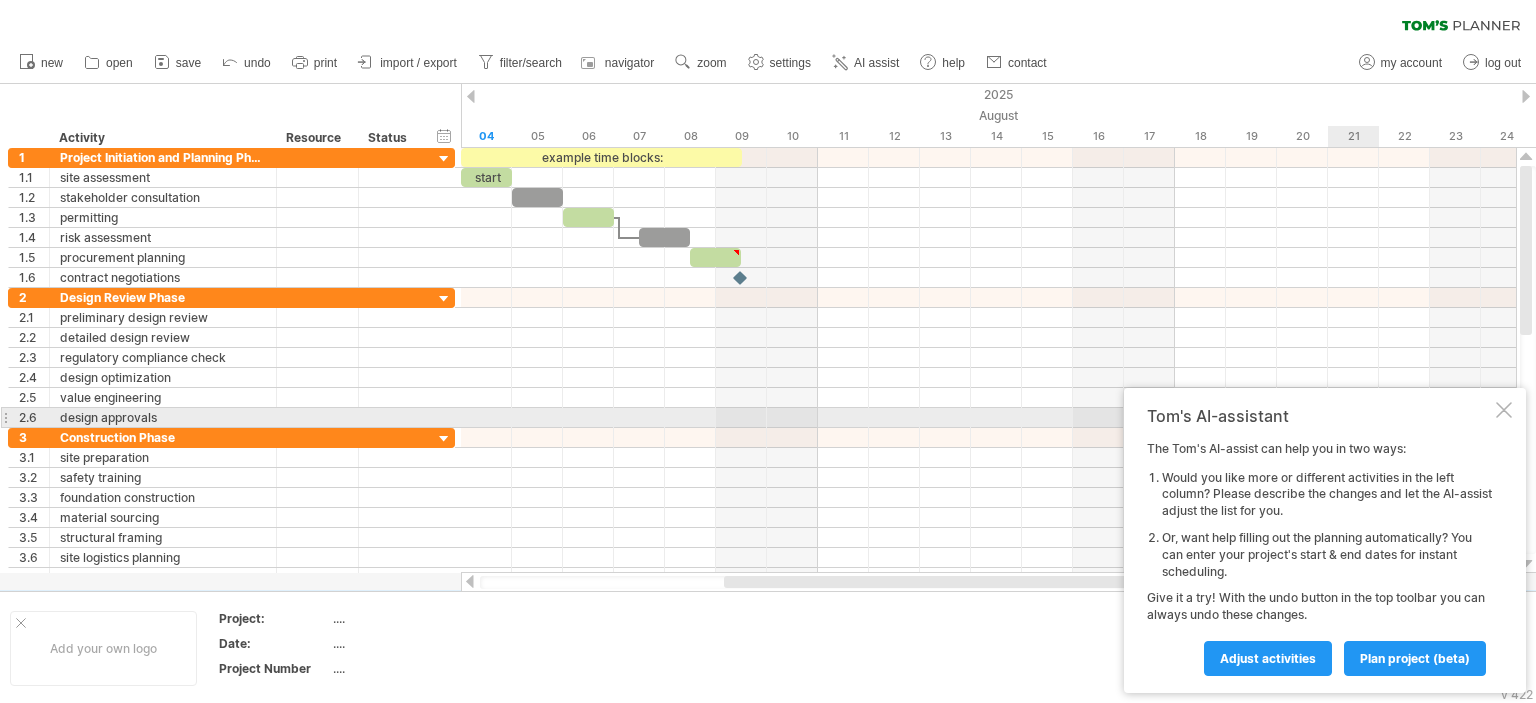 click at bounding box center [1504, 410] 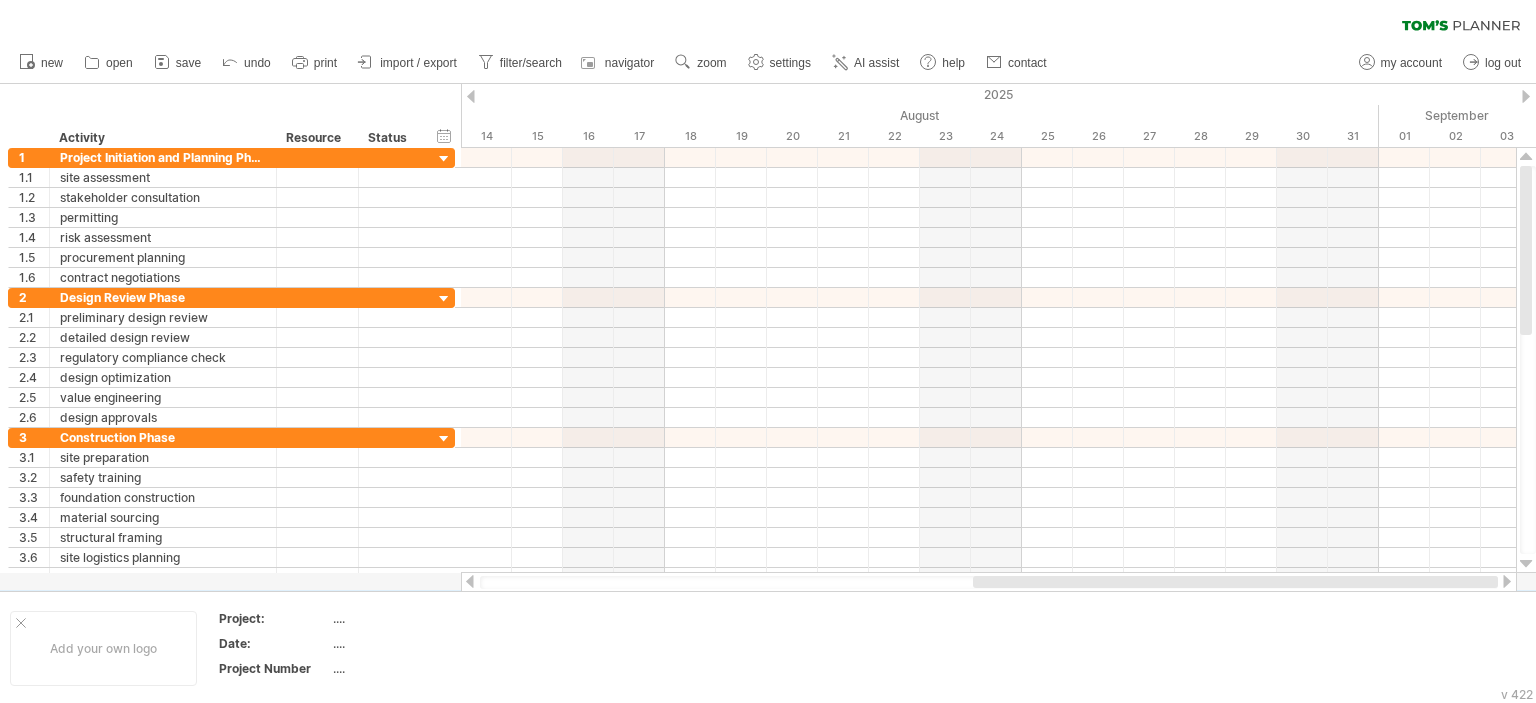 drag, startPoint x: 1033, startPoint y: 586, endPoint x: 1349, endPoint y: 579, distance: 316.0775 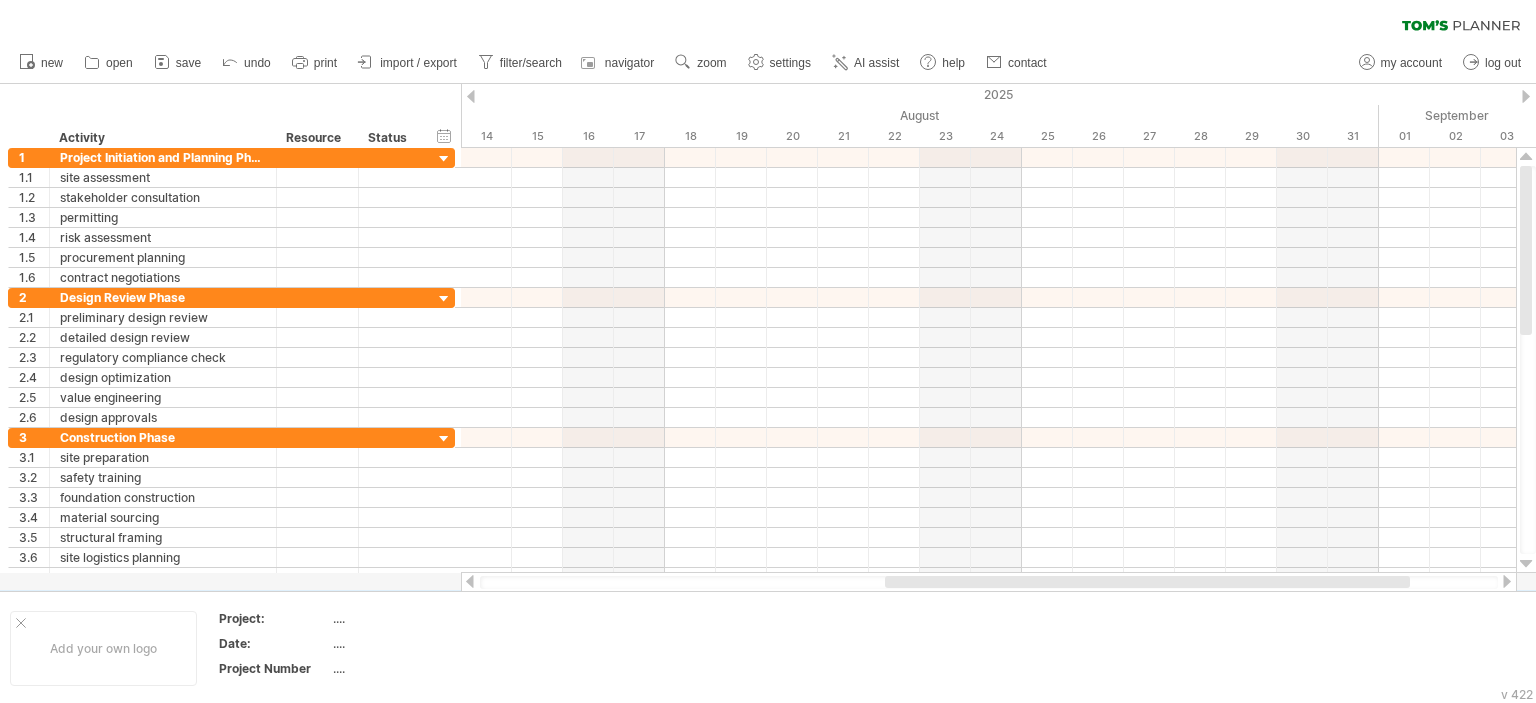 click at bounding box center [989, 582] 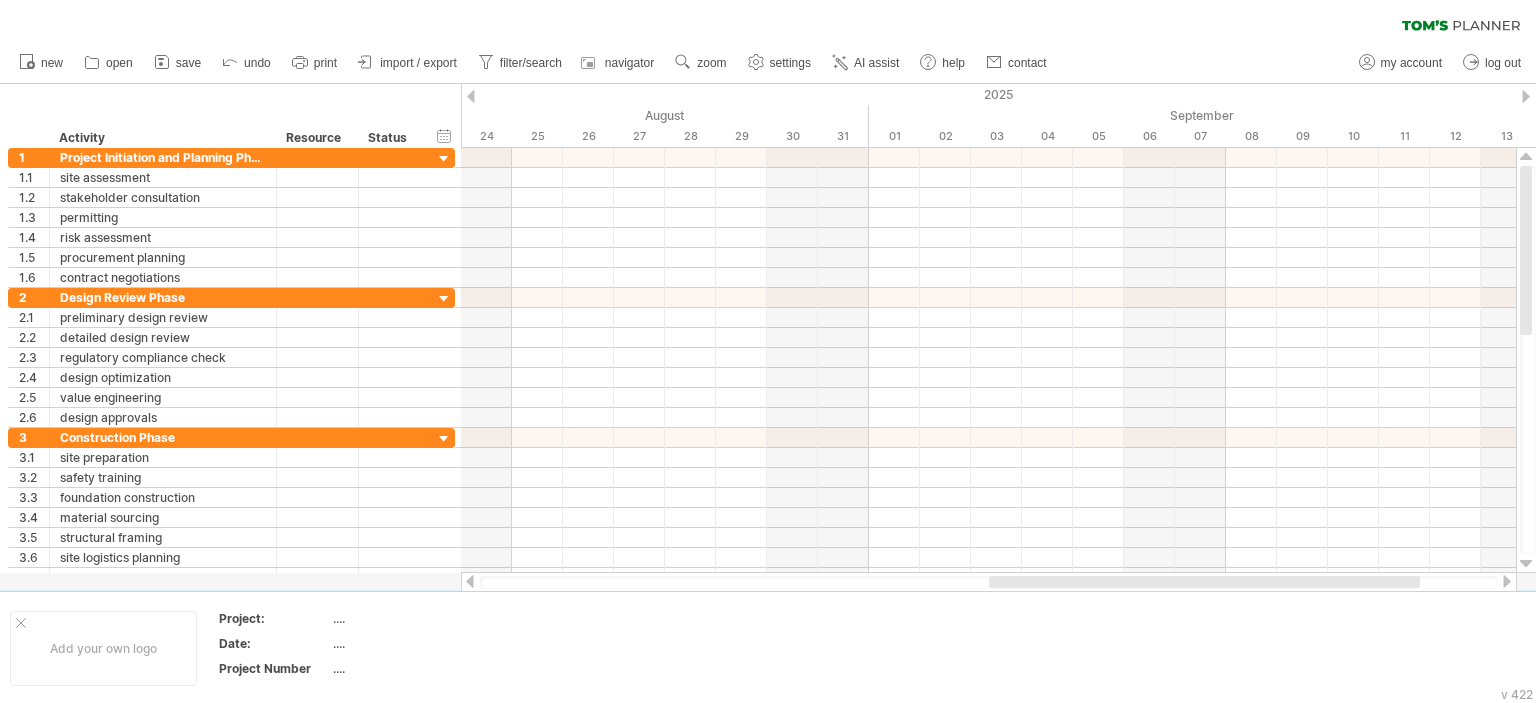 click at bounding box center (1507, 581) 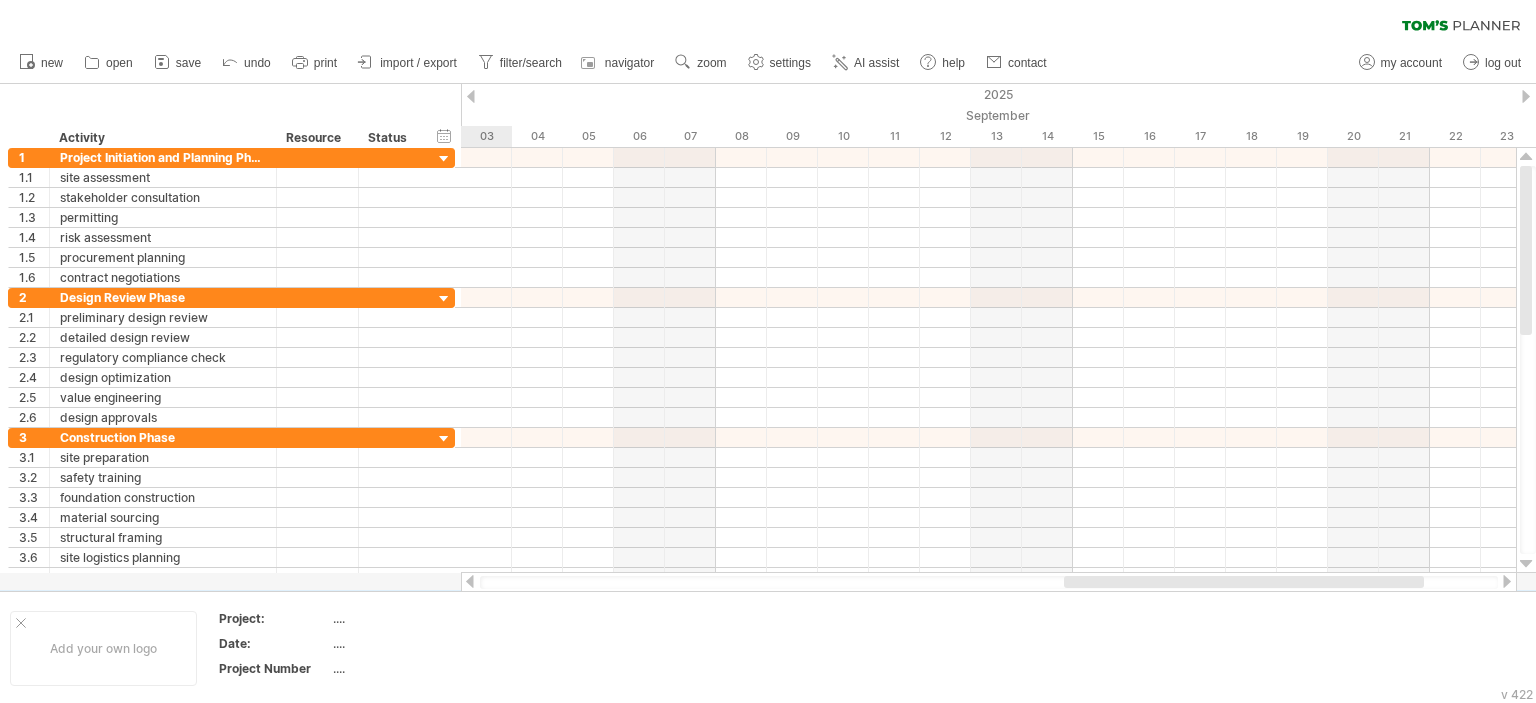 click at bounding box center (1507, 581) 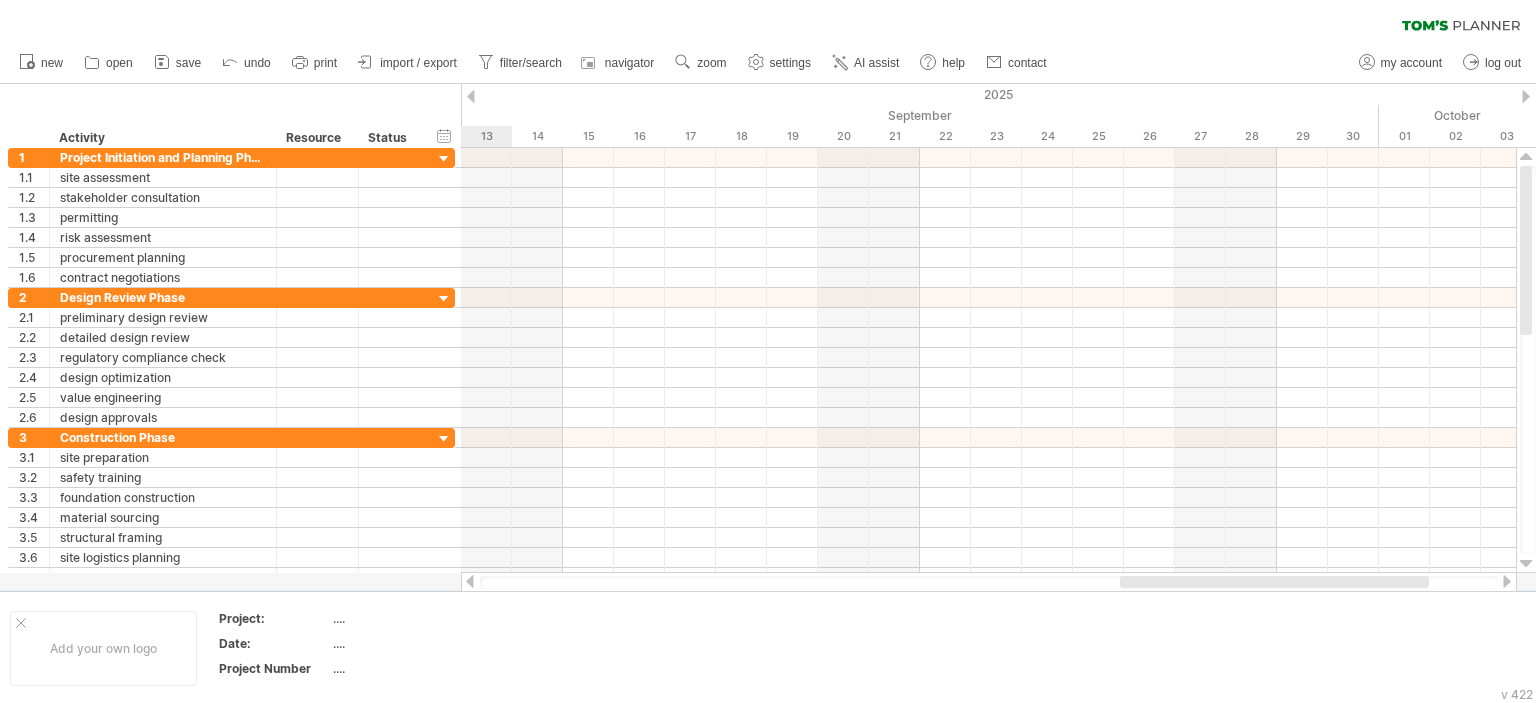click at bounding box center (1507, 581) 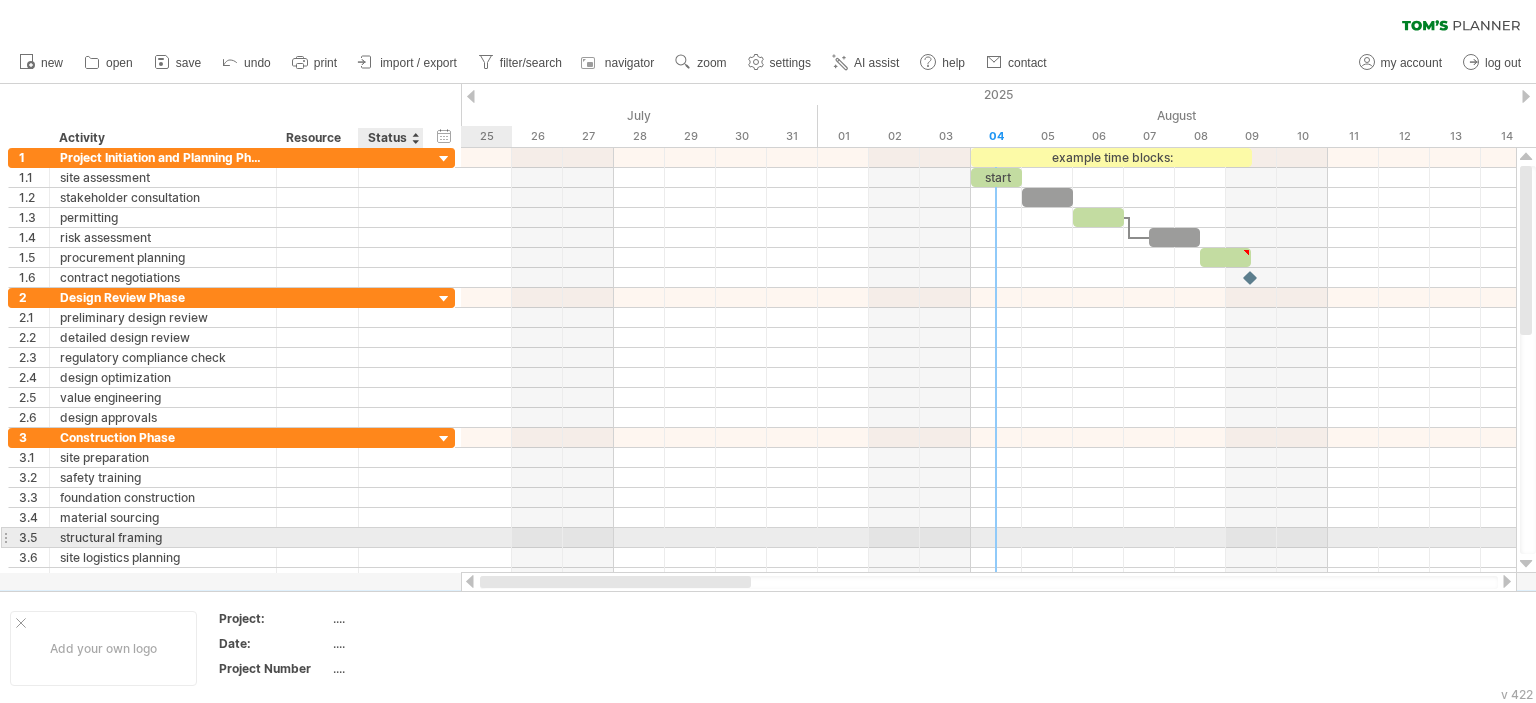 drag, startPoint x: 1214, startPoint y: 581, endPoint x: 375, endPoint y: 540, distance: 840.0012 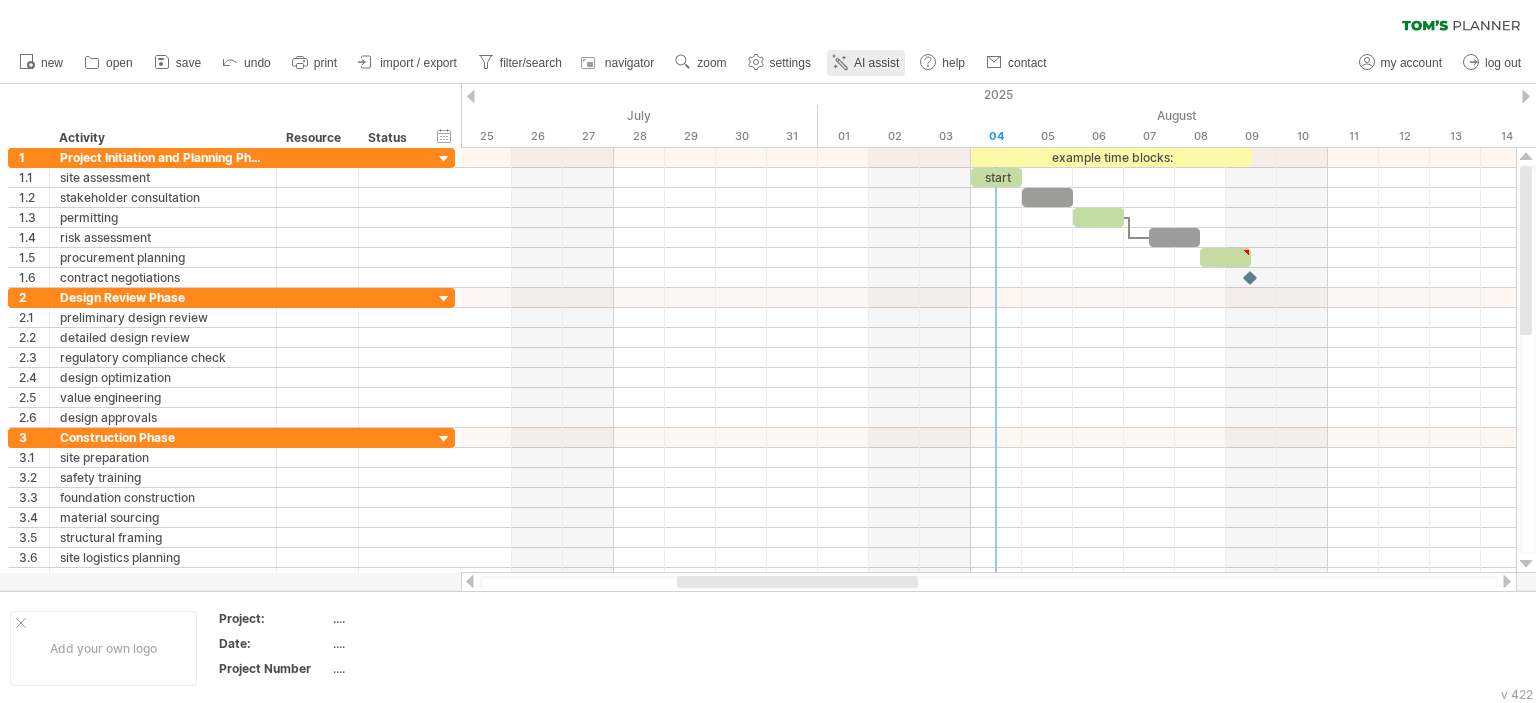 click on "AI assist" at bounding box center [876, 63] 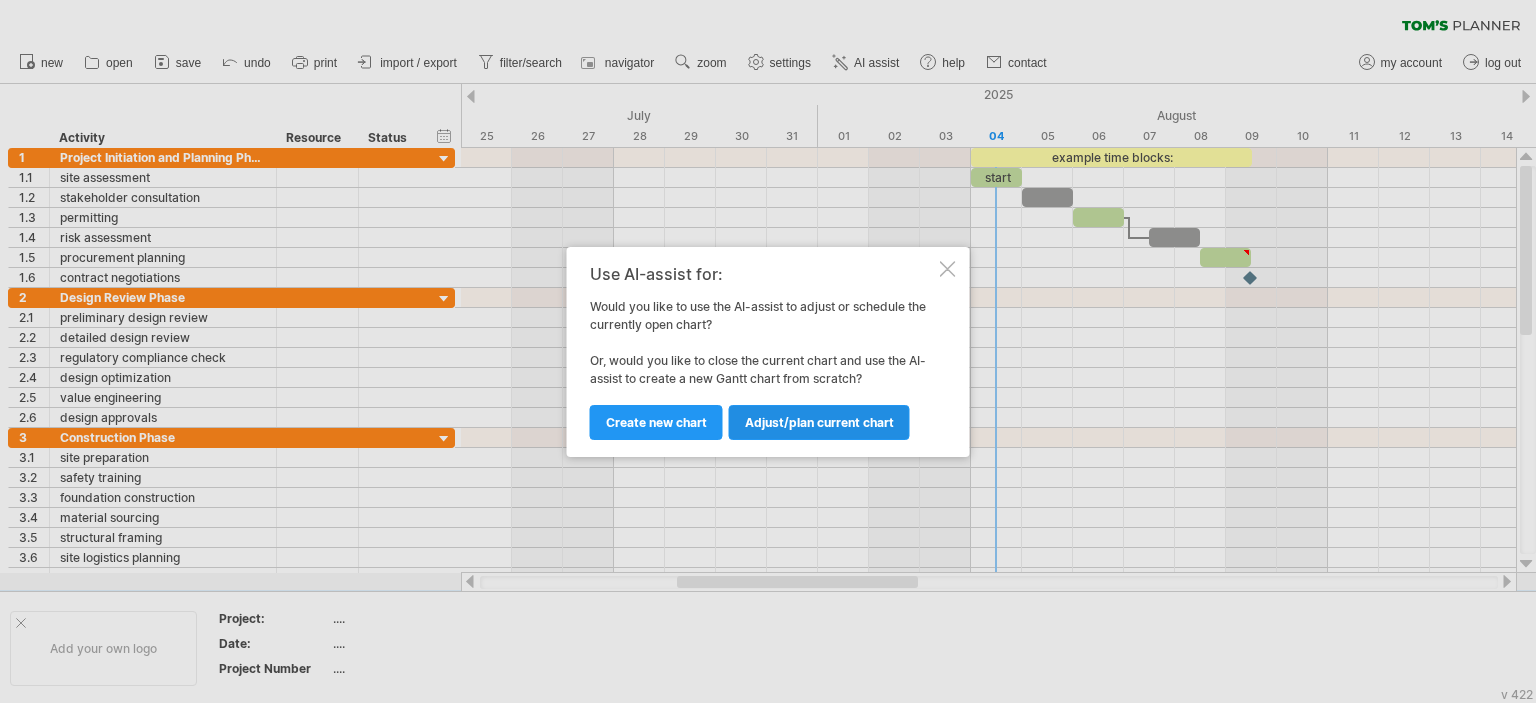 click on "Adjust/plan current chart" at bounding box center (819, 422) 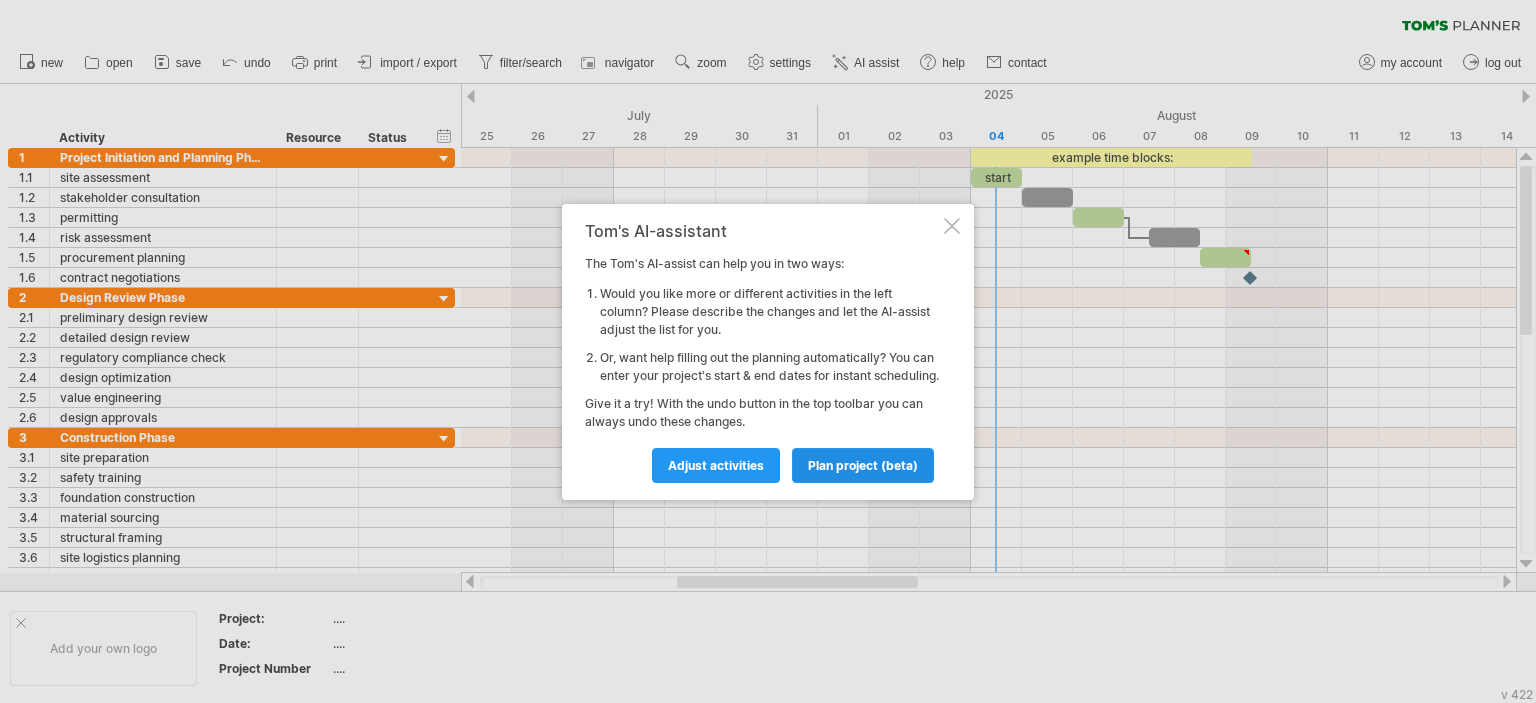click on "plan project (beta)" at bounding box center (863, 465) 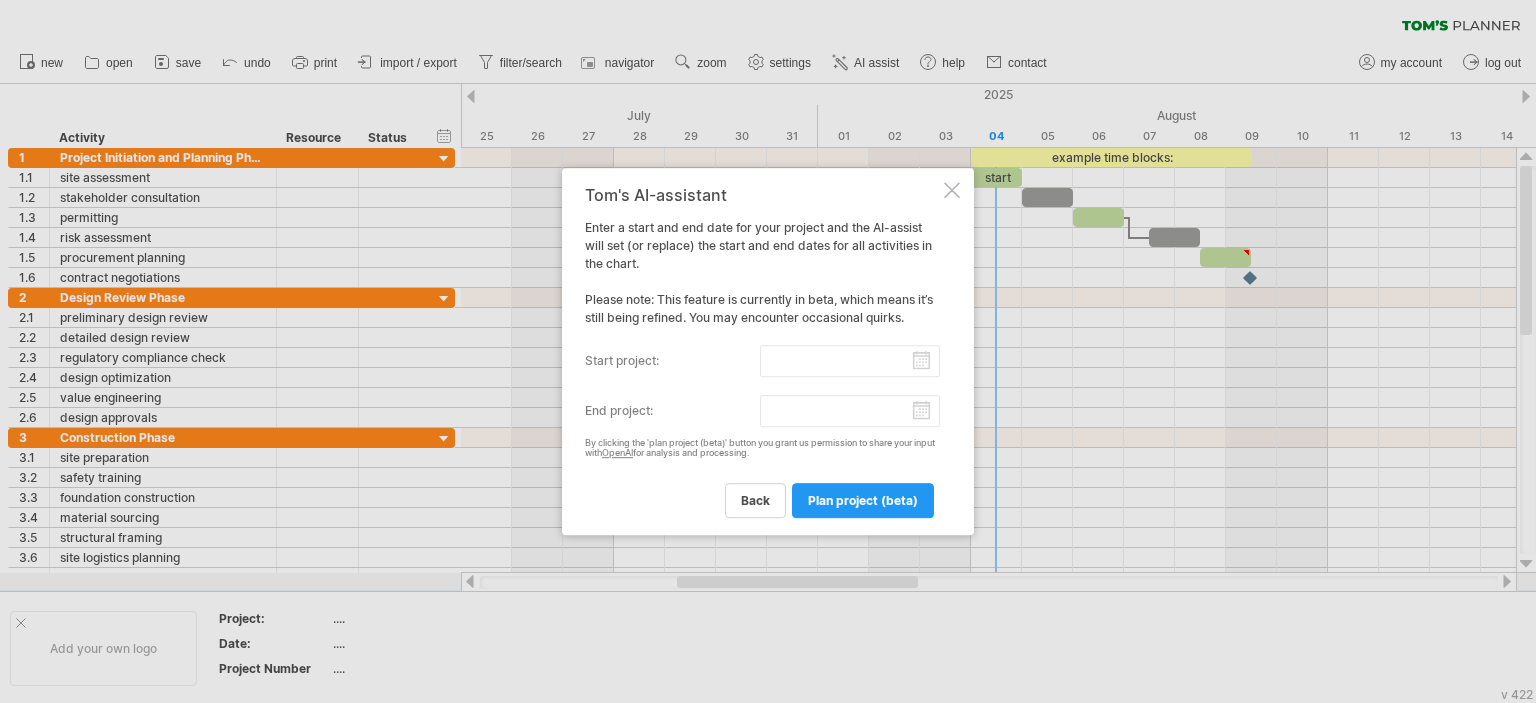 click on "start project:" at bounding box center [850, 361] 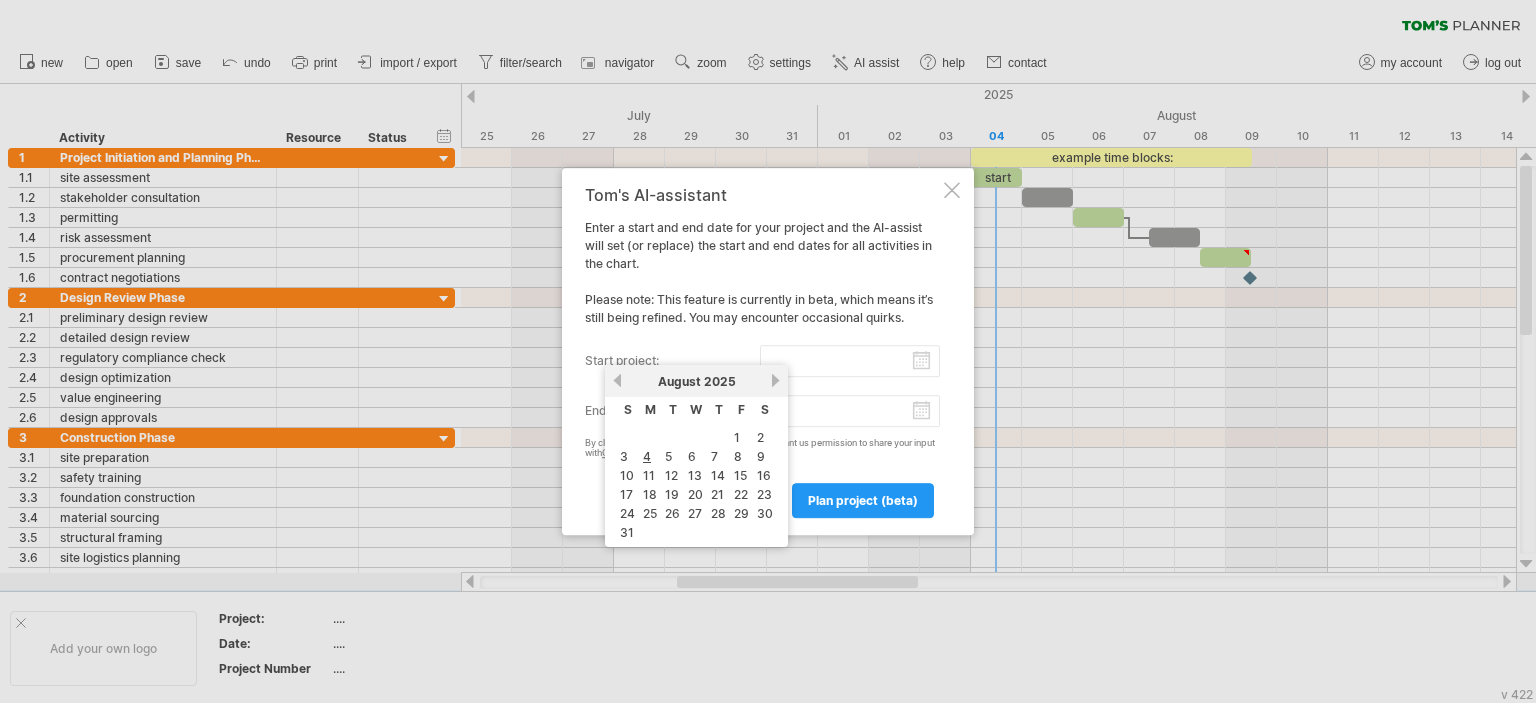 click on "next" at bounding box center [775, 380] 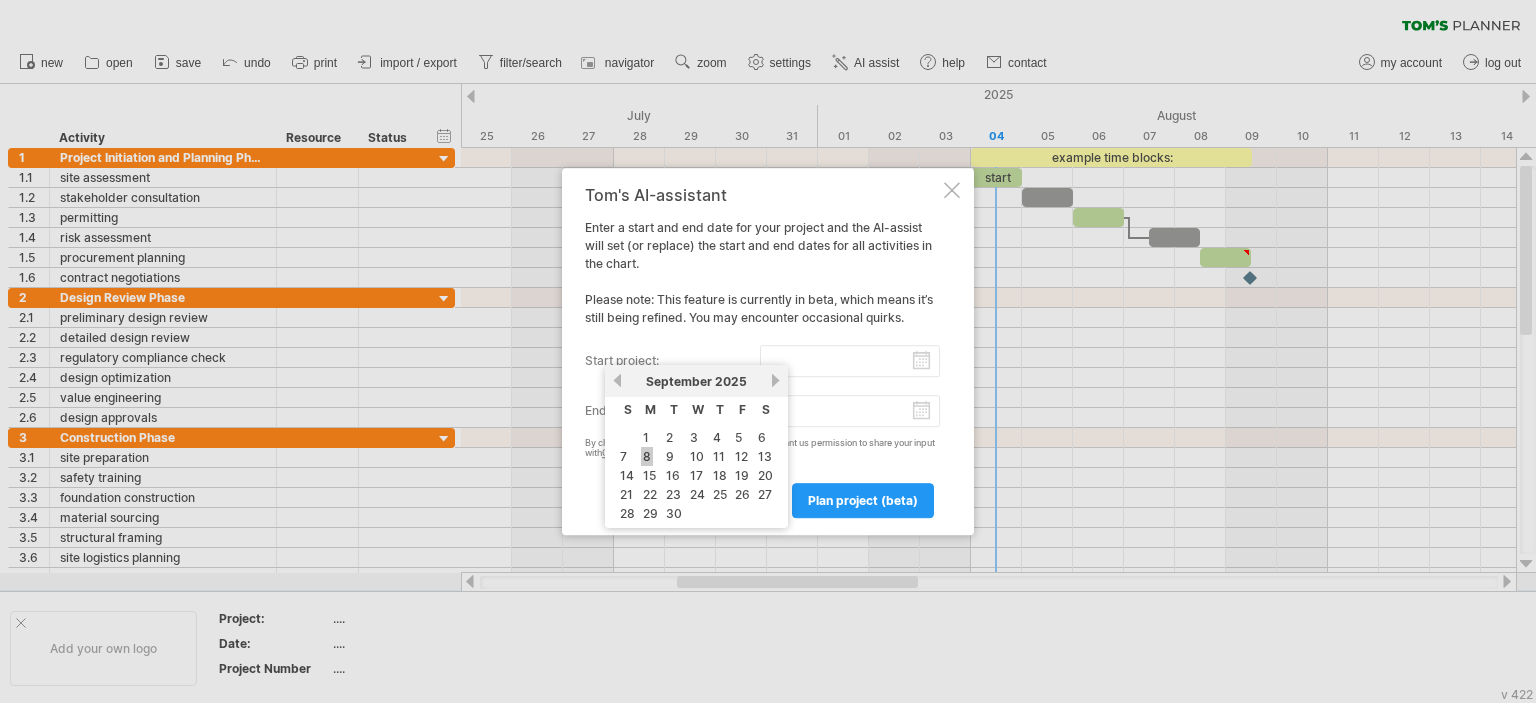 click on "8" at bounding box center (647, 456) 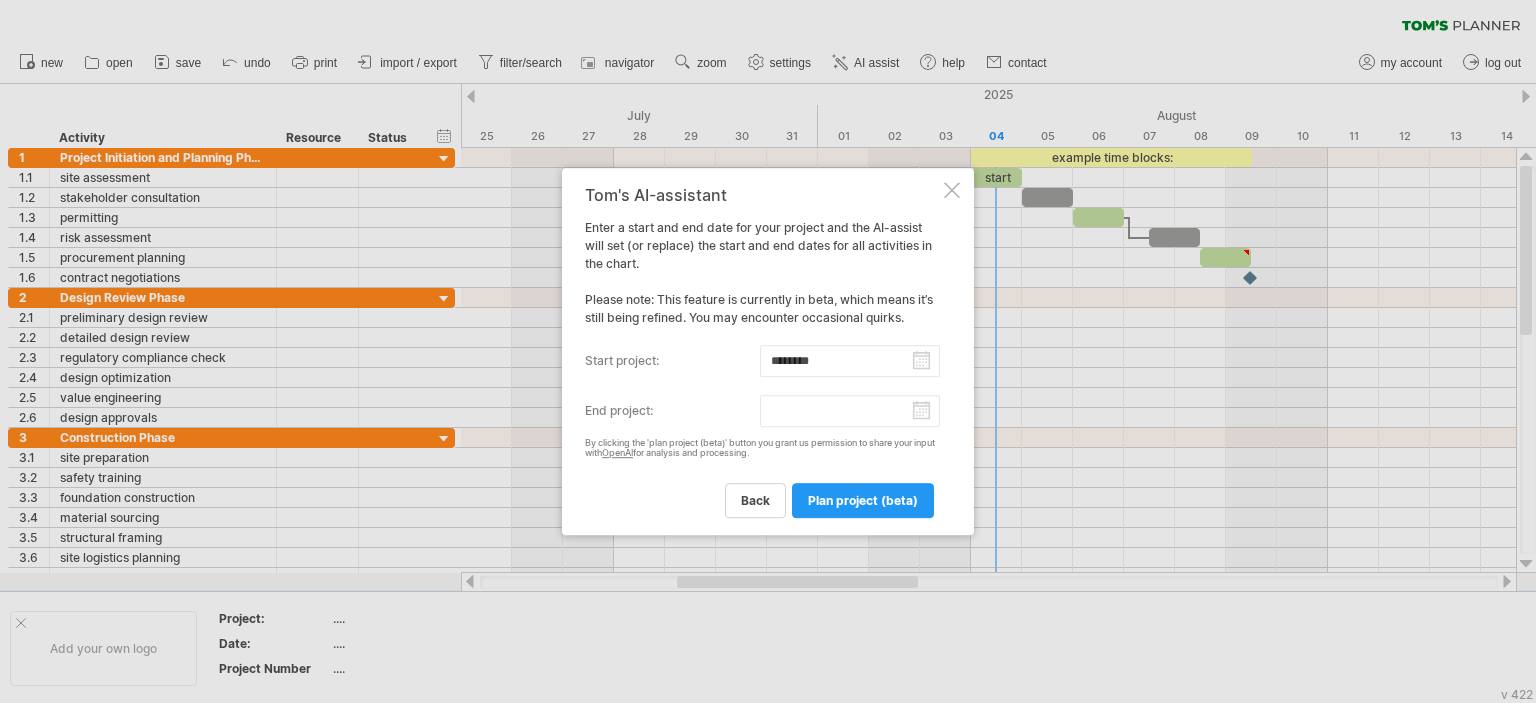 click on "Tom's AI-assistant Enter a start and end date for your project and the AI-assist will set (or replace) the start and end dates for all activities in the chart. Please note: This feature is currently in beta, which means it’s still being refined. You may encounter occasional quirks.  start project: [DATE] end project: By clicking the 'plan project (beta)' button you grant us permission to share your input with  OpenAI  for analysis and processing. back plan project (beta)" at bounding box center (768, 352) 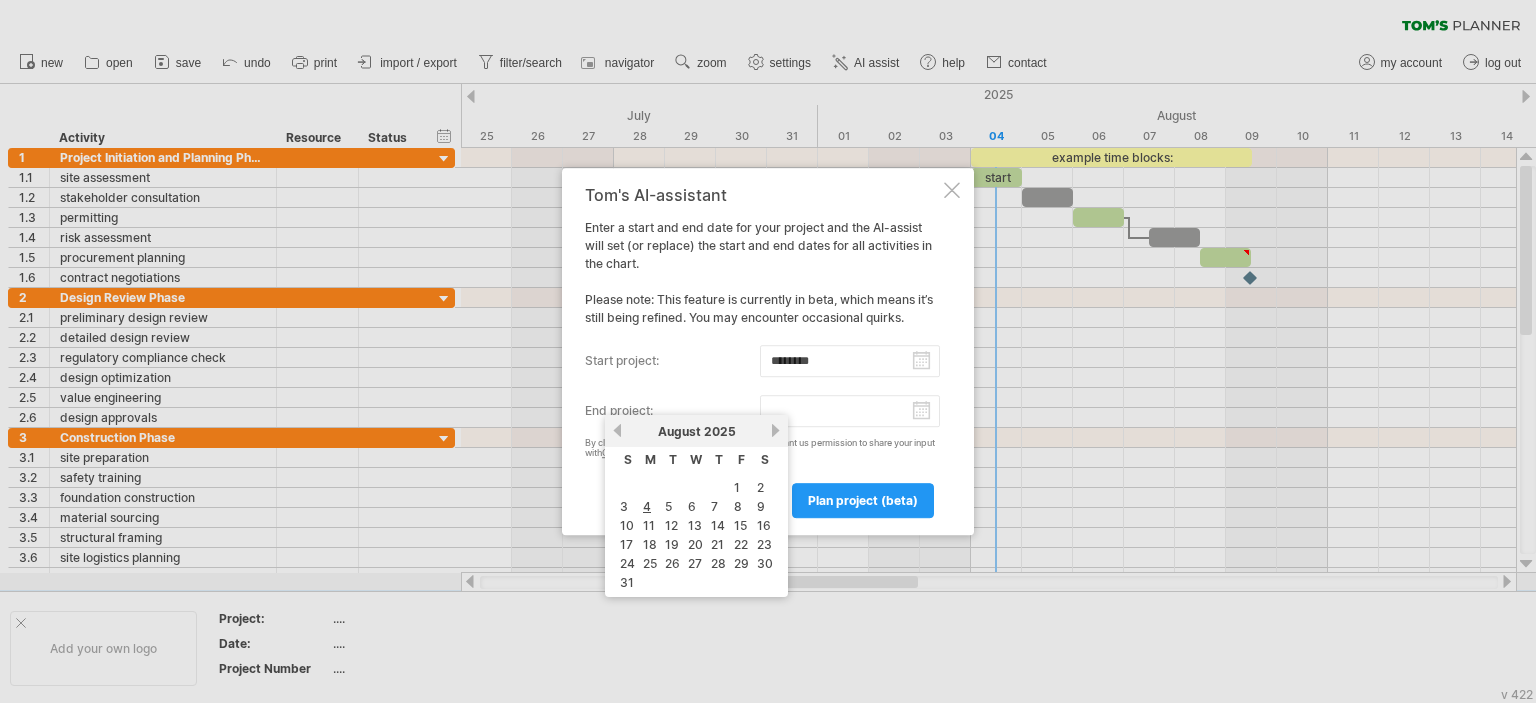 click on "end project:" at bounding box center (850, 411) 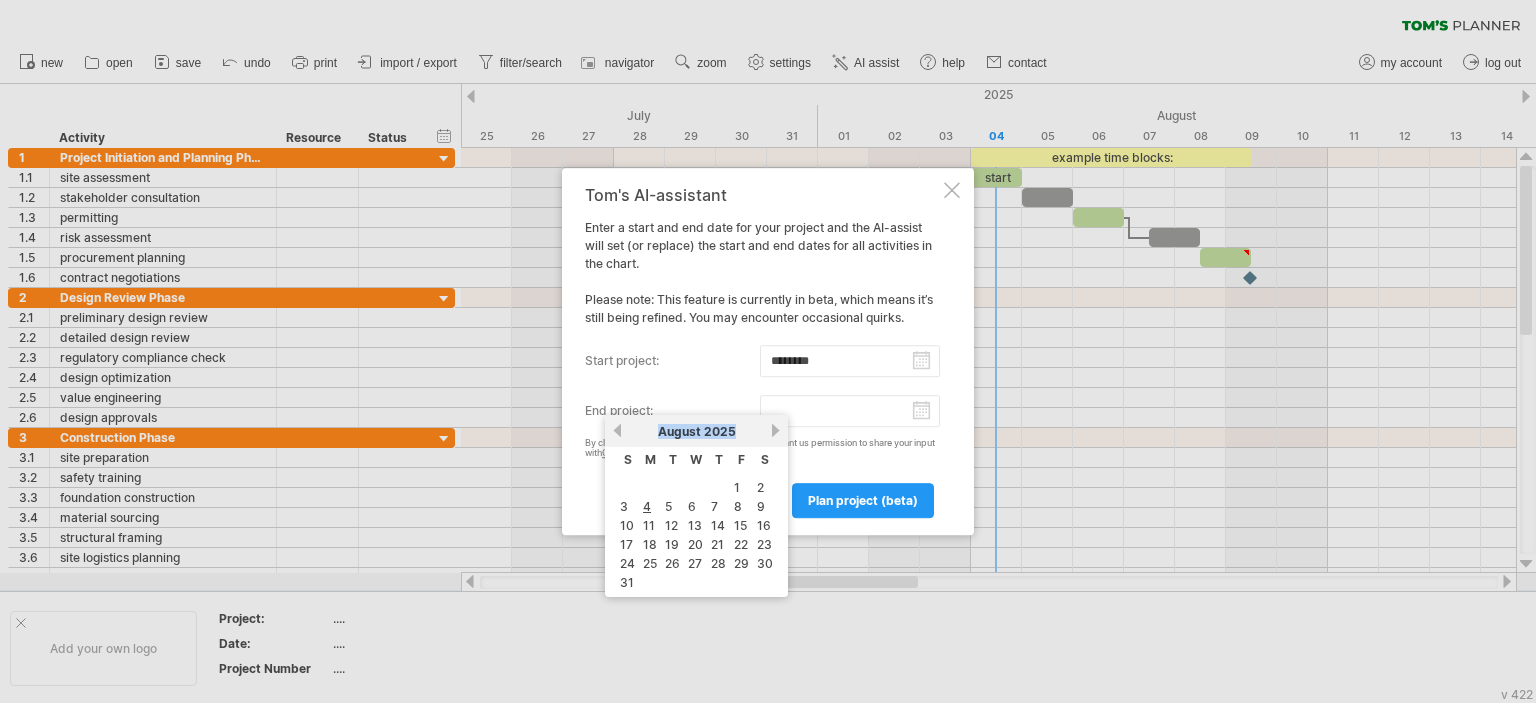 click on "August   2025" at bounding box center (696, 431) 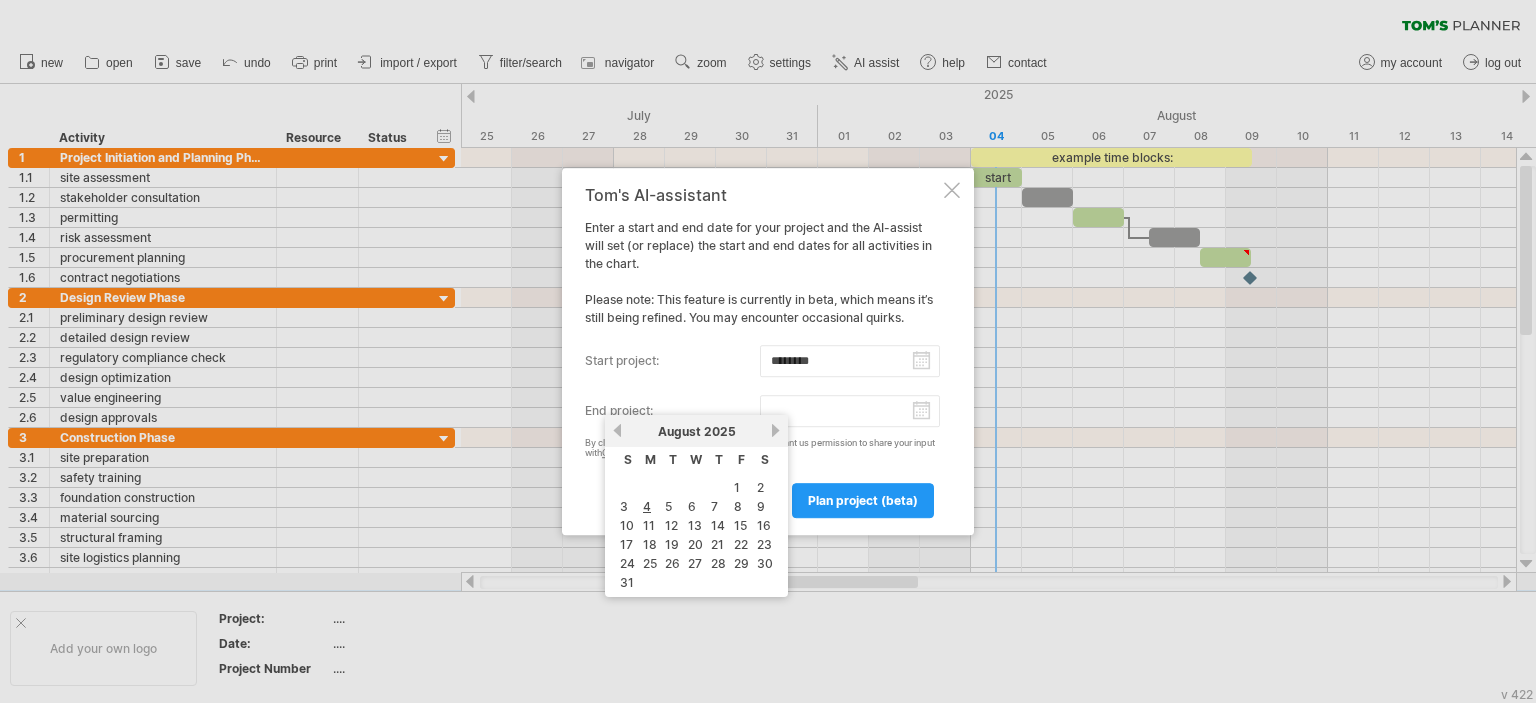 click on "August   2025" at bounding box center [696, 431] 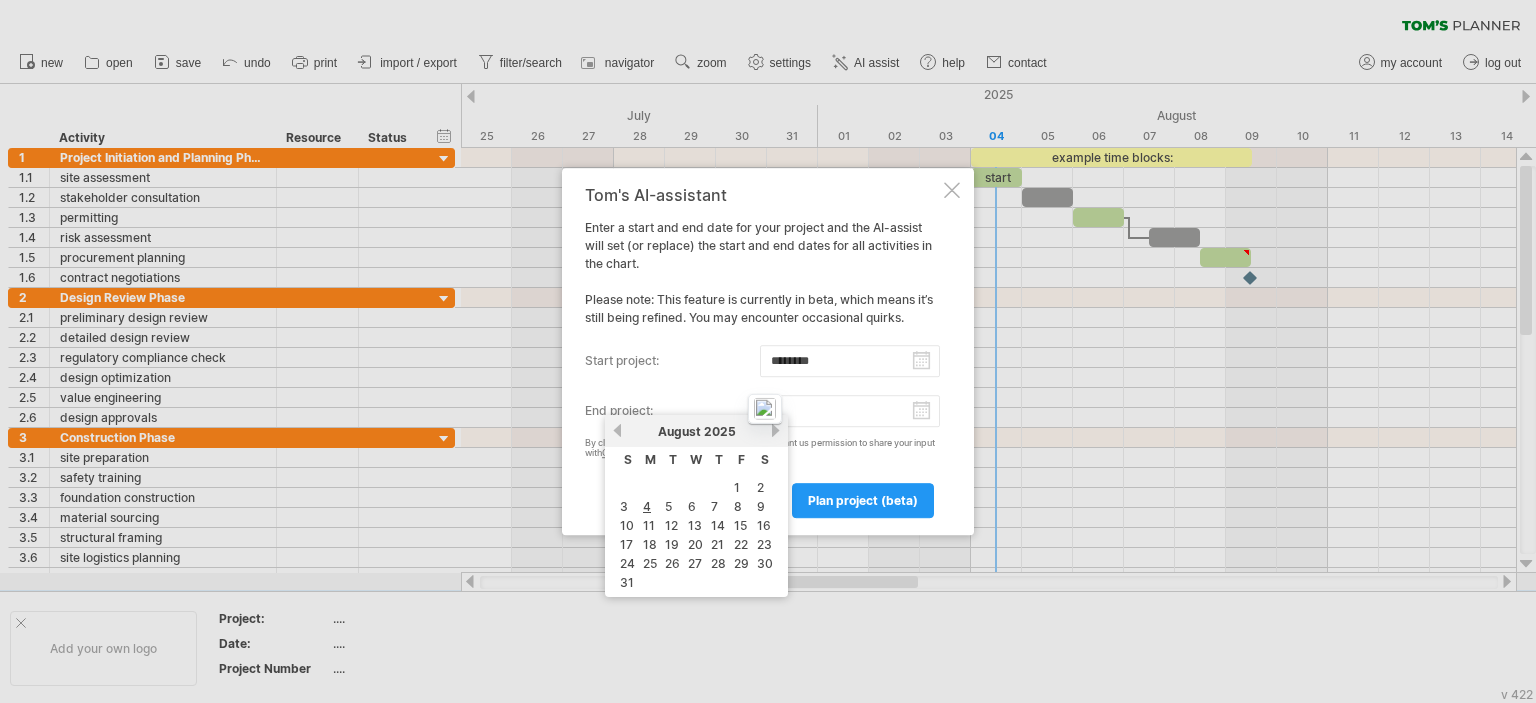 click on "August   2025" at bounding box center [696, 431] 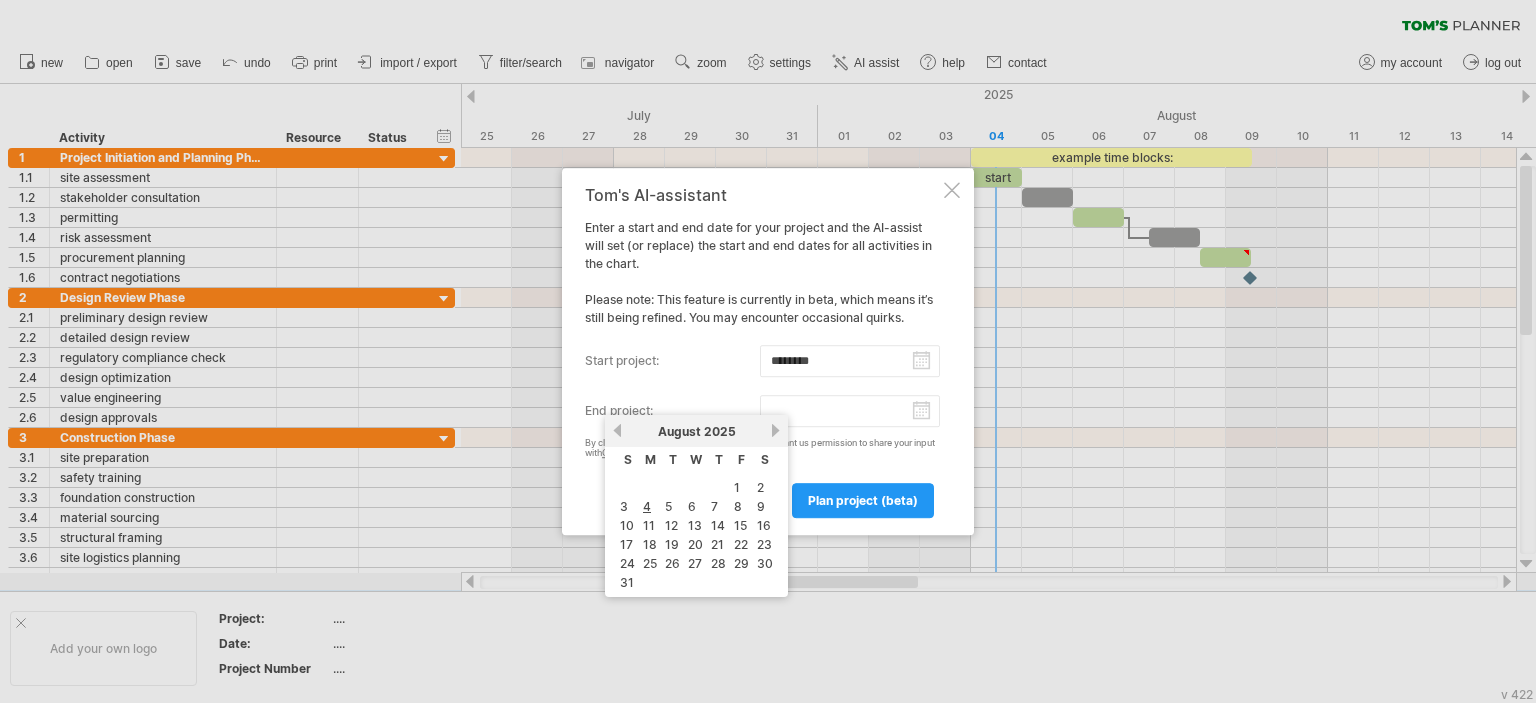 click on "next" at bounding box center (775, 430) 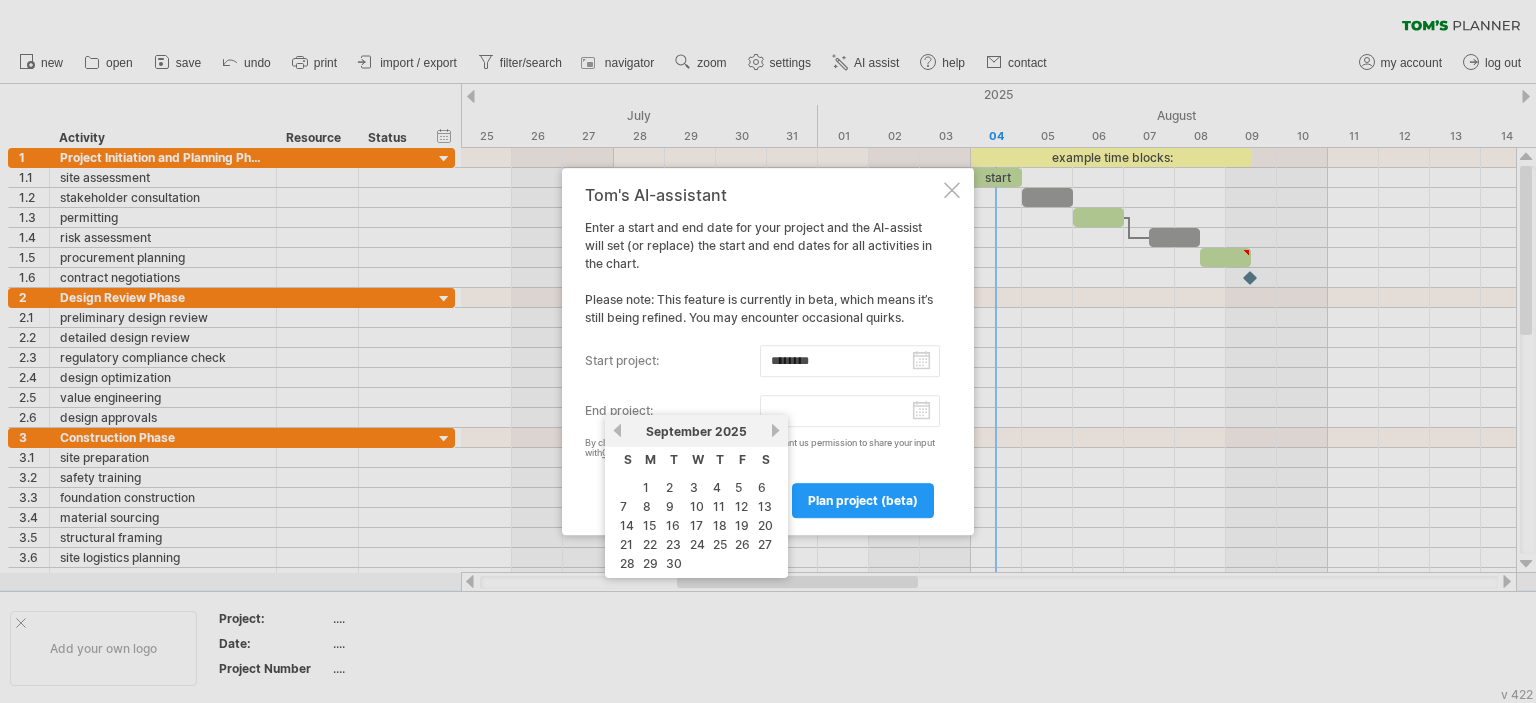 click on "next" at bounding box center [775, 430] 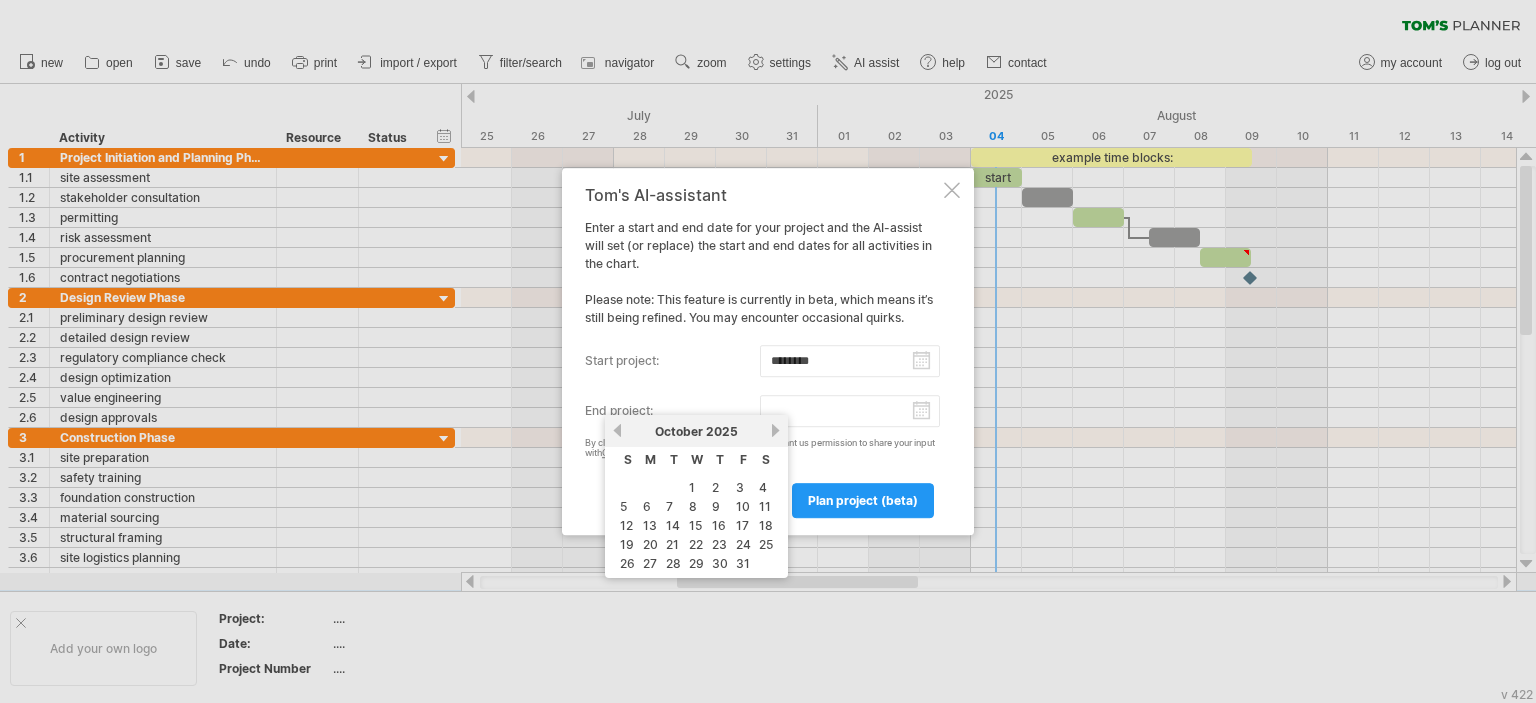 click on "next" at bounding box center (775, 430) 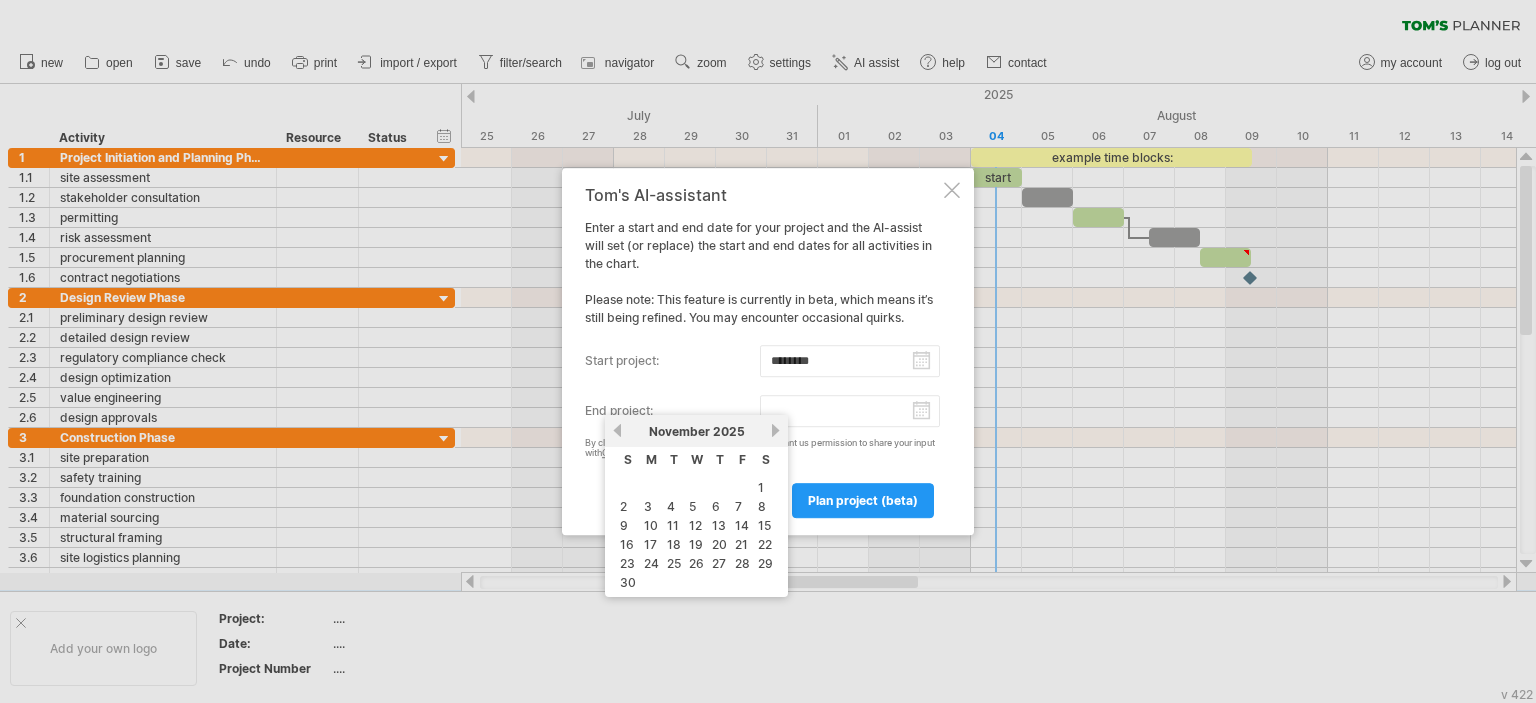 click on "next" at bounding box center (775, 430) 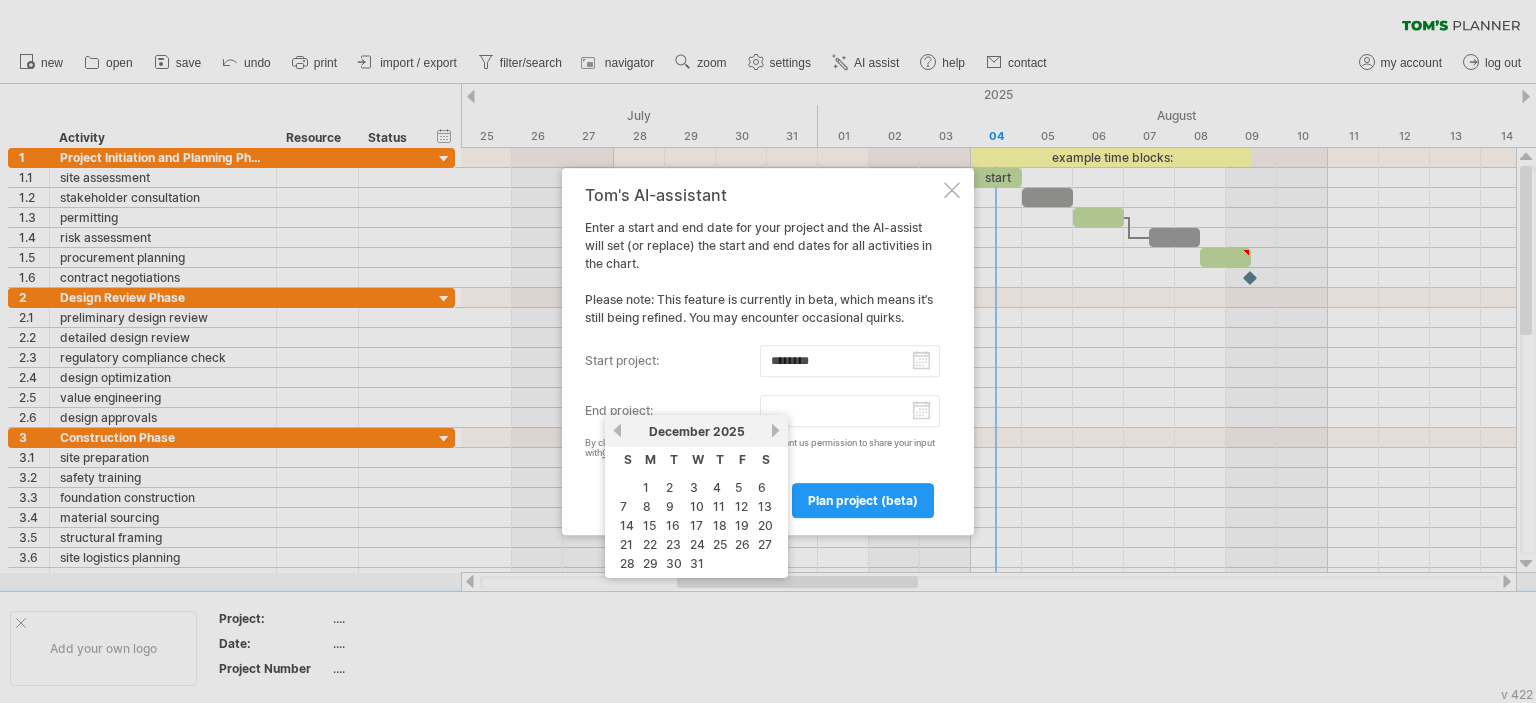 click on "next" at bounding box center (775, 430) 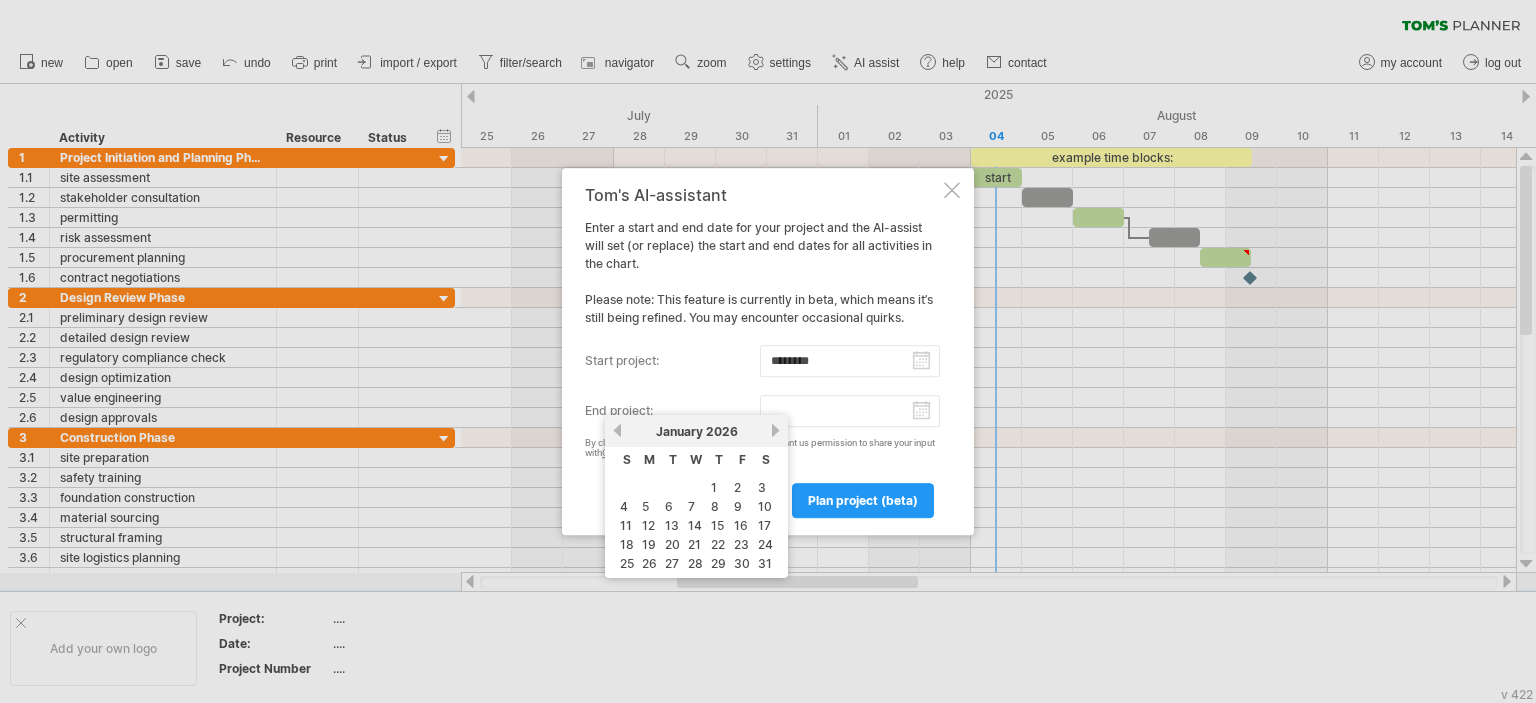 click on "next" at bounding box center [775, 430] 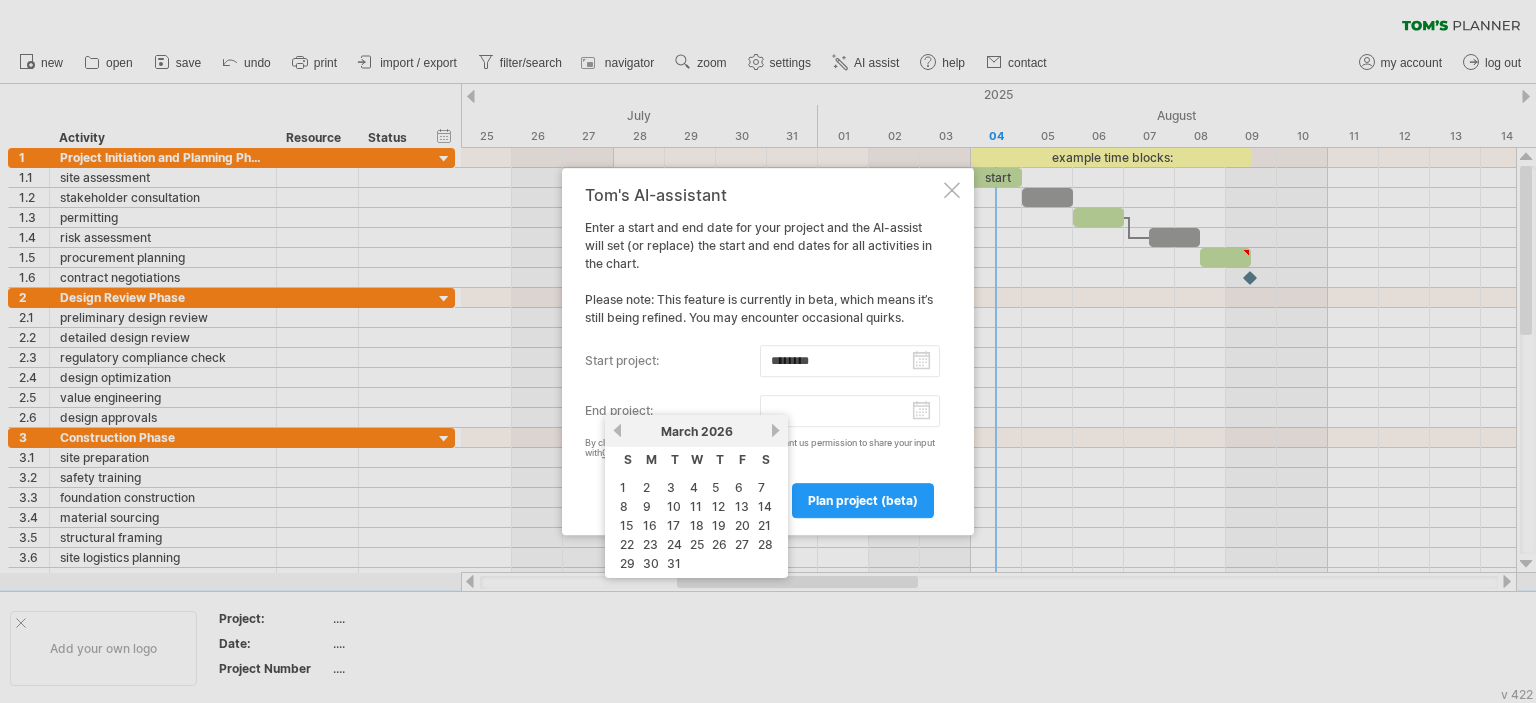 click on "next" at bounding box center [775, 430] 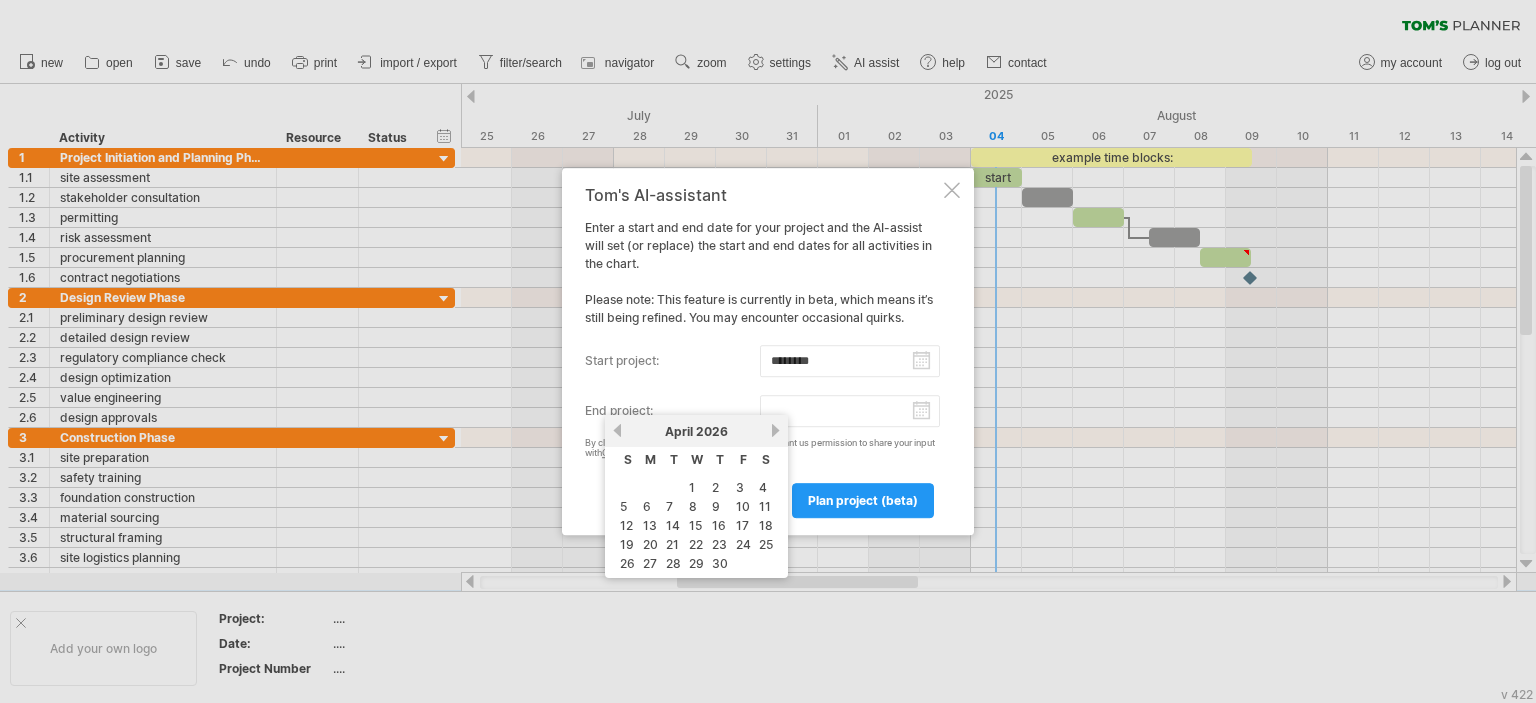 click on "next" at bounding box center (775, 430) 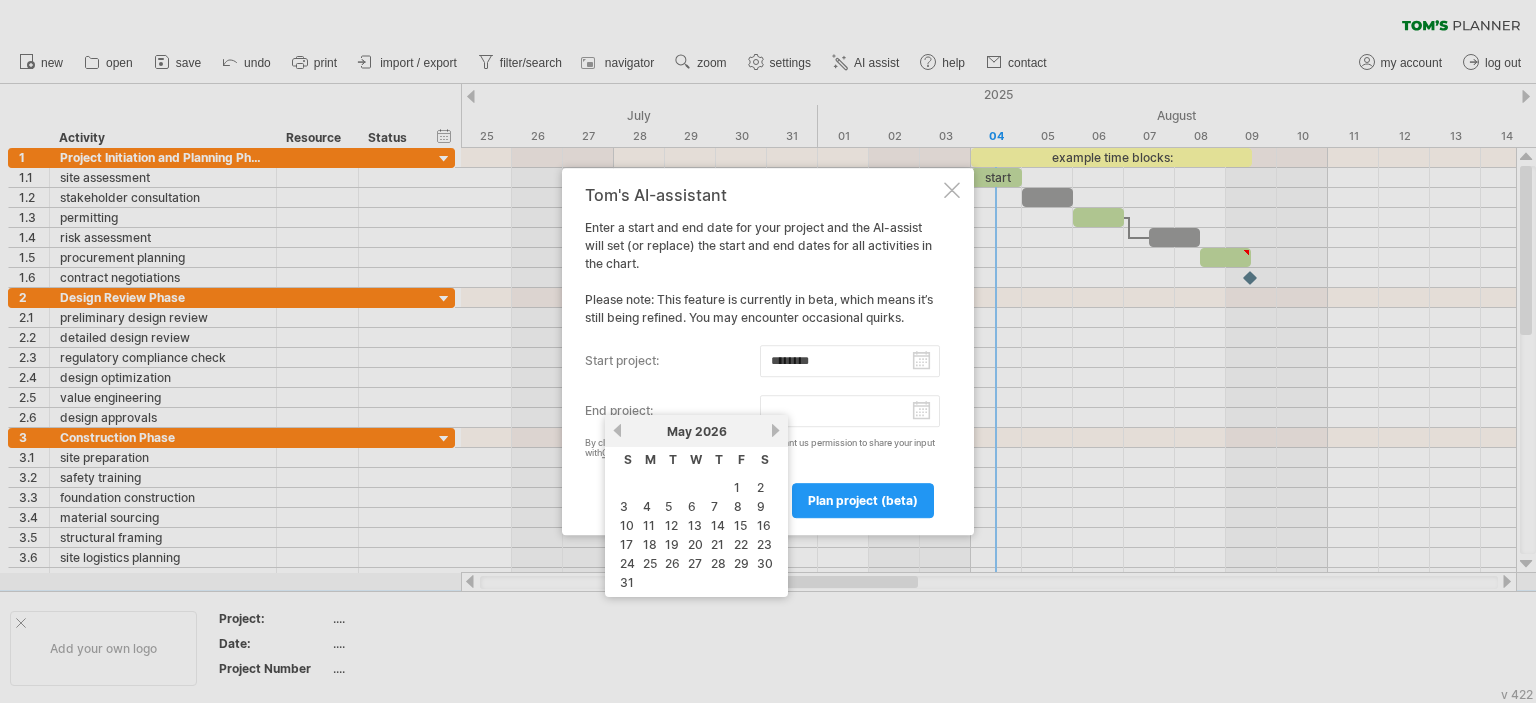click on "next" at bounding box center (775, 430) 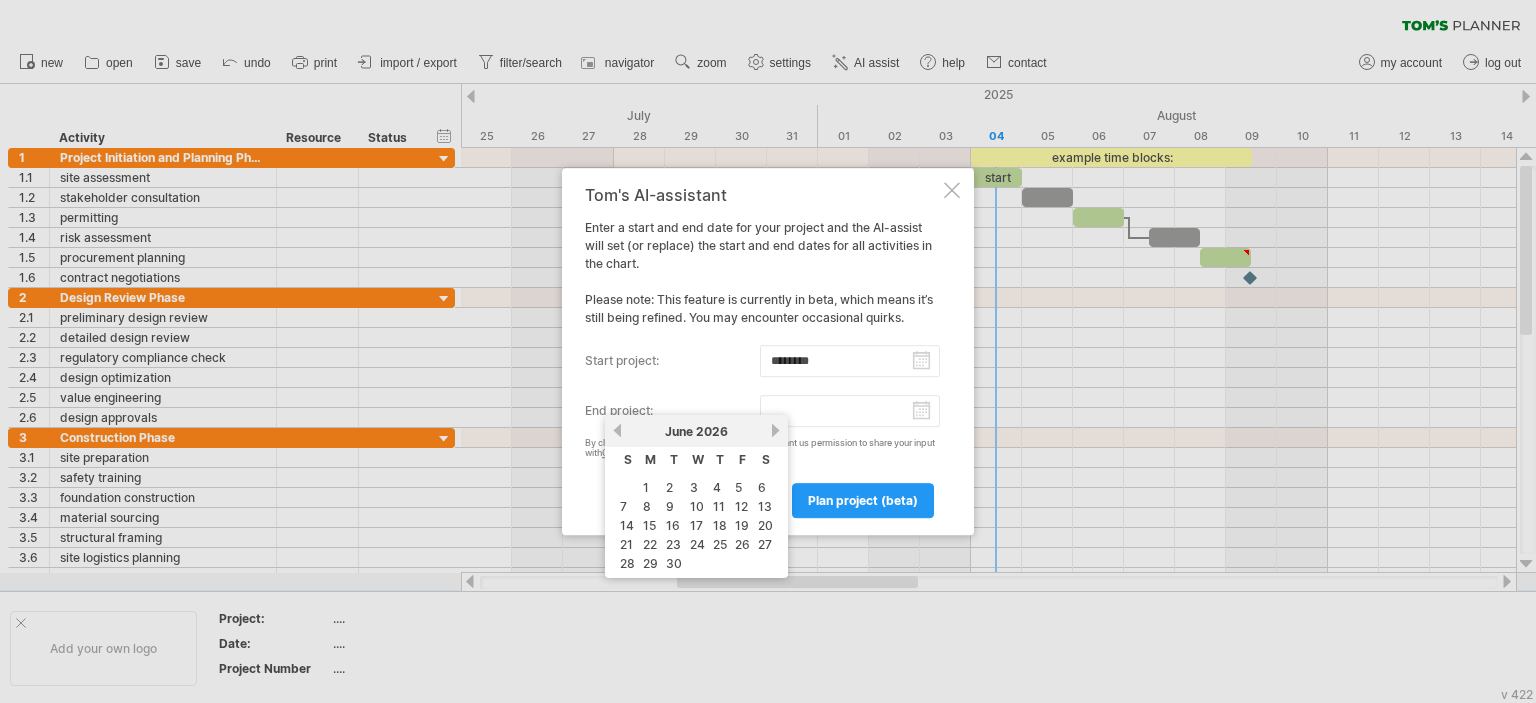 click on "next" at bounding box center (775, 430) 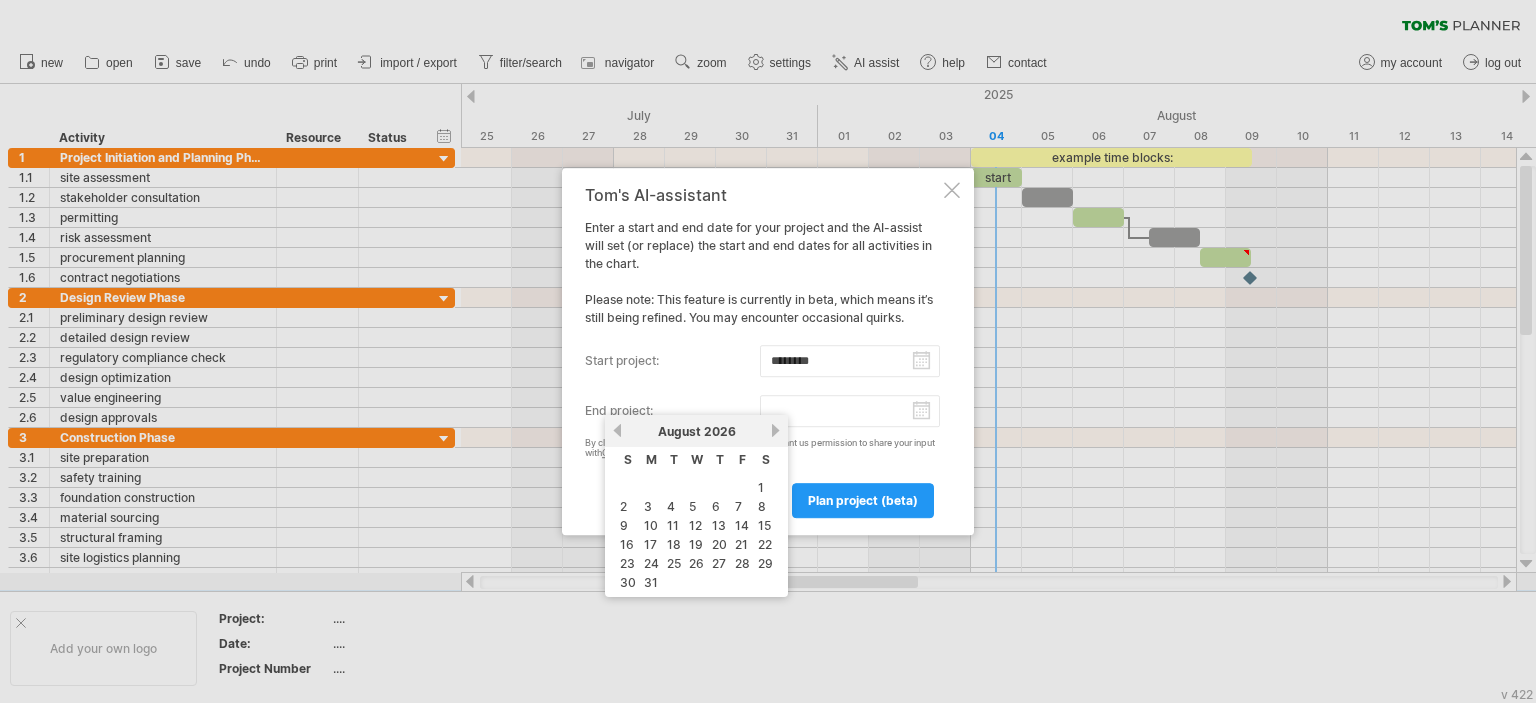 click on "next" at bounding box center (775, 430) 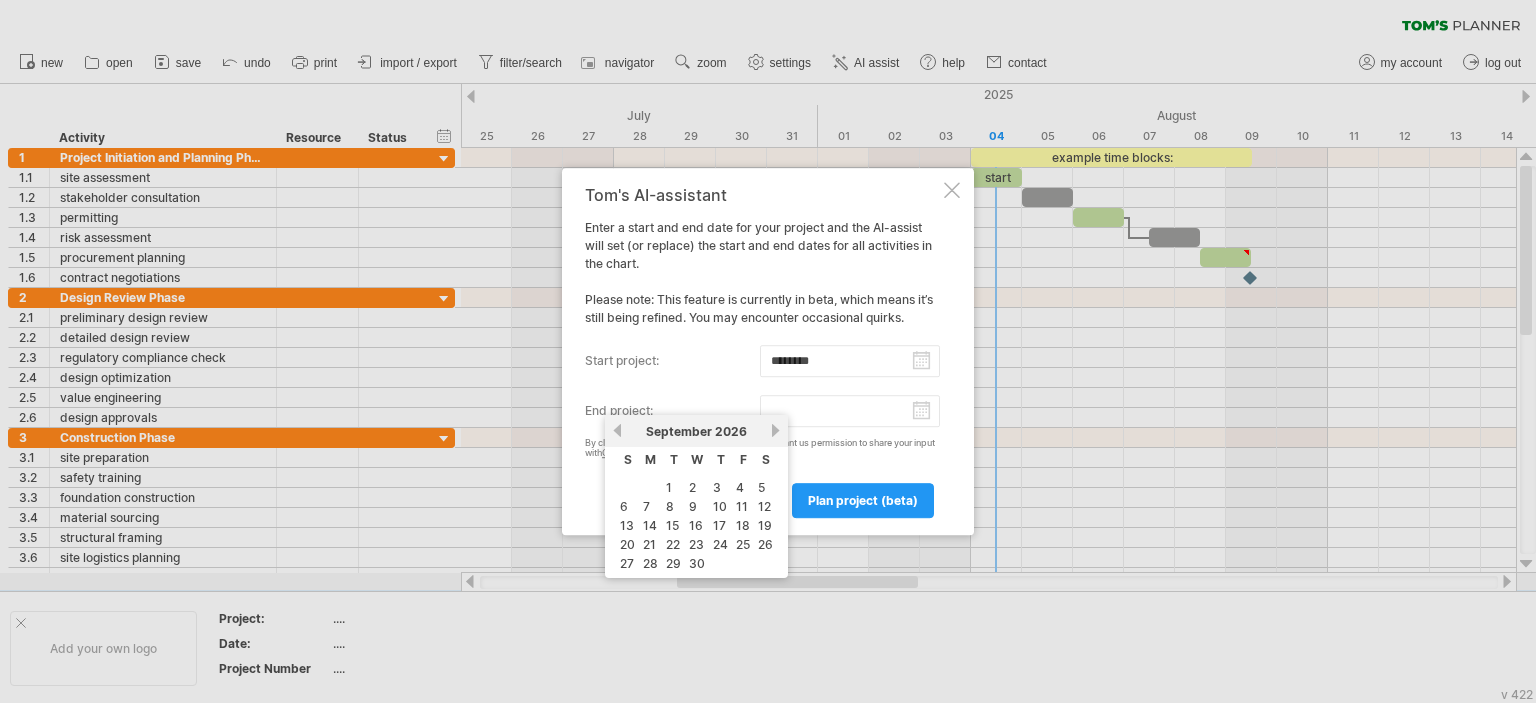 click on "next" at bounding box center [775, 430] 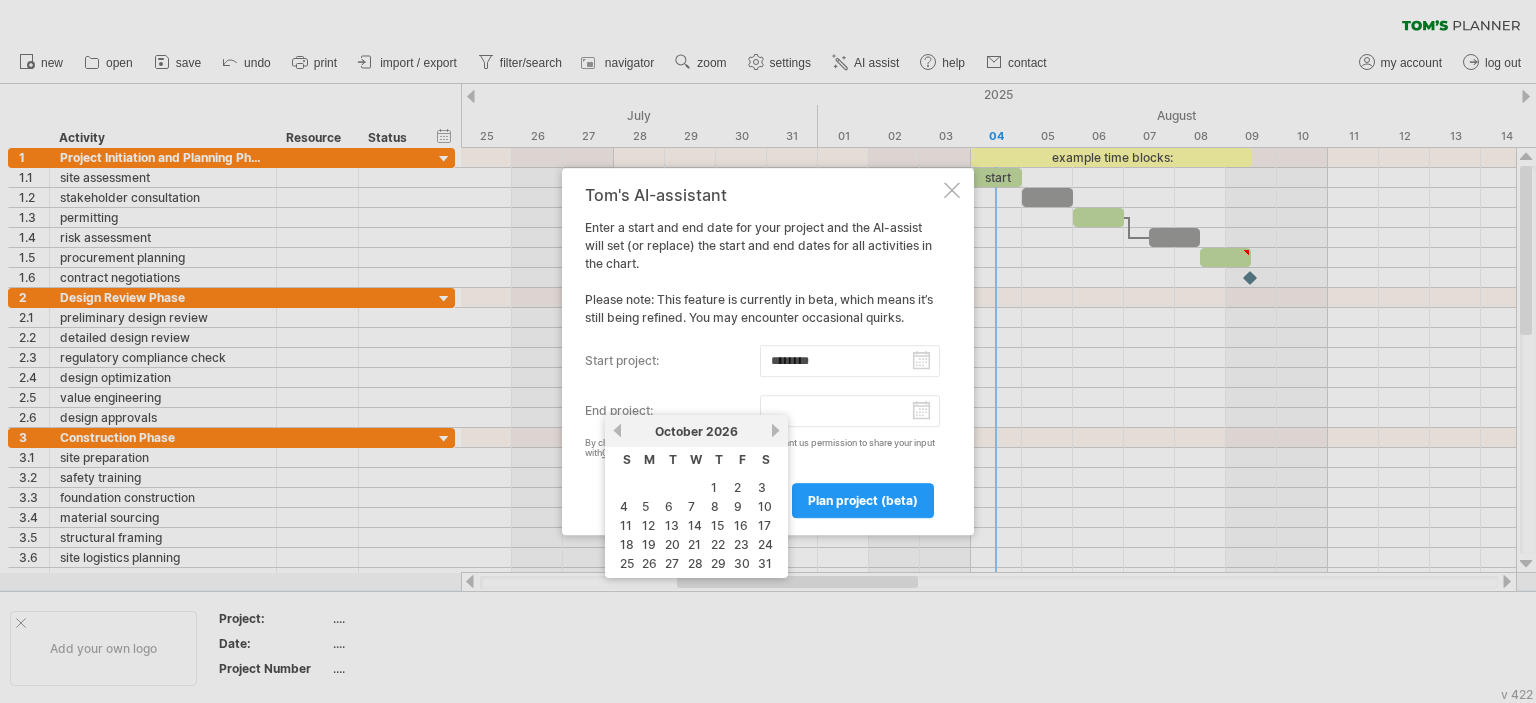 click on "next" at bounding box center (775, 430) 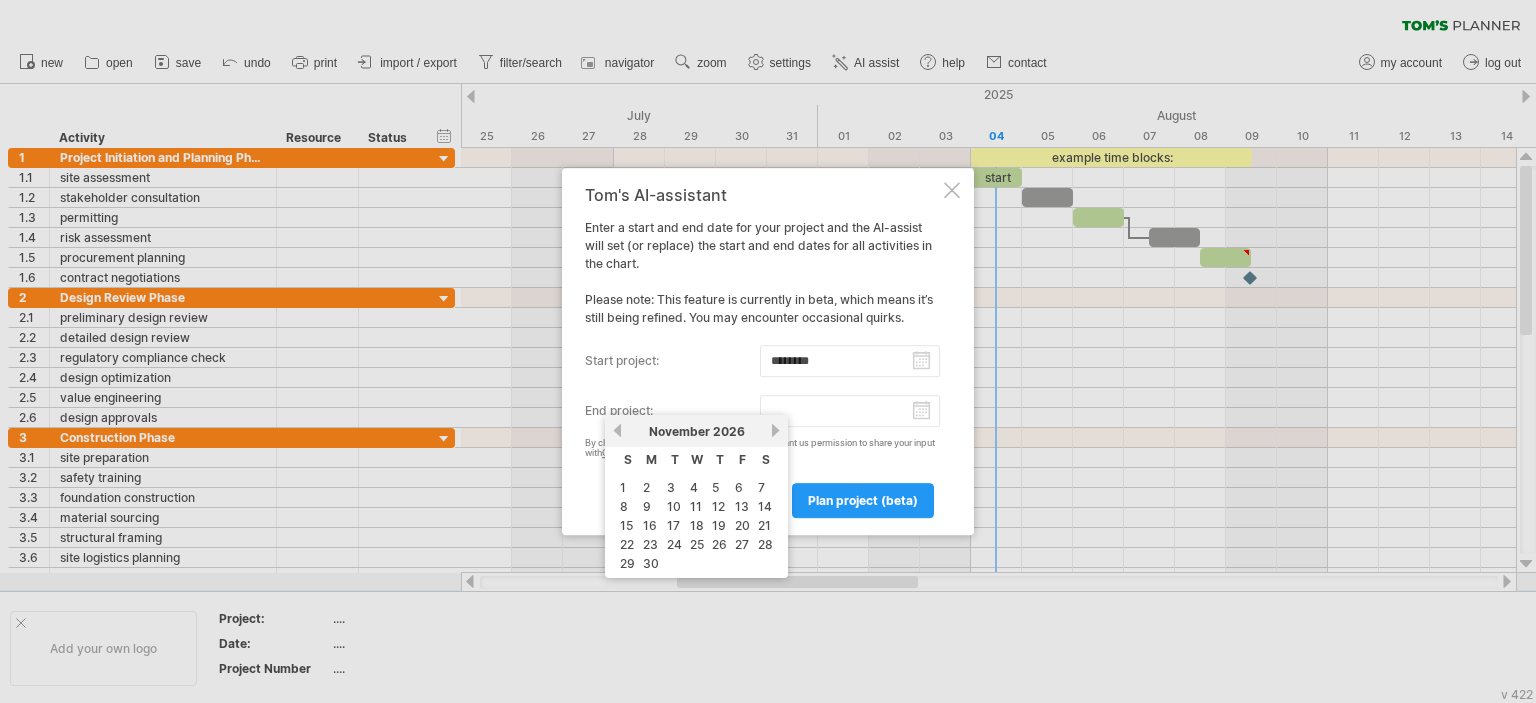 click on "next" at bounding box center (775, 430) 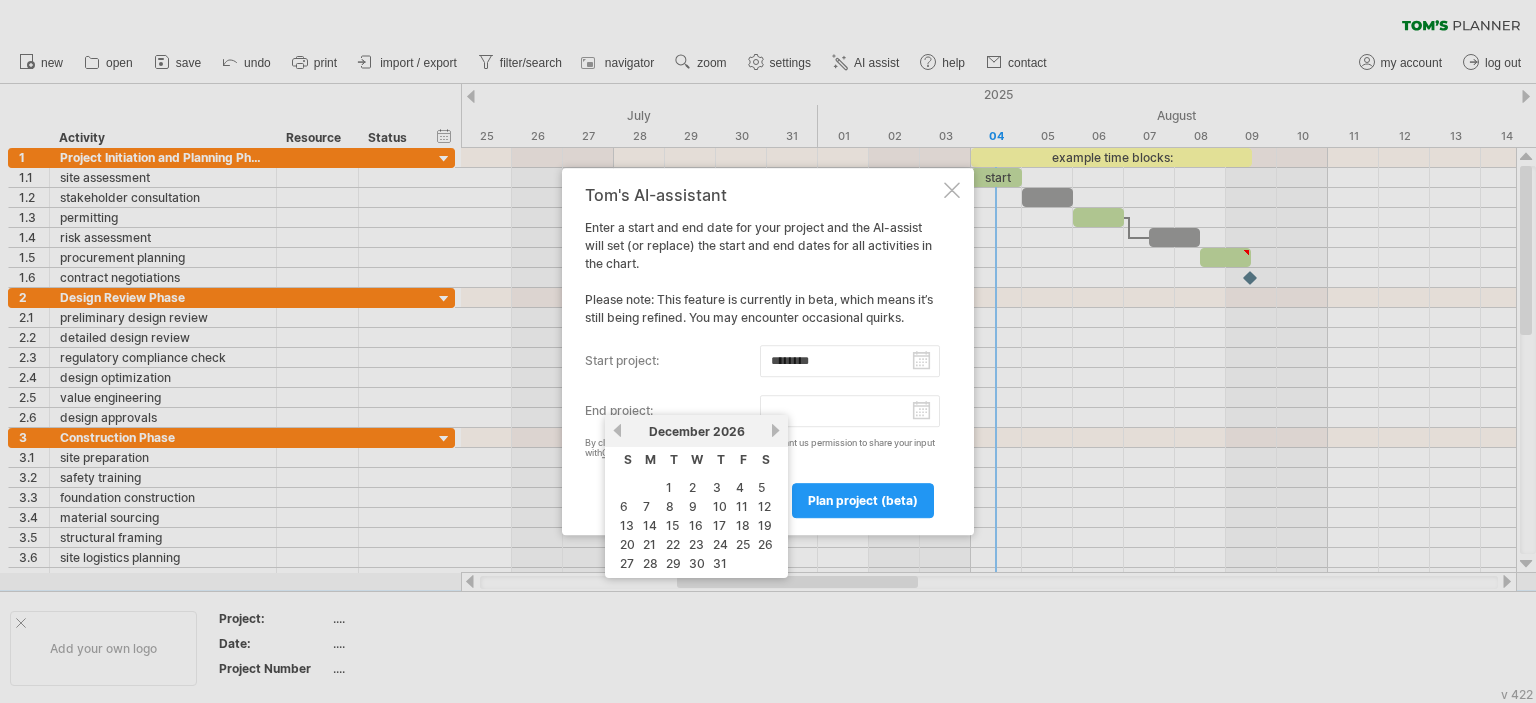 click on "next" at bounding box center [775, 430] 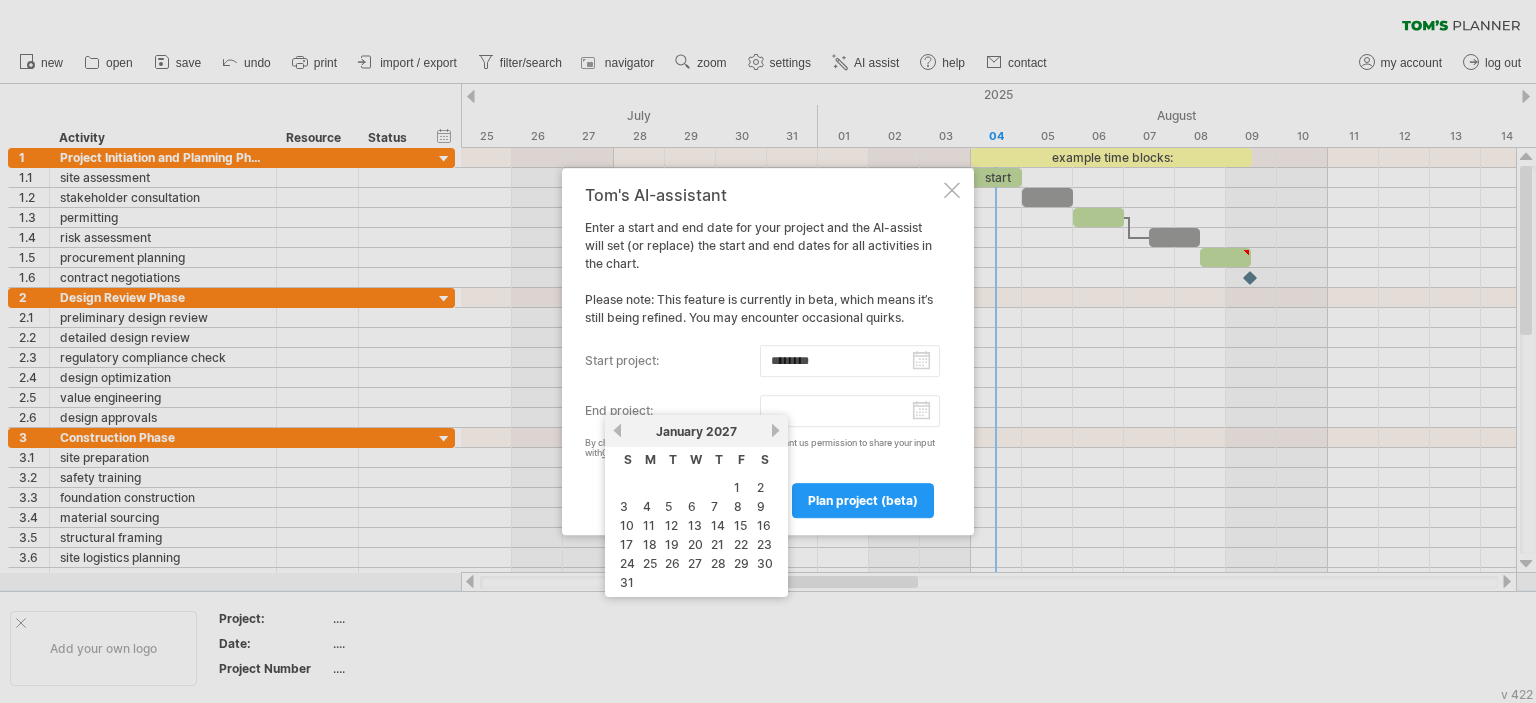 click on "next" at bounding box center [775, 430] 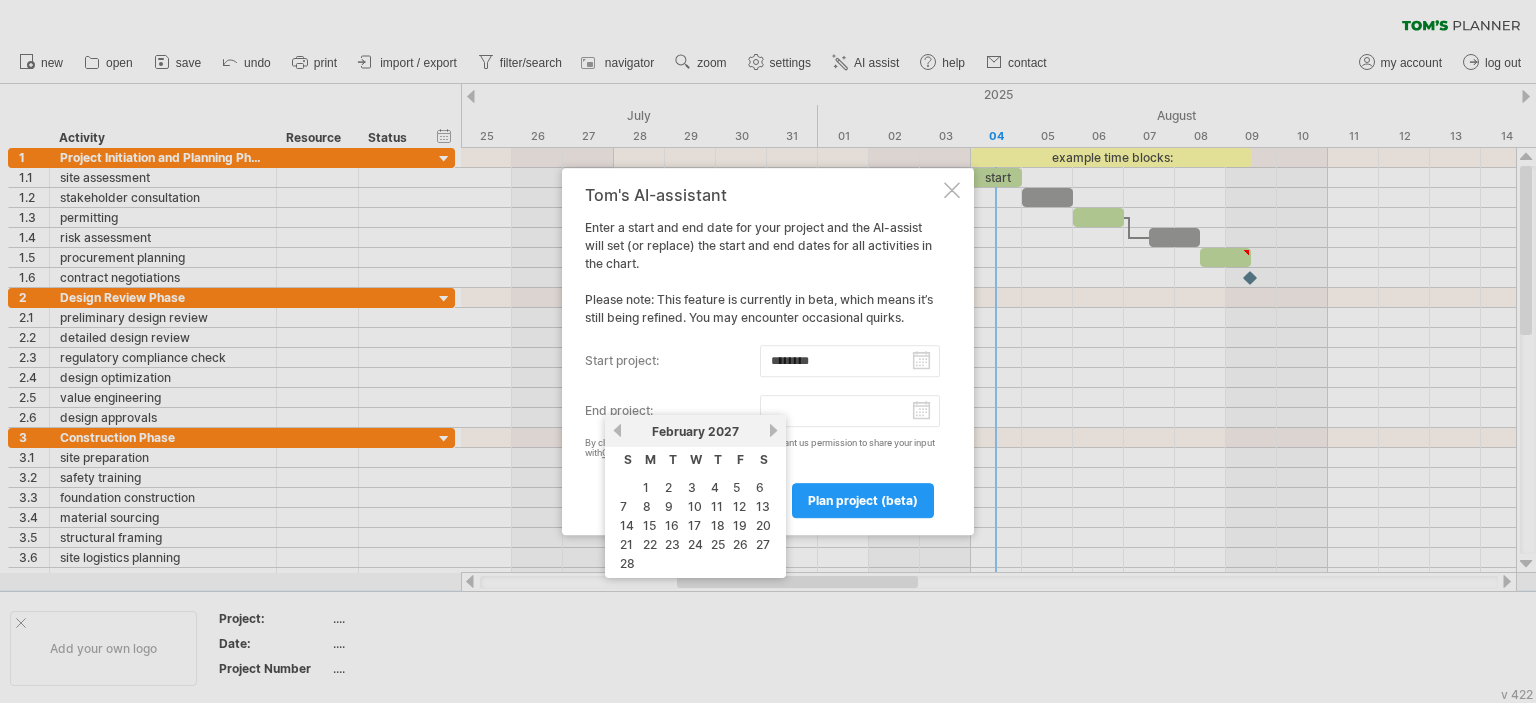 click on "next" at bounding box center [773, 430] 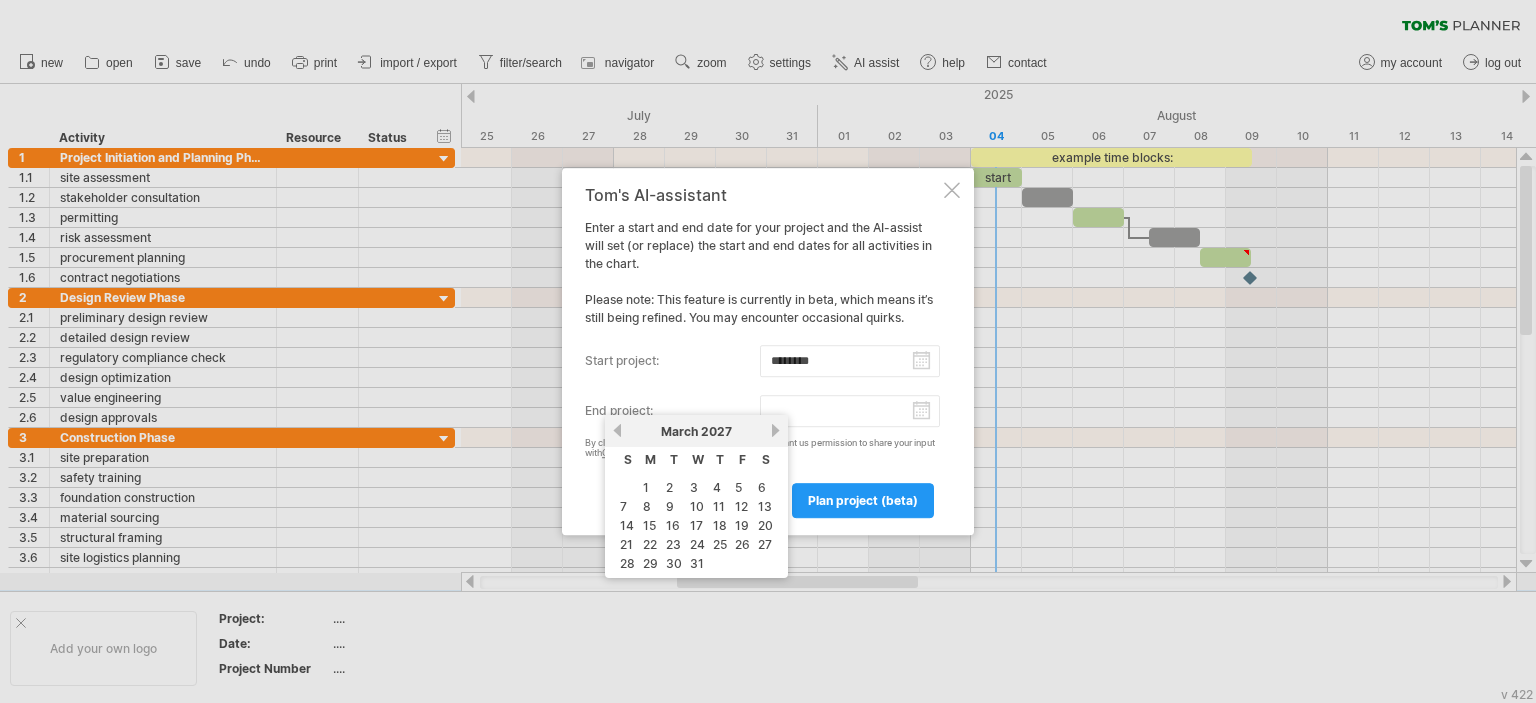 click on "next" at bounding box center [775, 430] 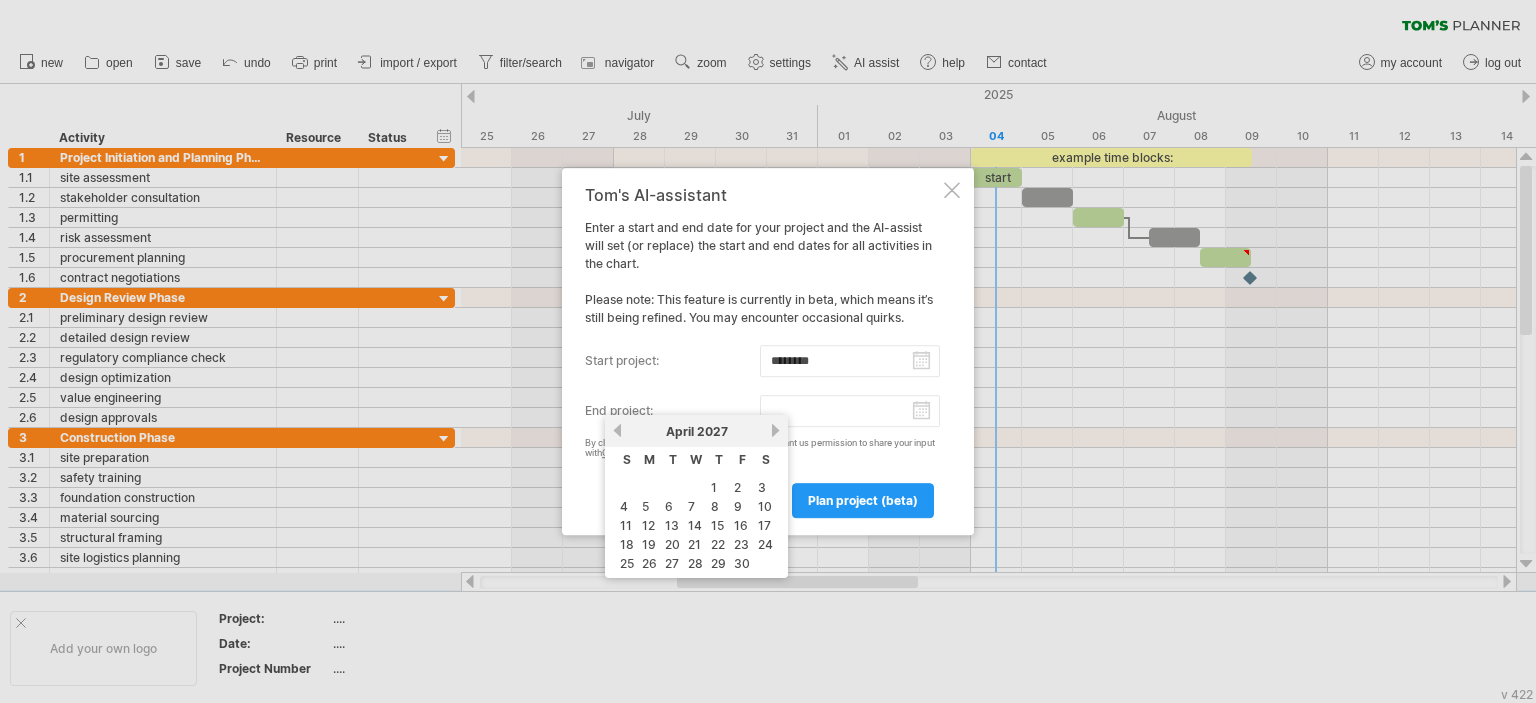 click on "next" at bounding box center (775, 430) 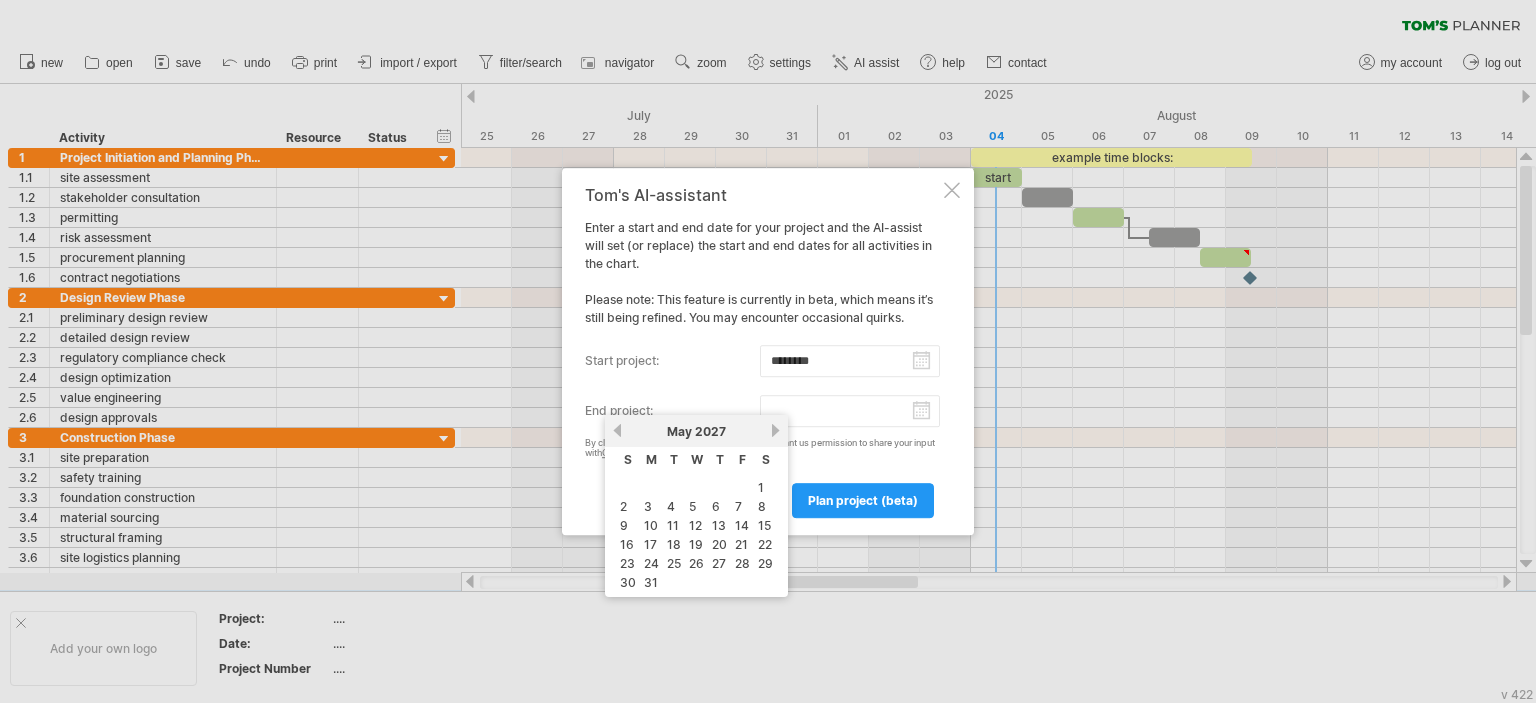 click on "next" at bounding box center [775, 430] 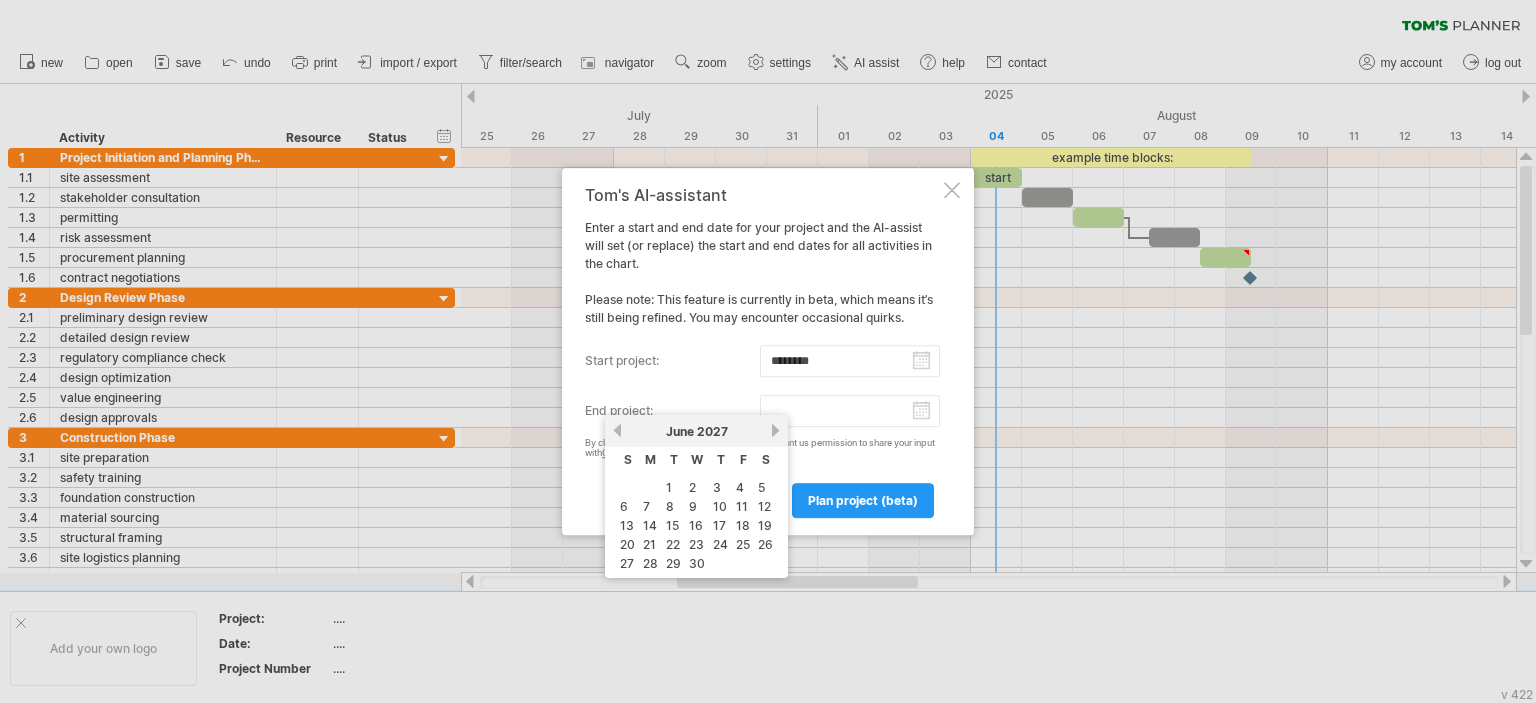 click on "next" at bounding box center (775, 430) 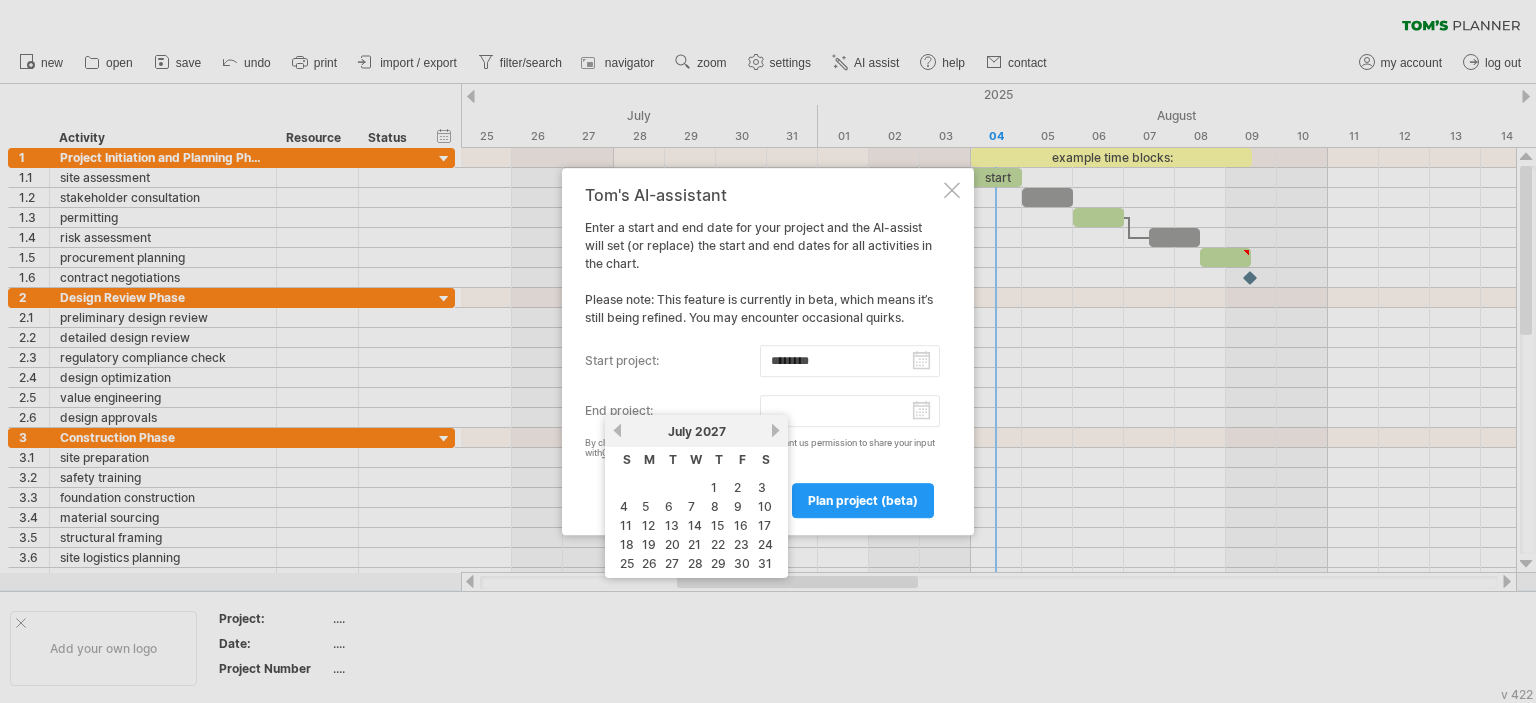 click on "next" at bounding box center [775, 430] 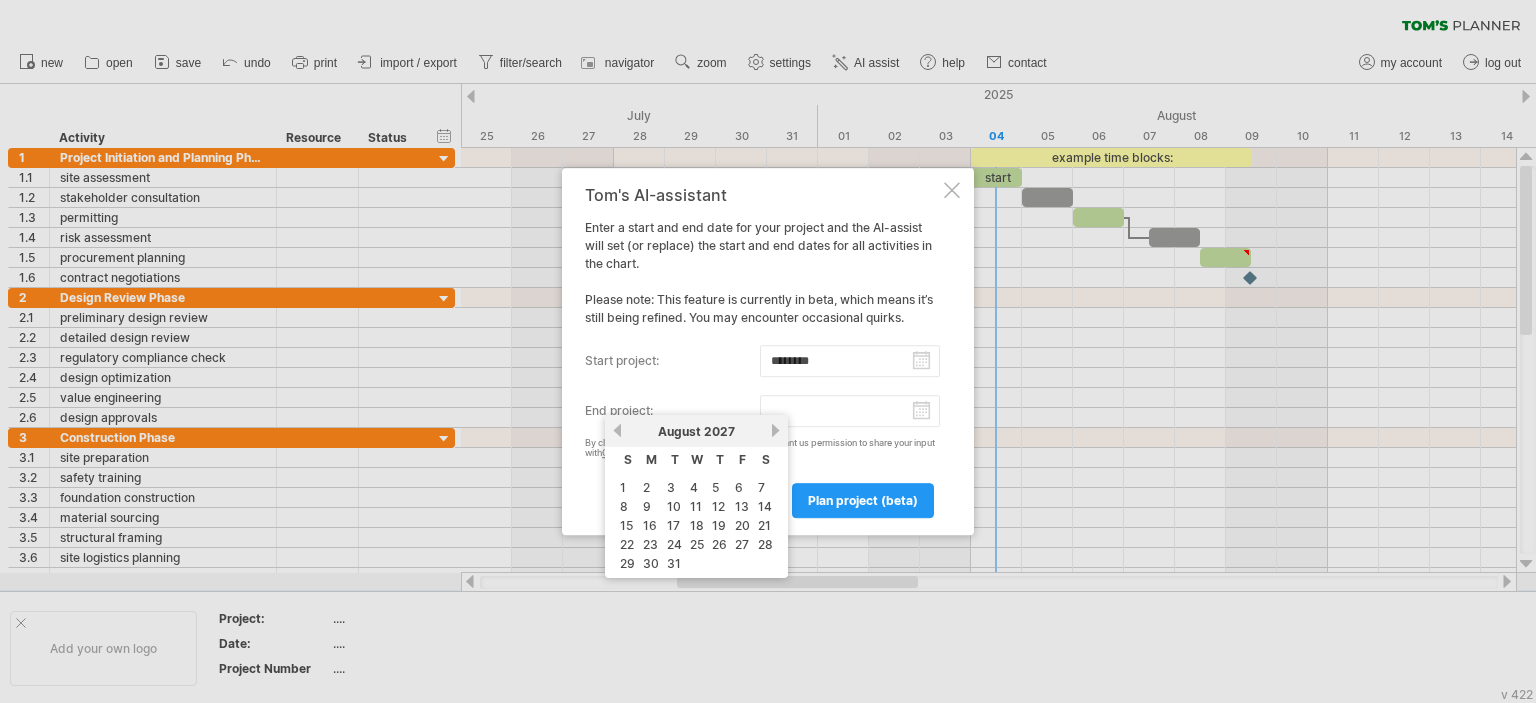 click on "next" at bounding box center (775, 430) 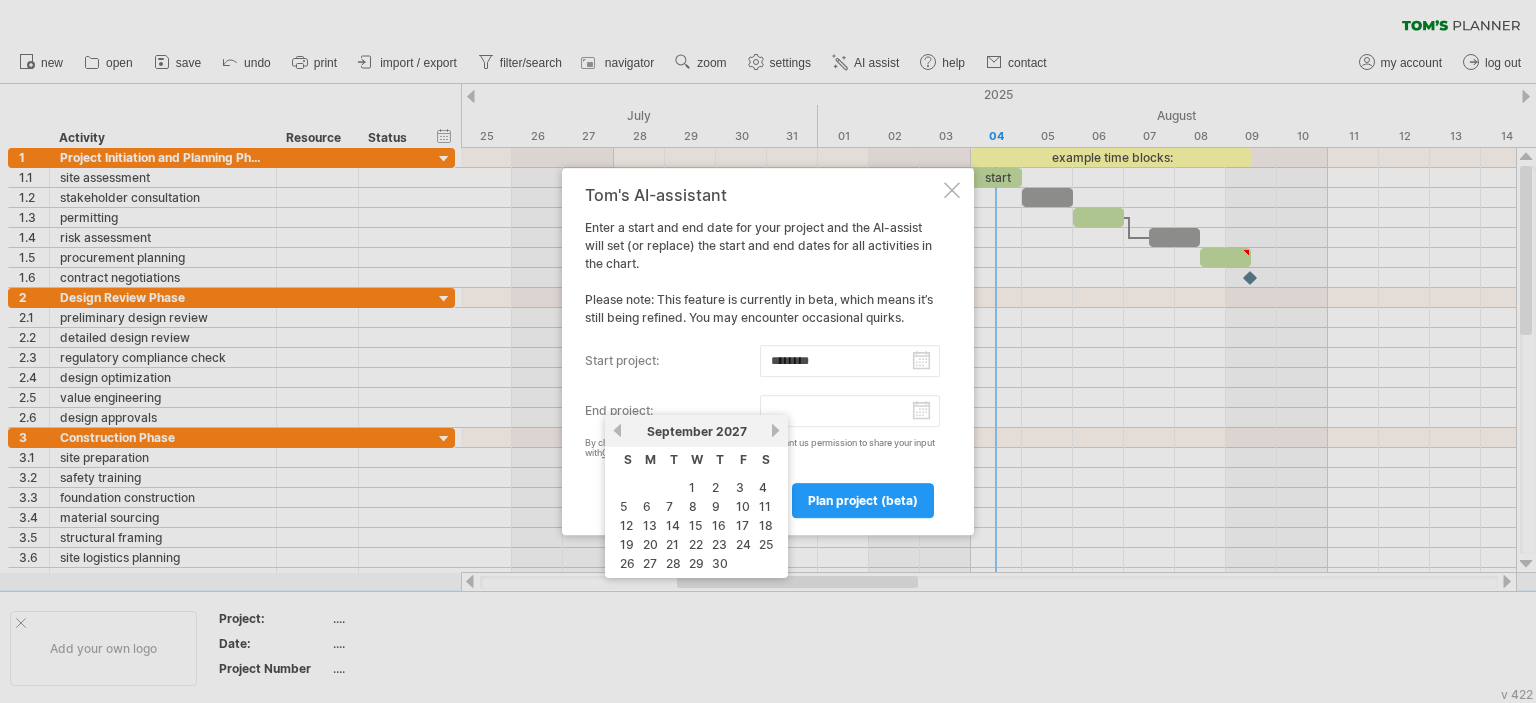 click on "next" at bounding box center [775, 430] 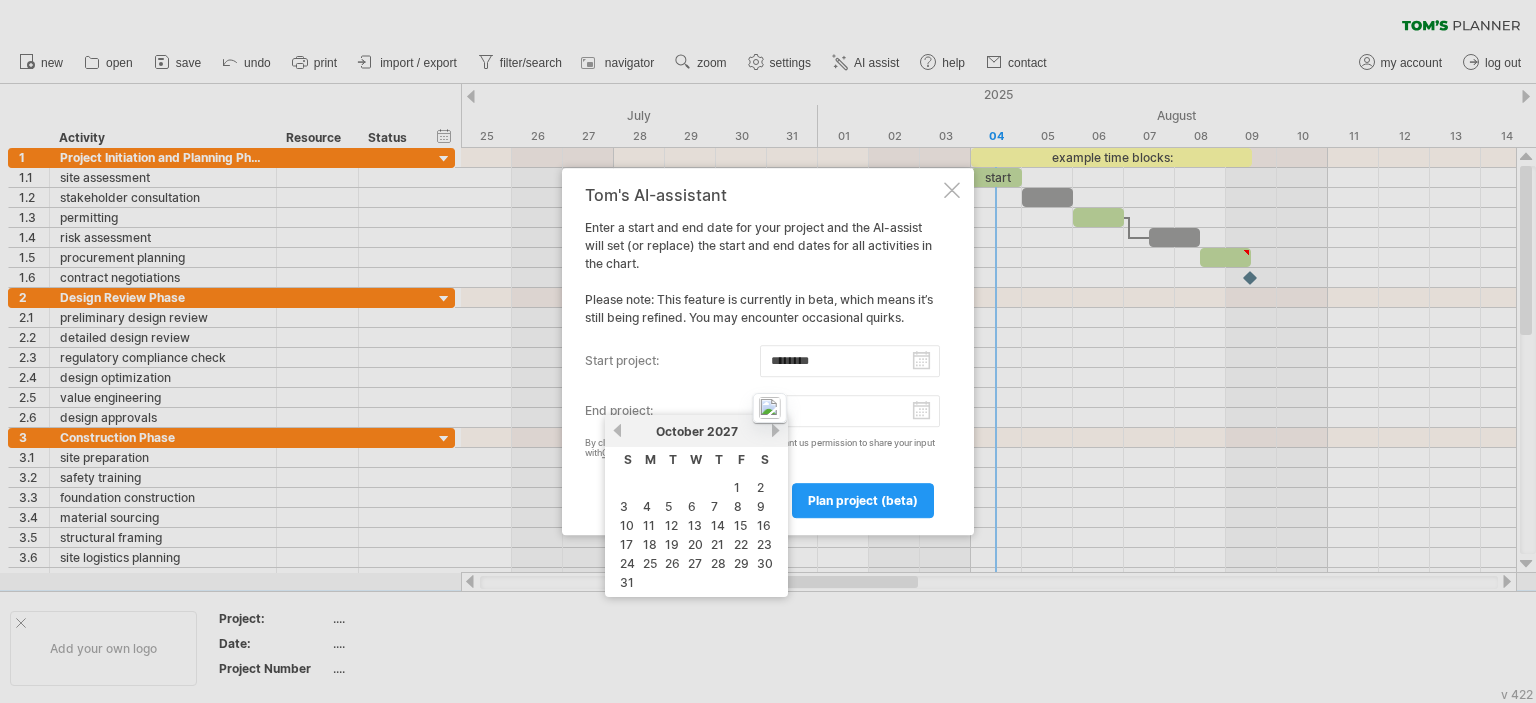 click on "next" at bounding box center [775, 430] 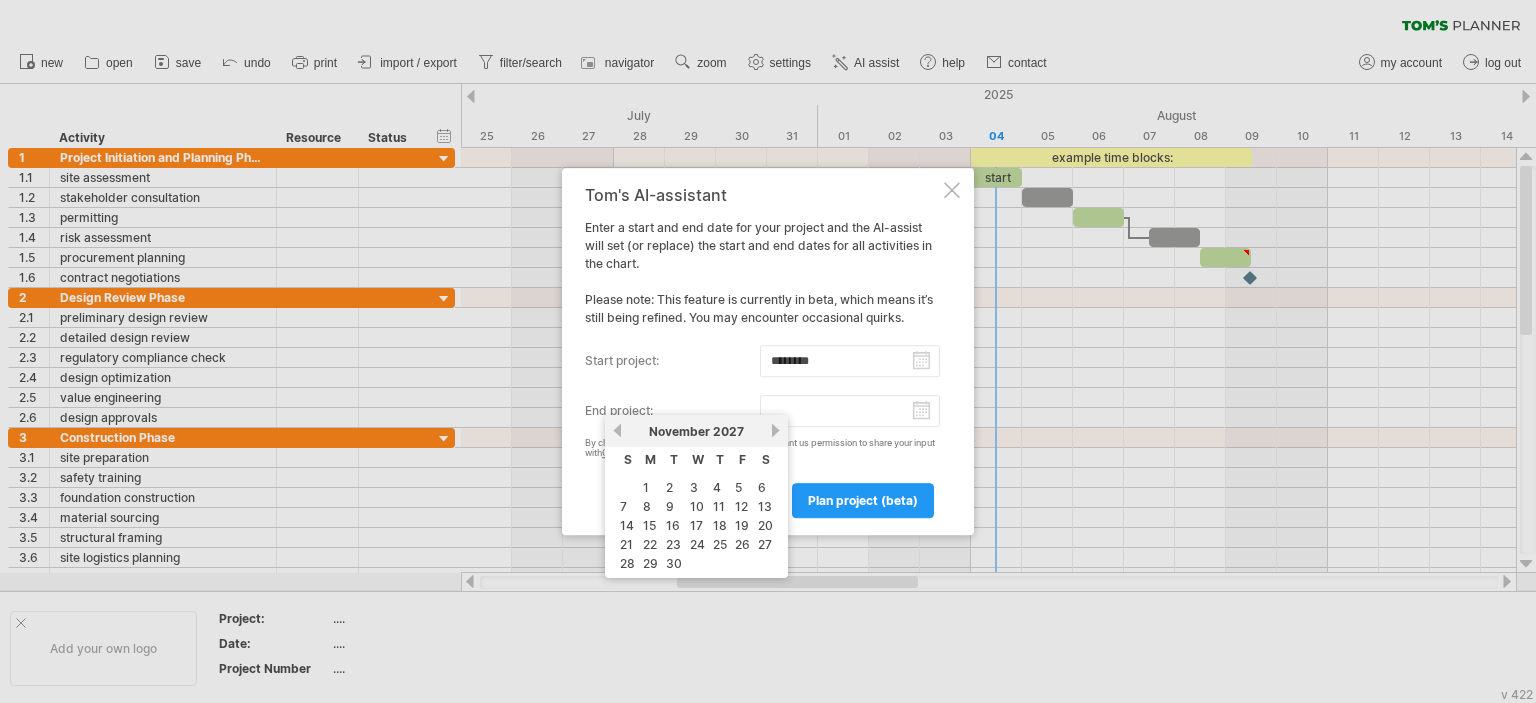 click on "next" at bounding box center (775, 430) 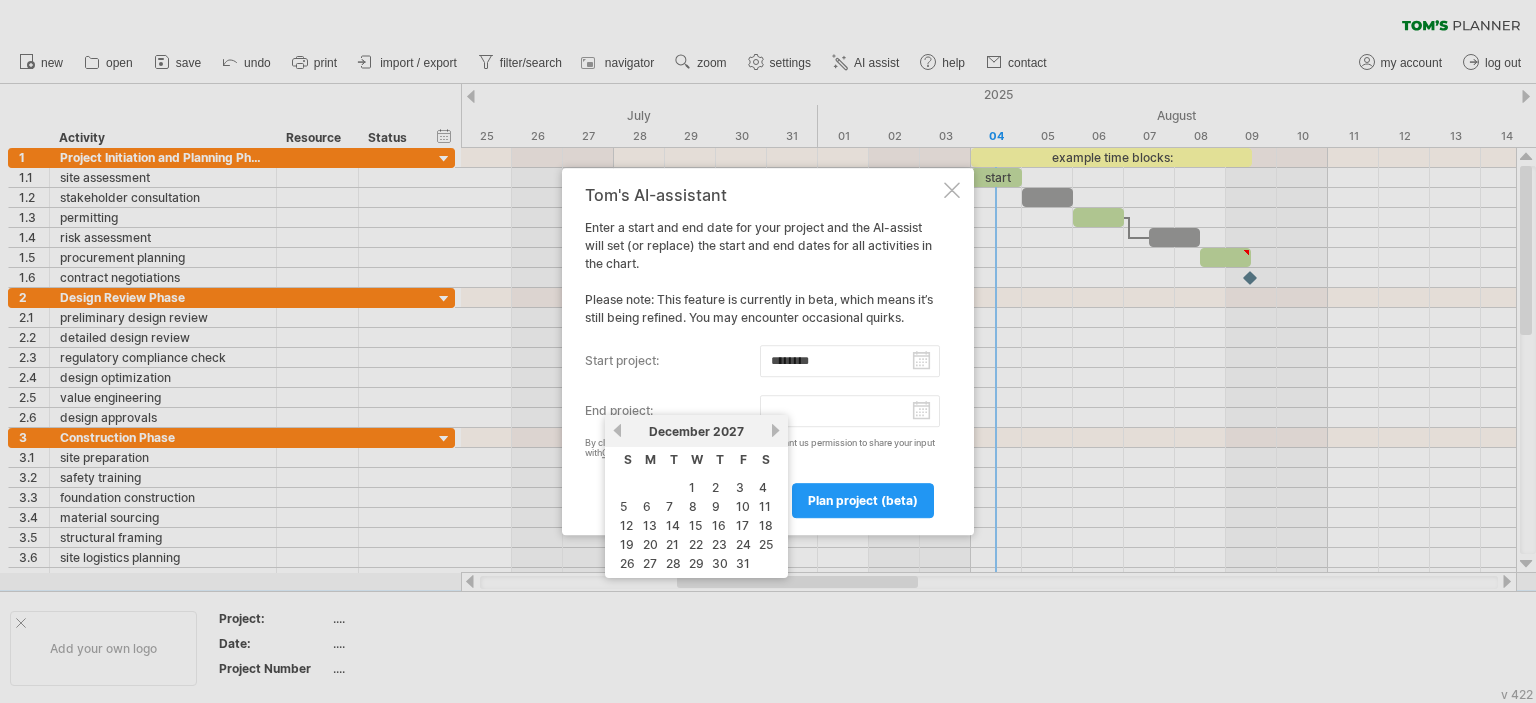 click on "next" at bounding box center (775, 430) 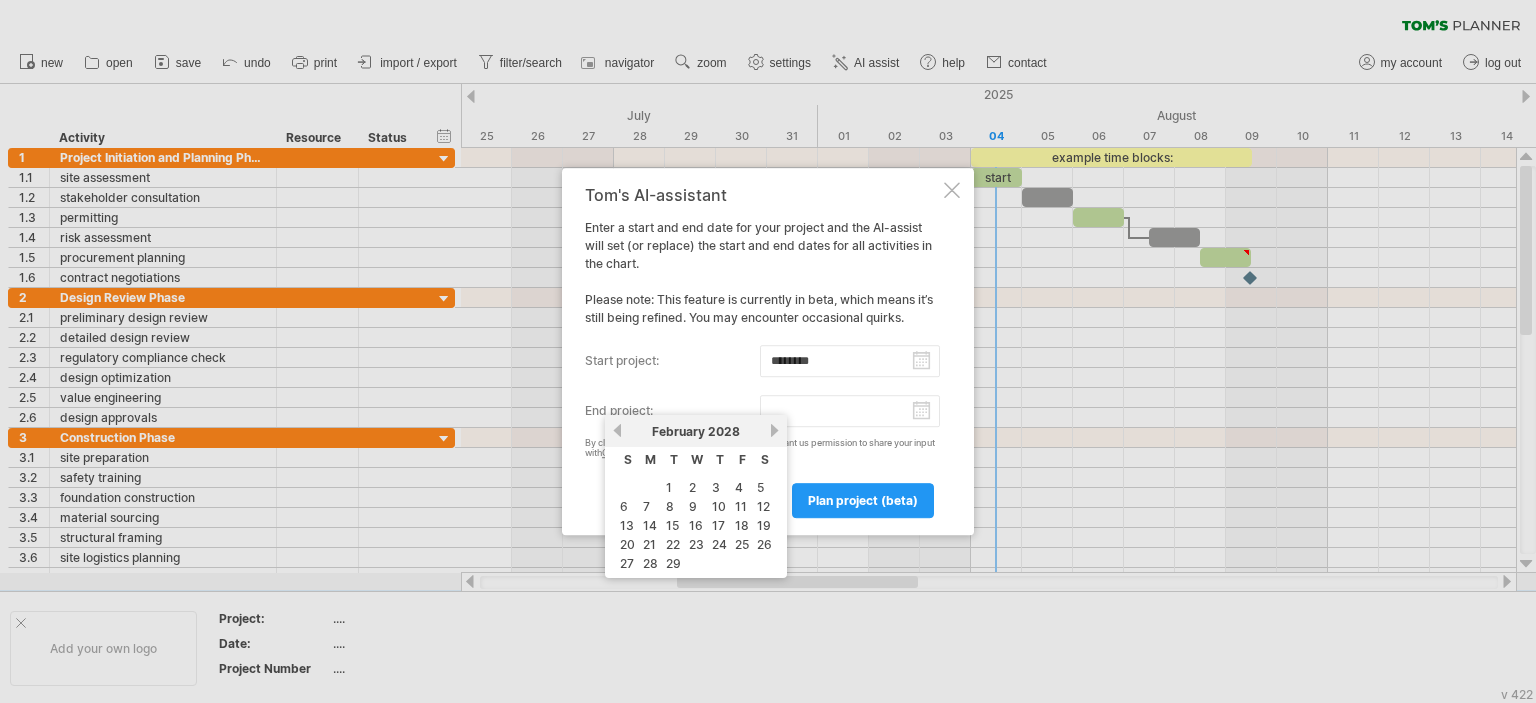 click on "next" at bounding box center (774, 430) 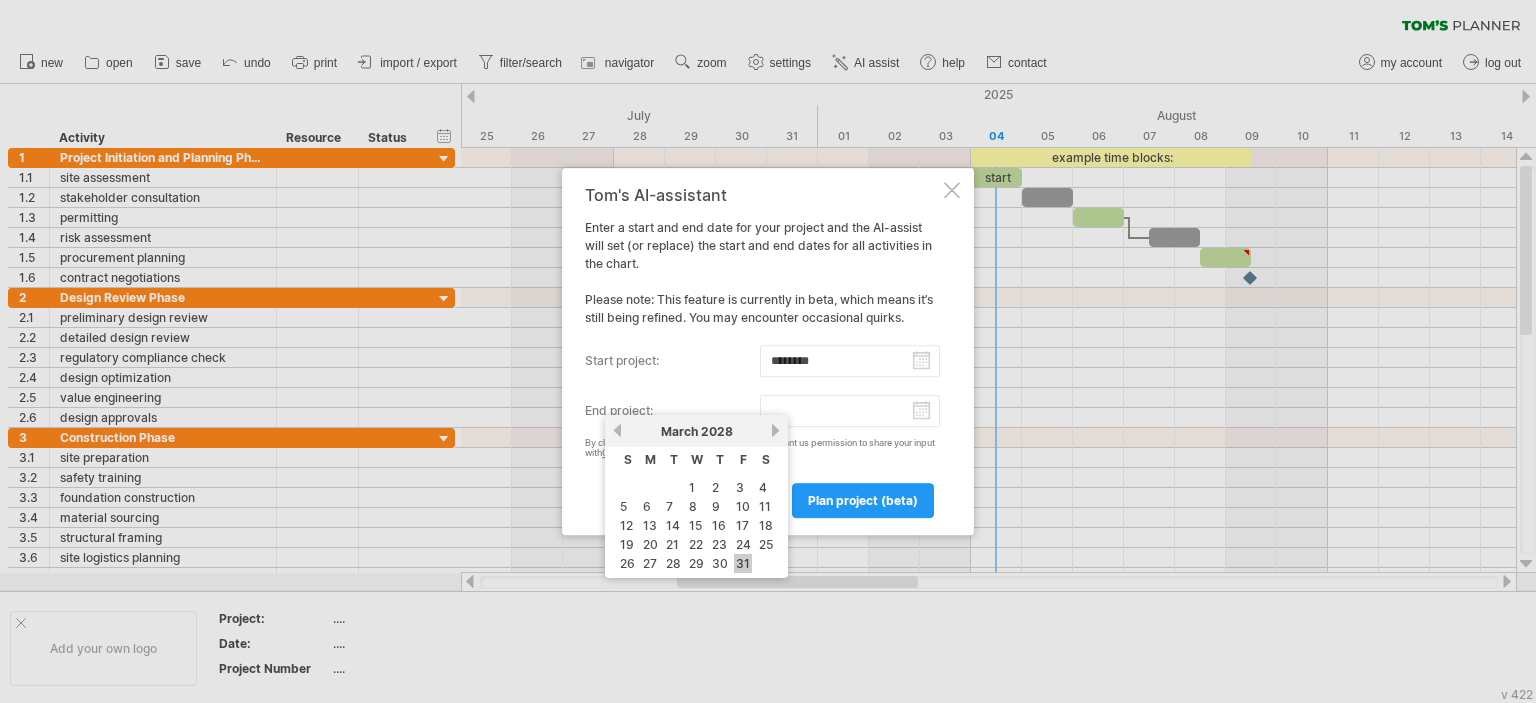 click on "31" at bounding box center [743, 563] 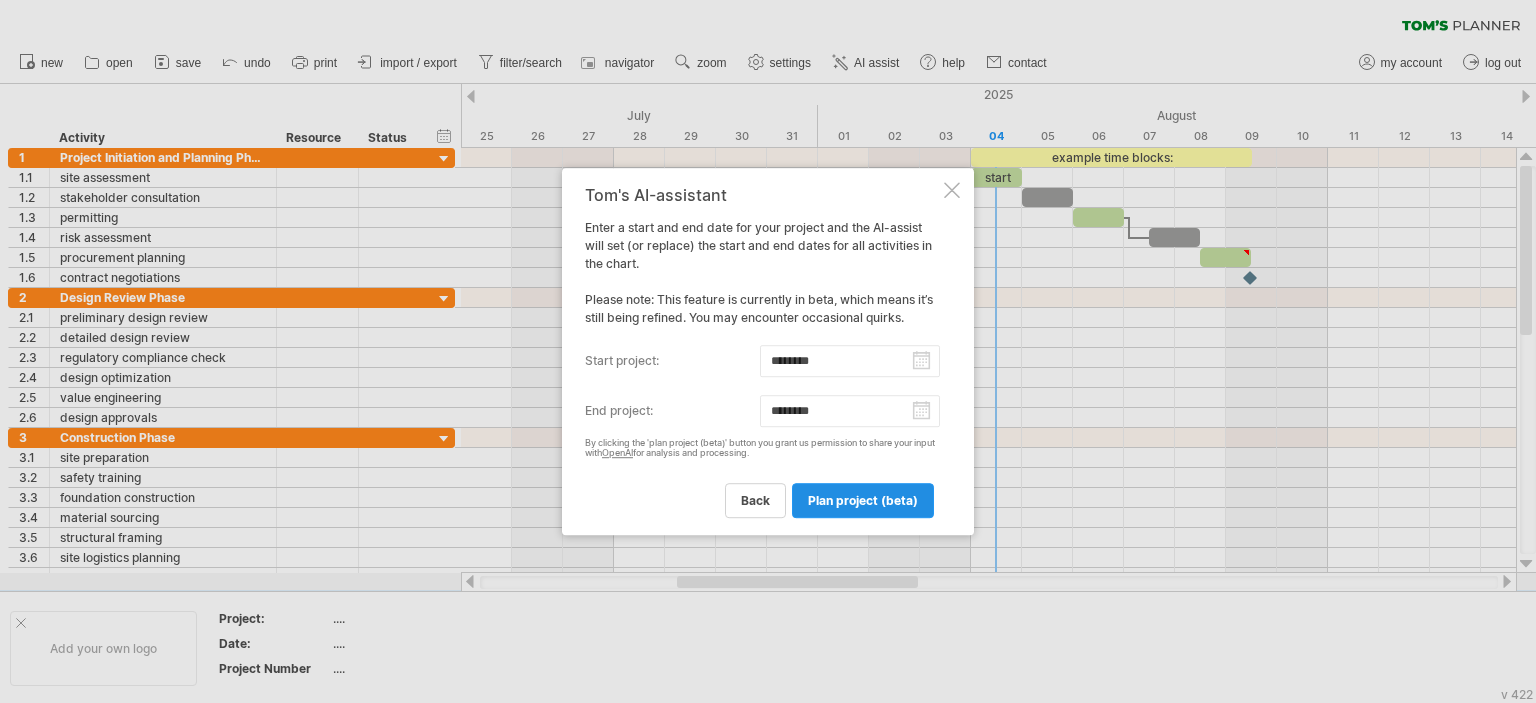 click on "plan project (beta)" at bounding box center (863, 500) 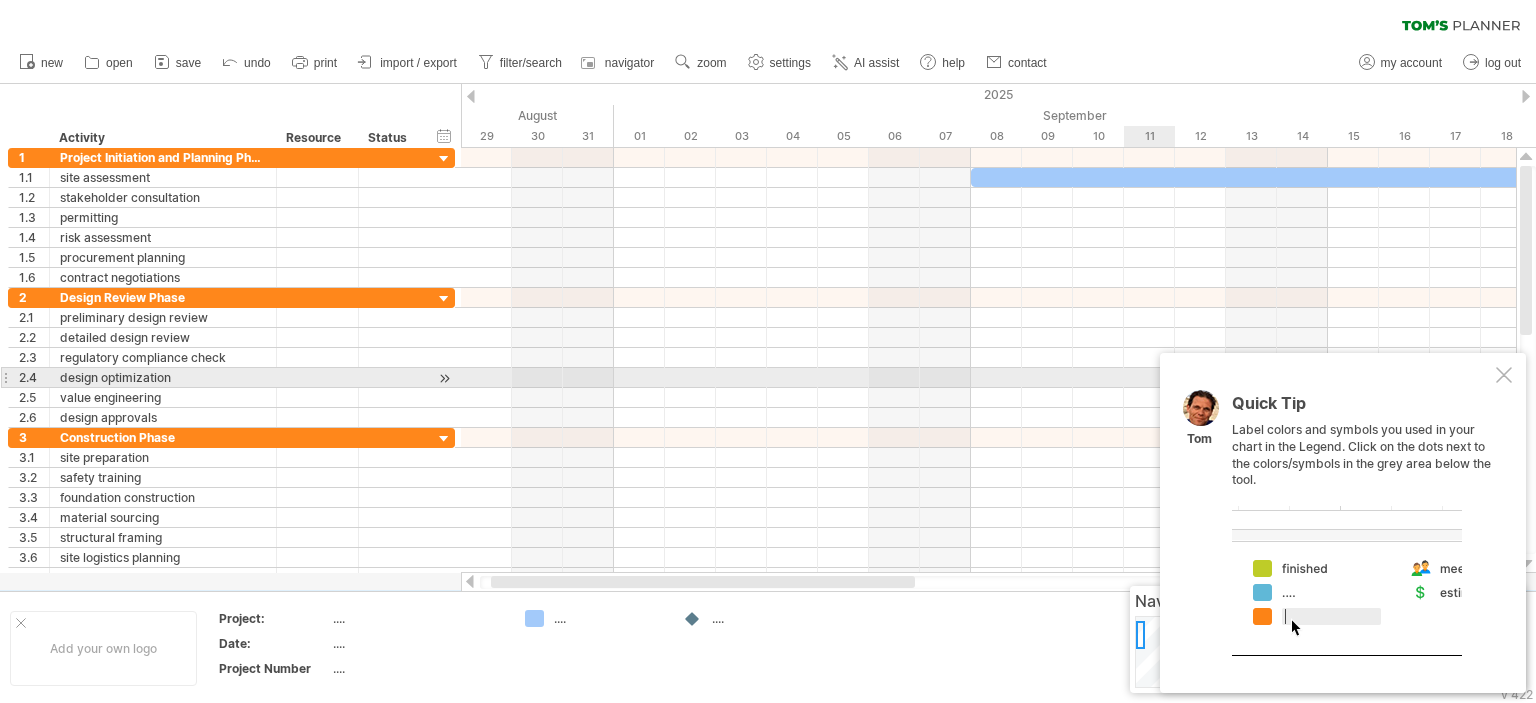 click at bounding box center [1504, 375] 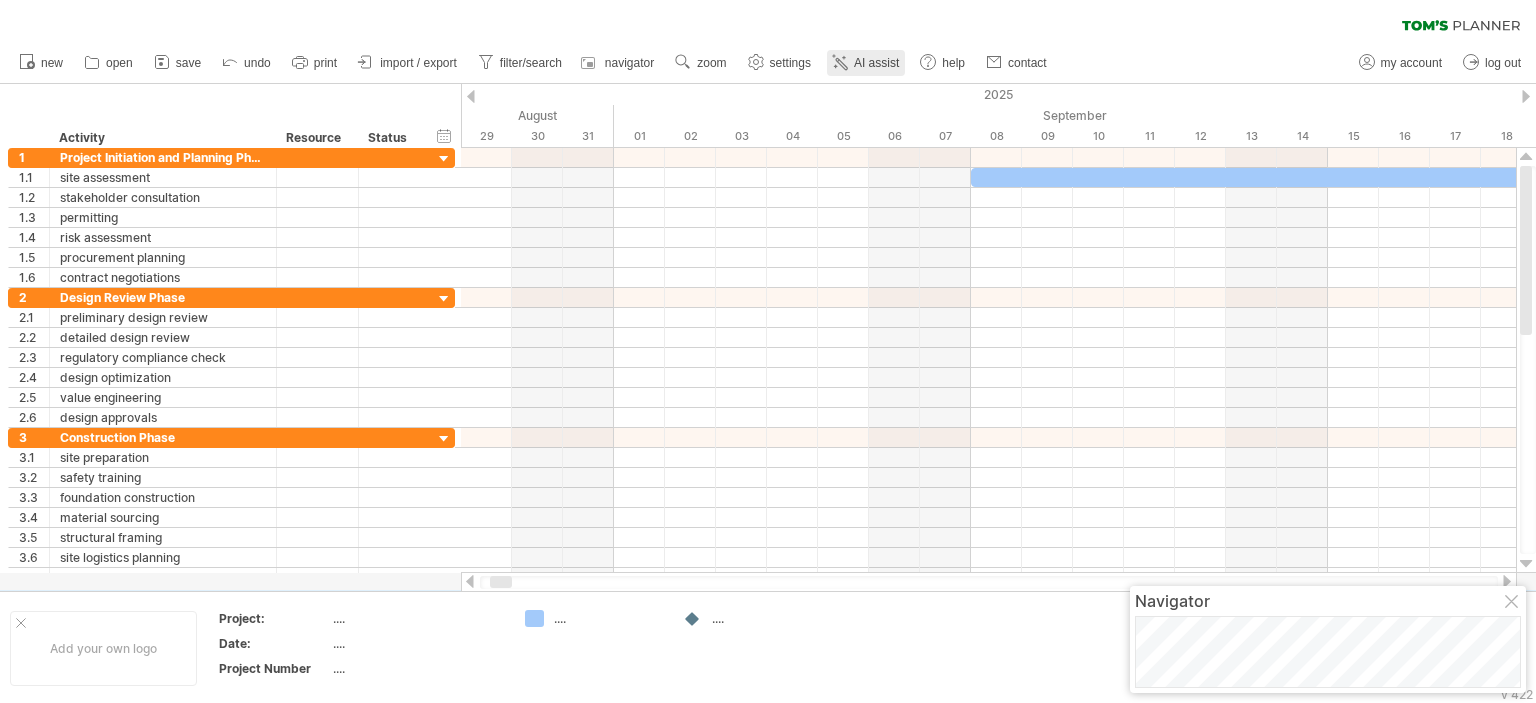click on "AI assist" at bounding box center (866, 63) 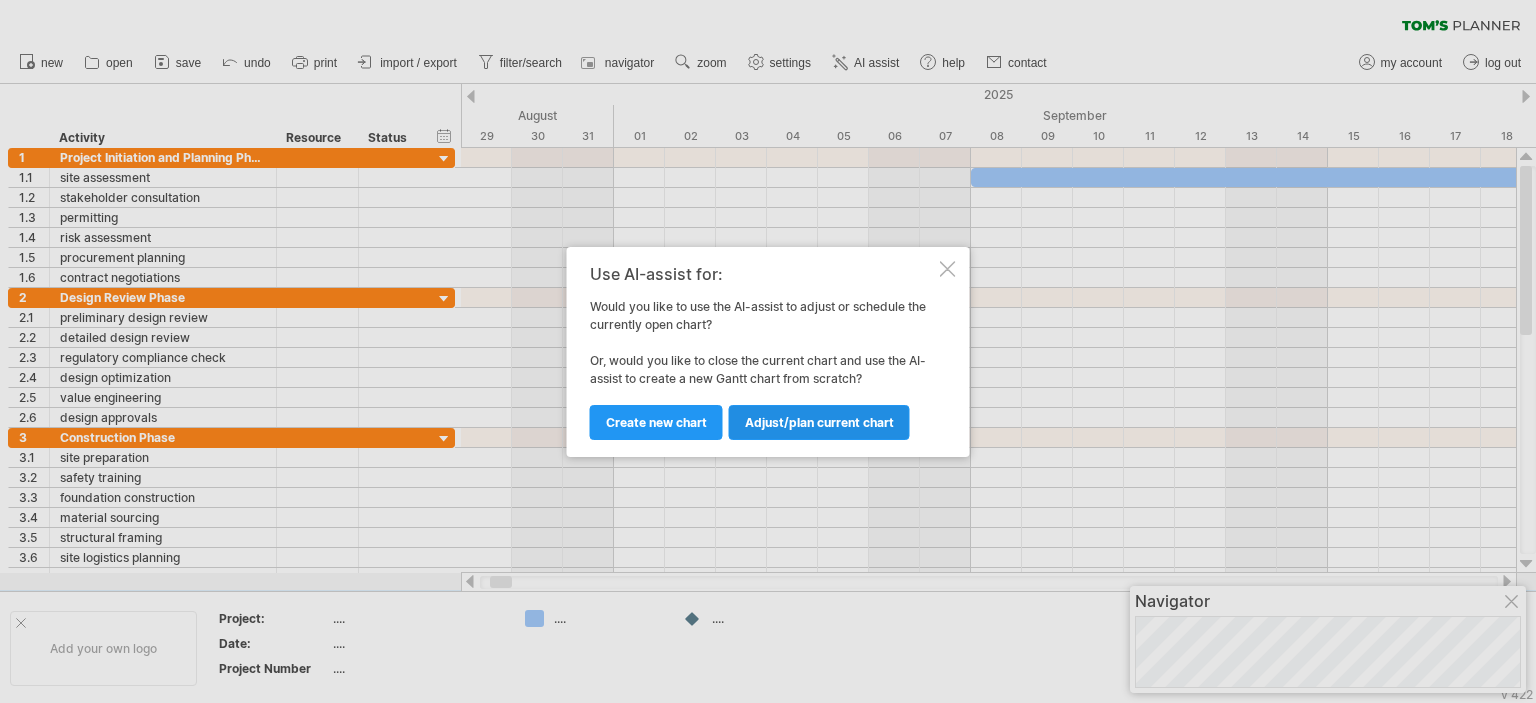 click on "Adjust/plan current chart" at bounding box center (819, 422) 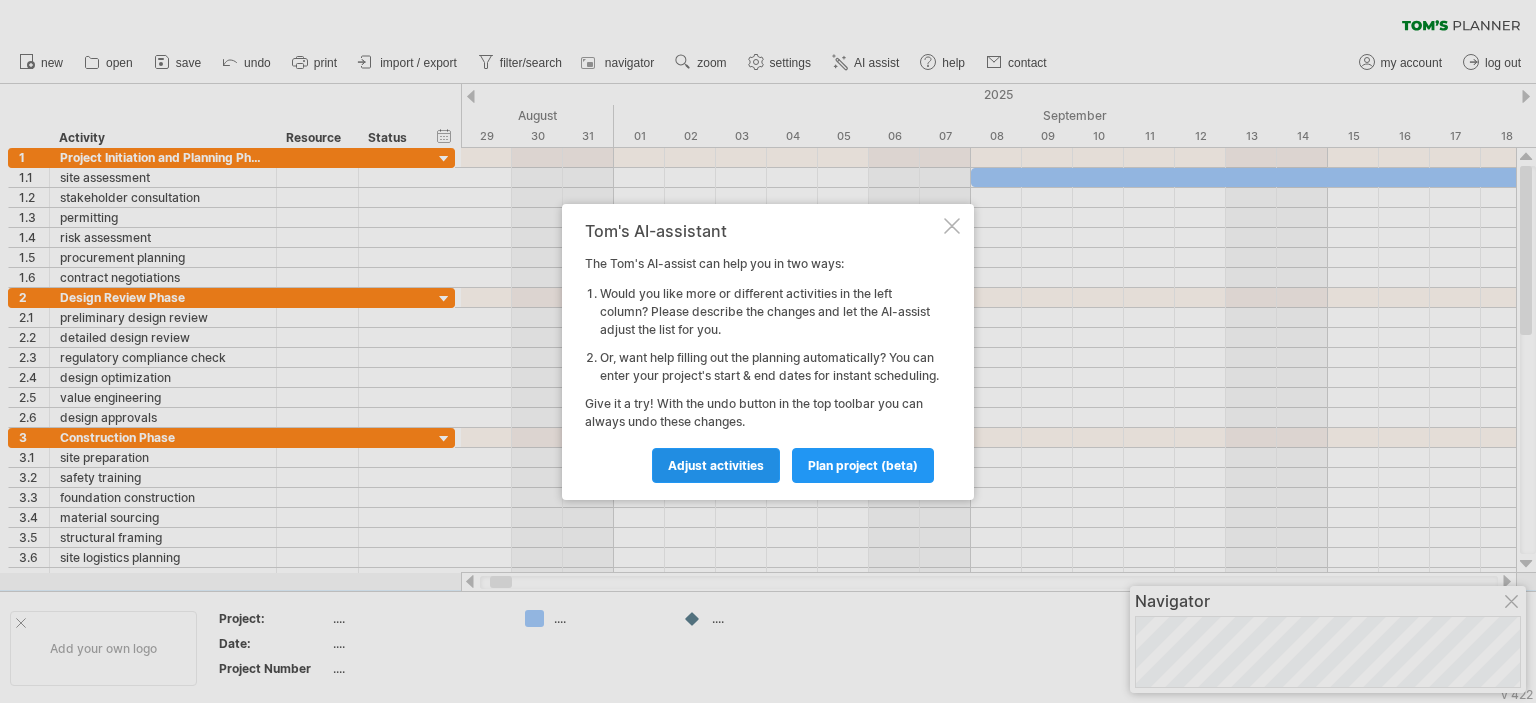 click on "Adjust activities" at bounding box center (716, 465) 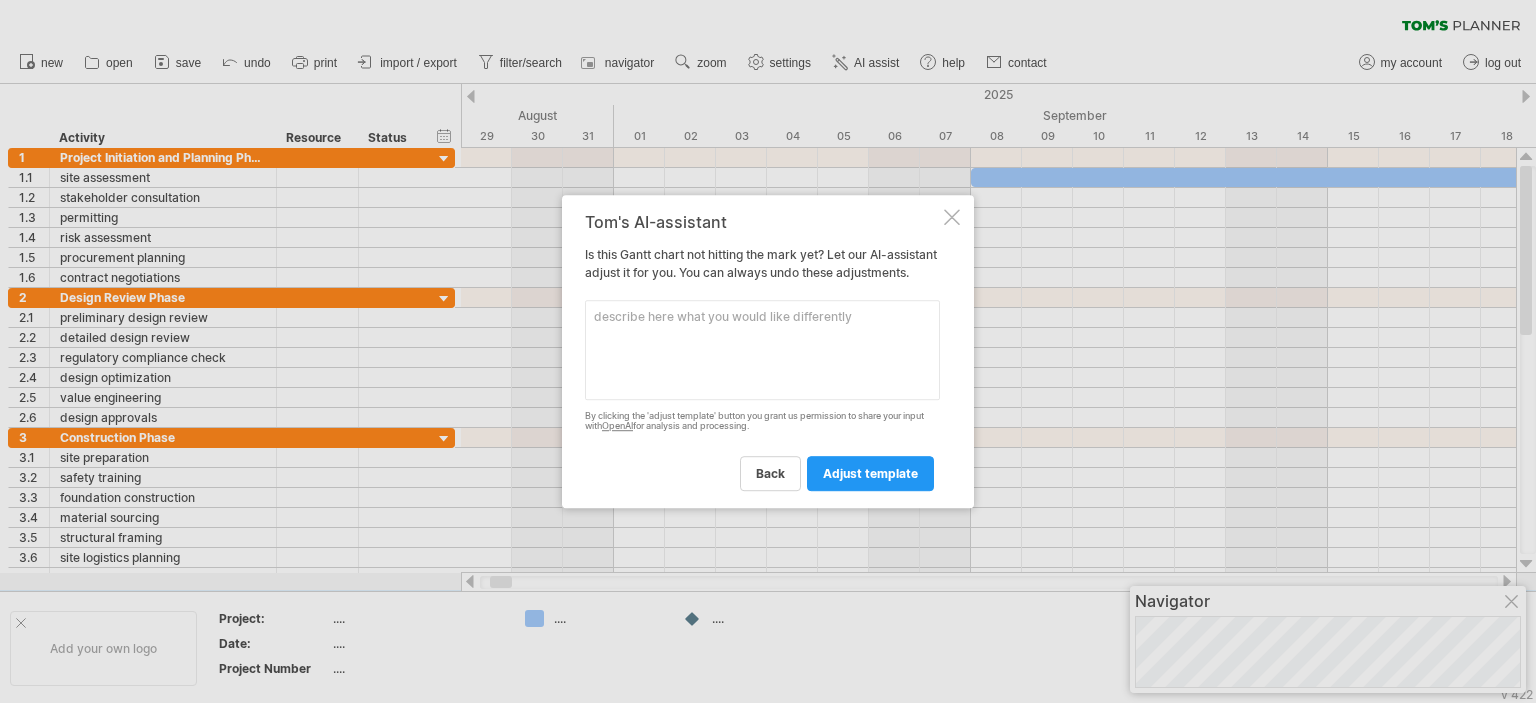 click at bounding box center (762, 350) 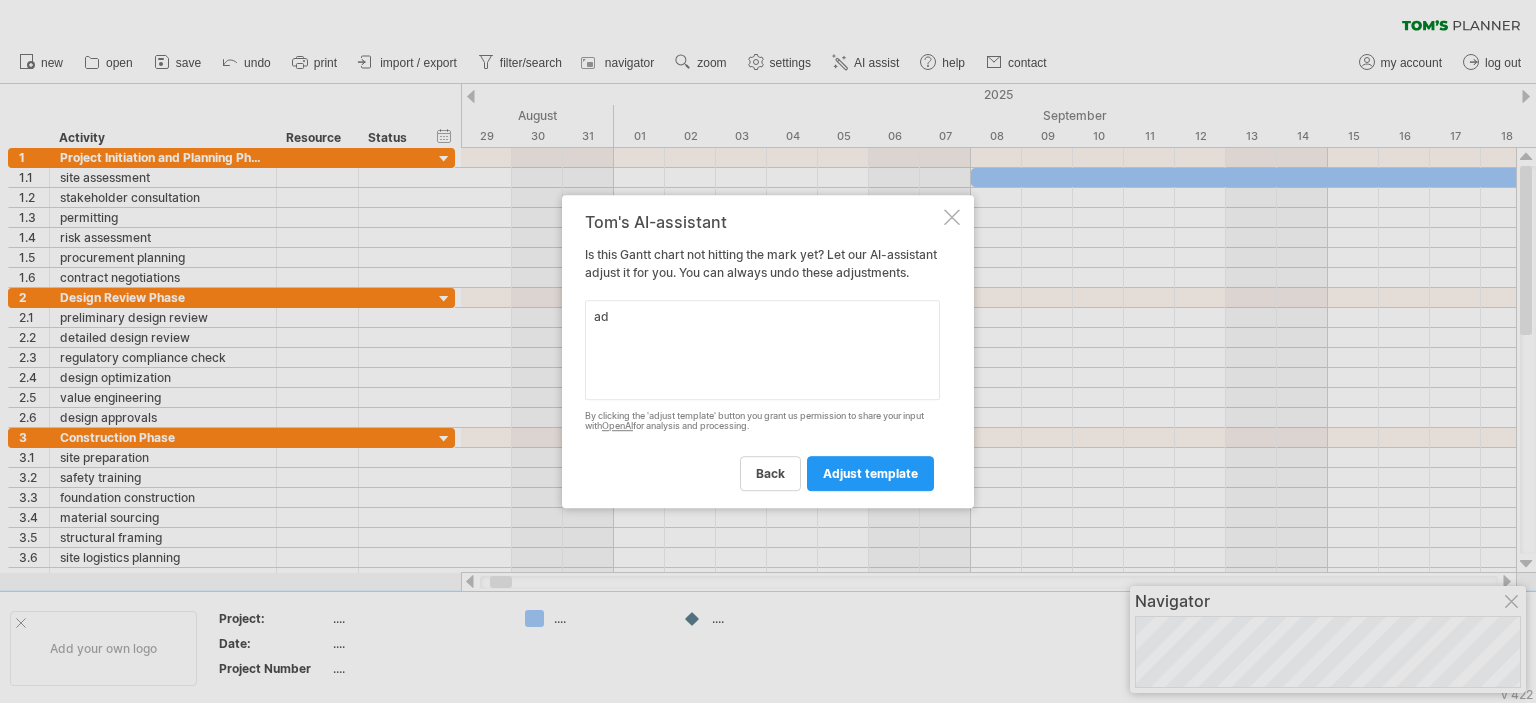 type on "a" 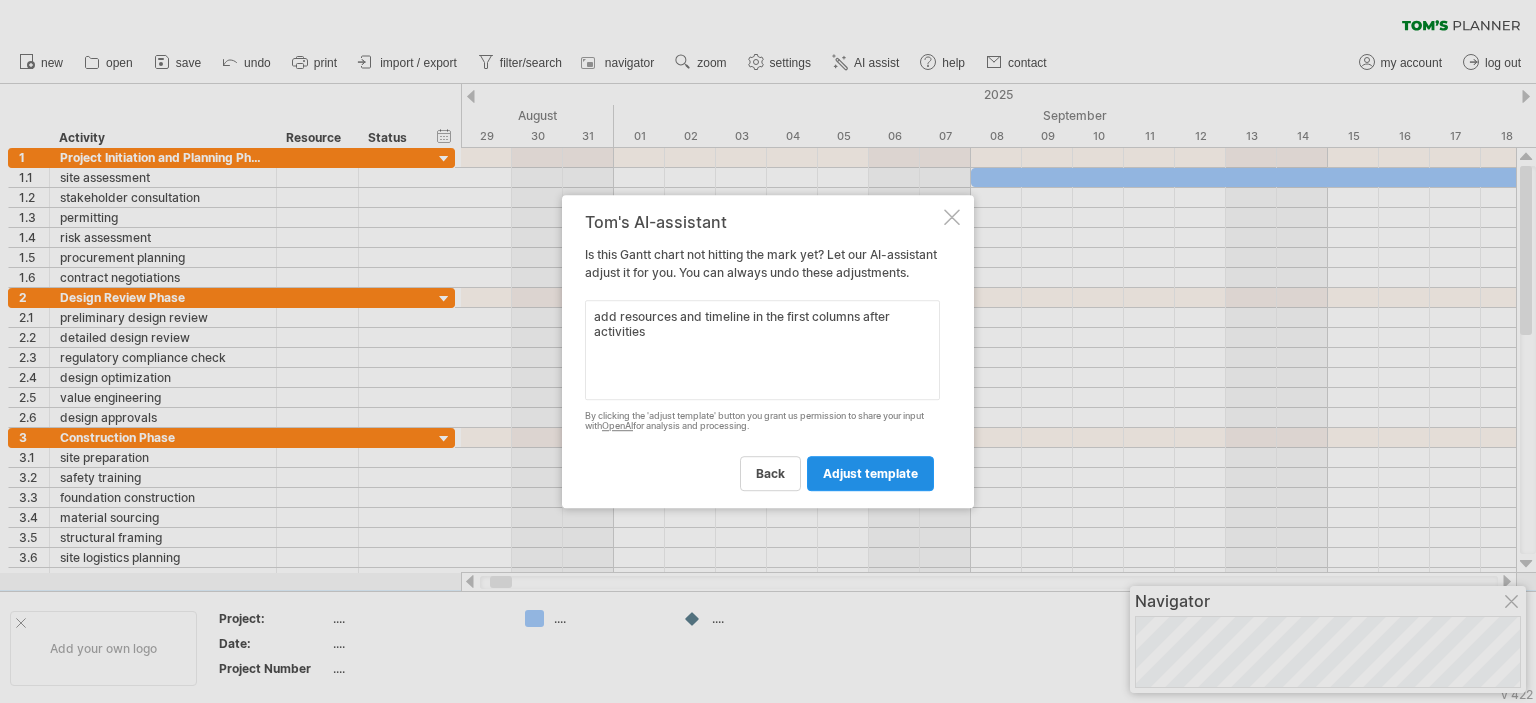 type on "add resources and timeline in the first columns after activities" 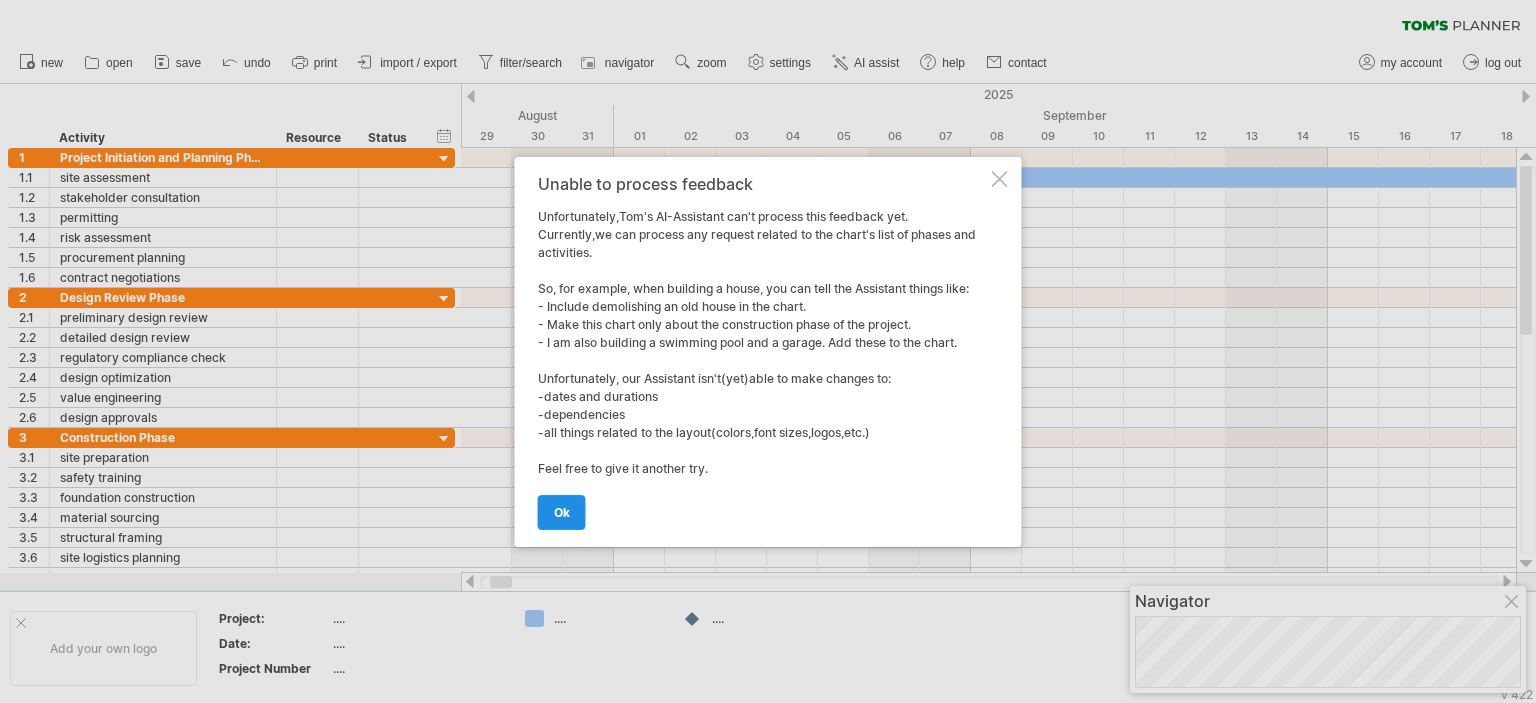click on "ok" at bounding box center [562, 512] 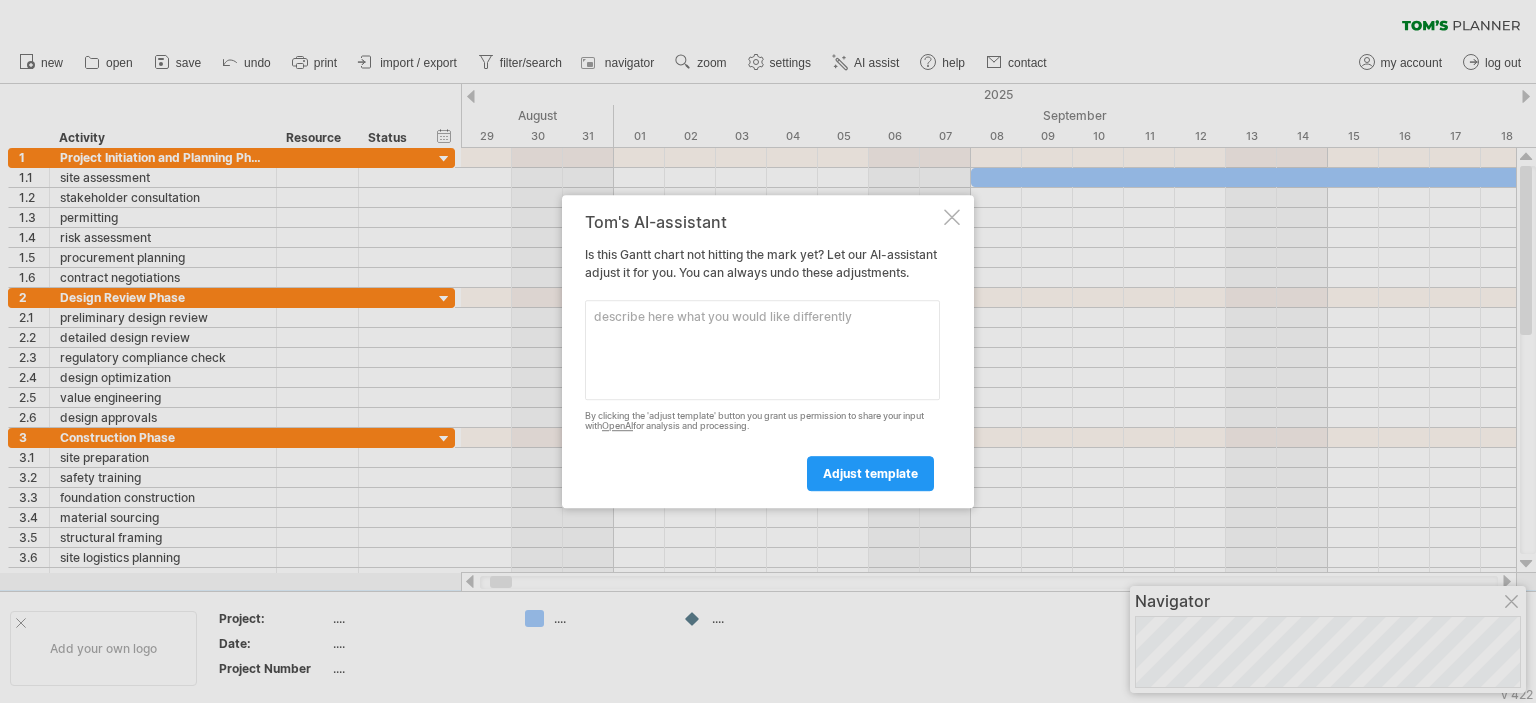 click at bounding box center (762, 350) 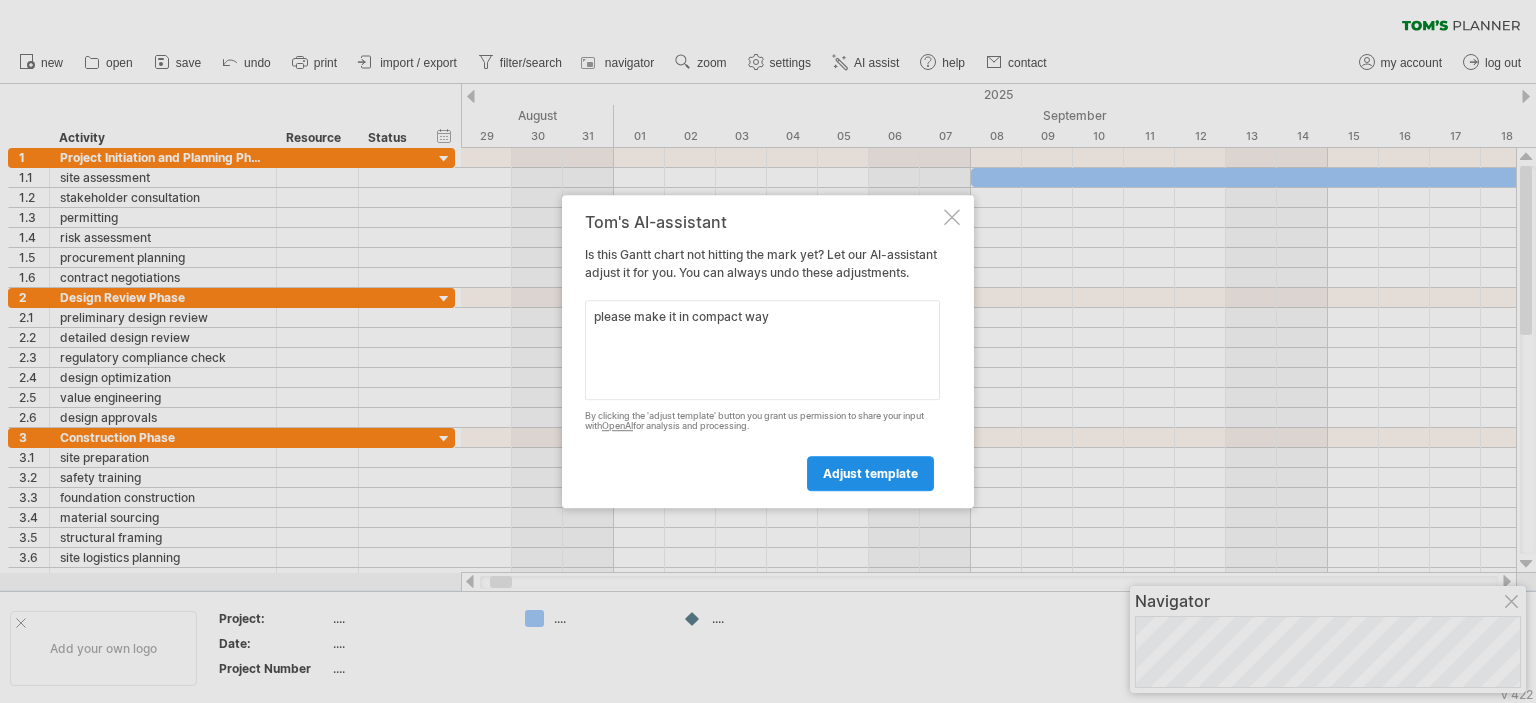 type on "please make it in compact way" 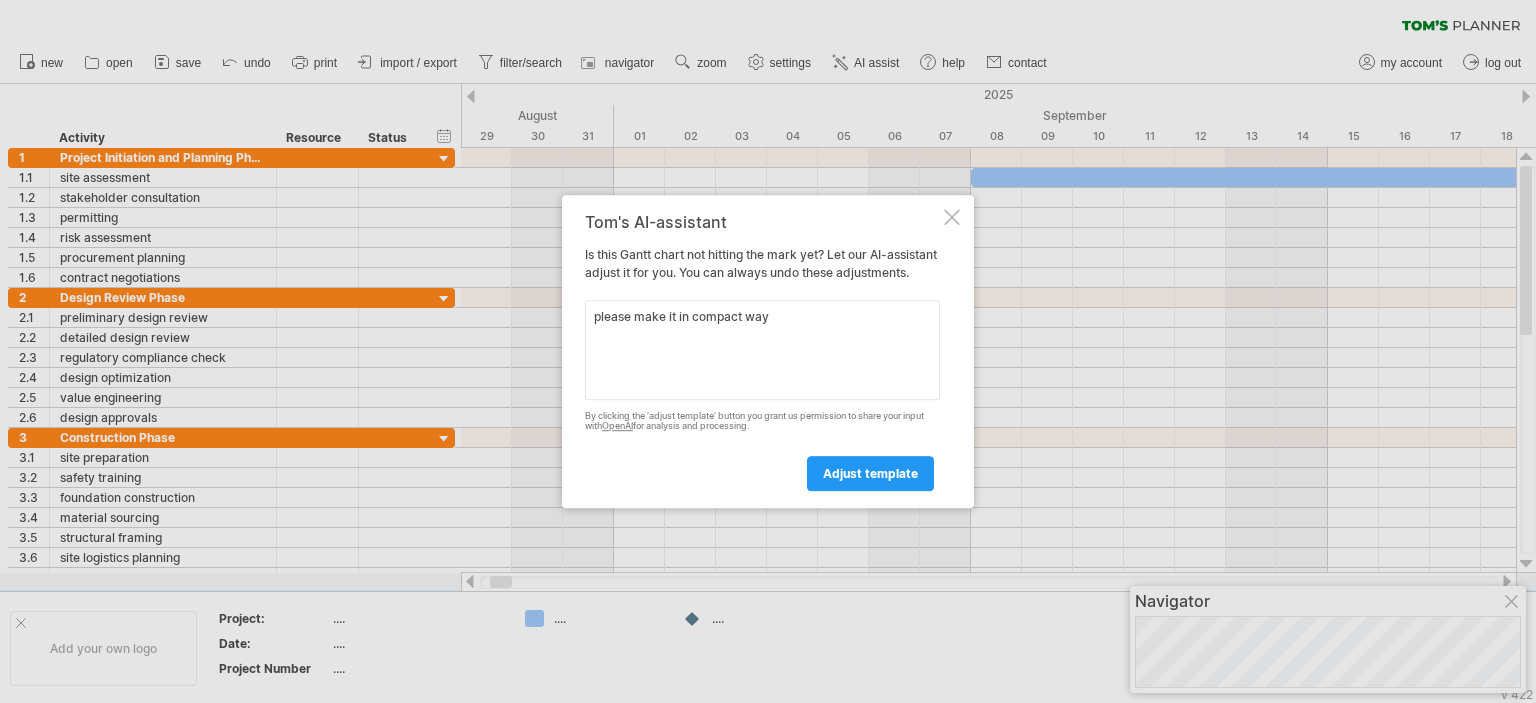 click on "adjust template" at bounding box center [870, 473] 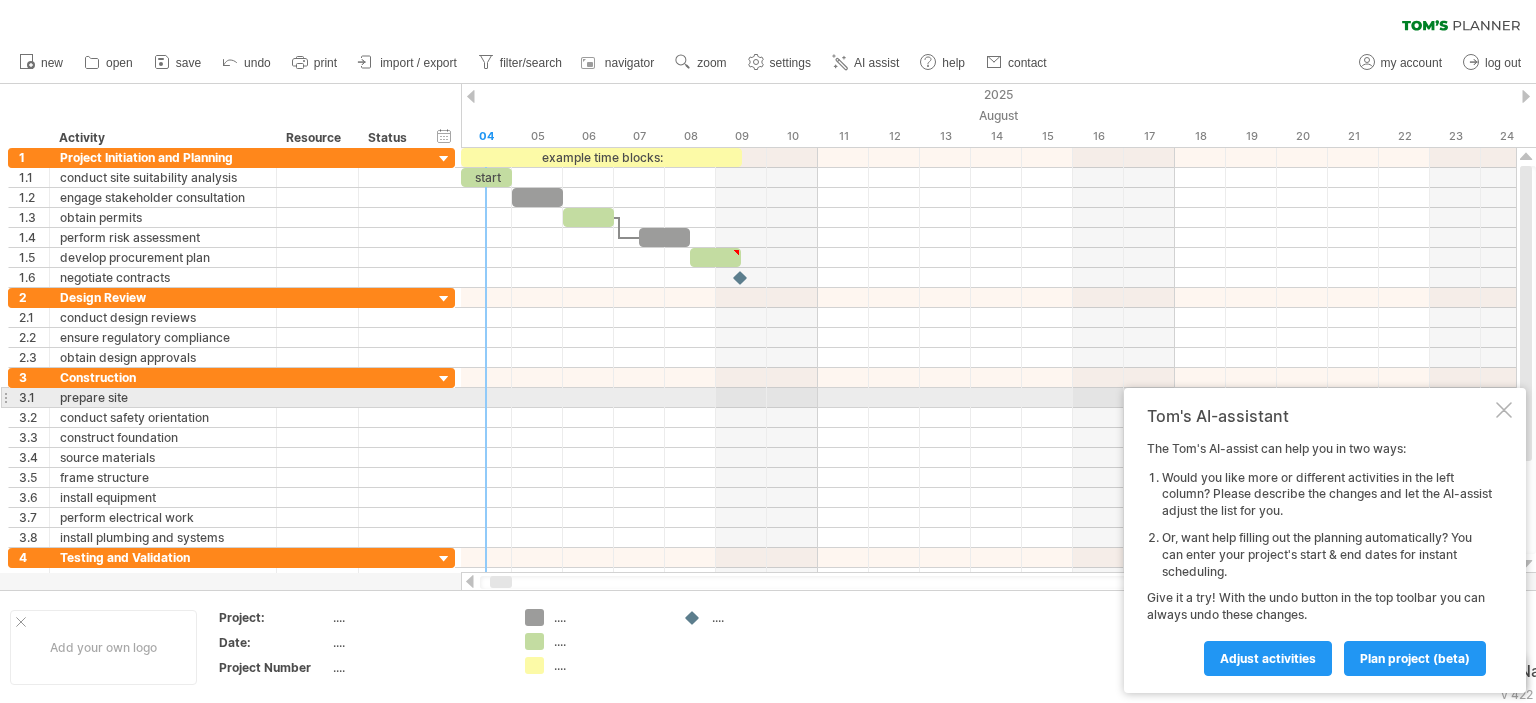 click at bounding box center (1504, 410) 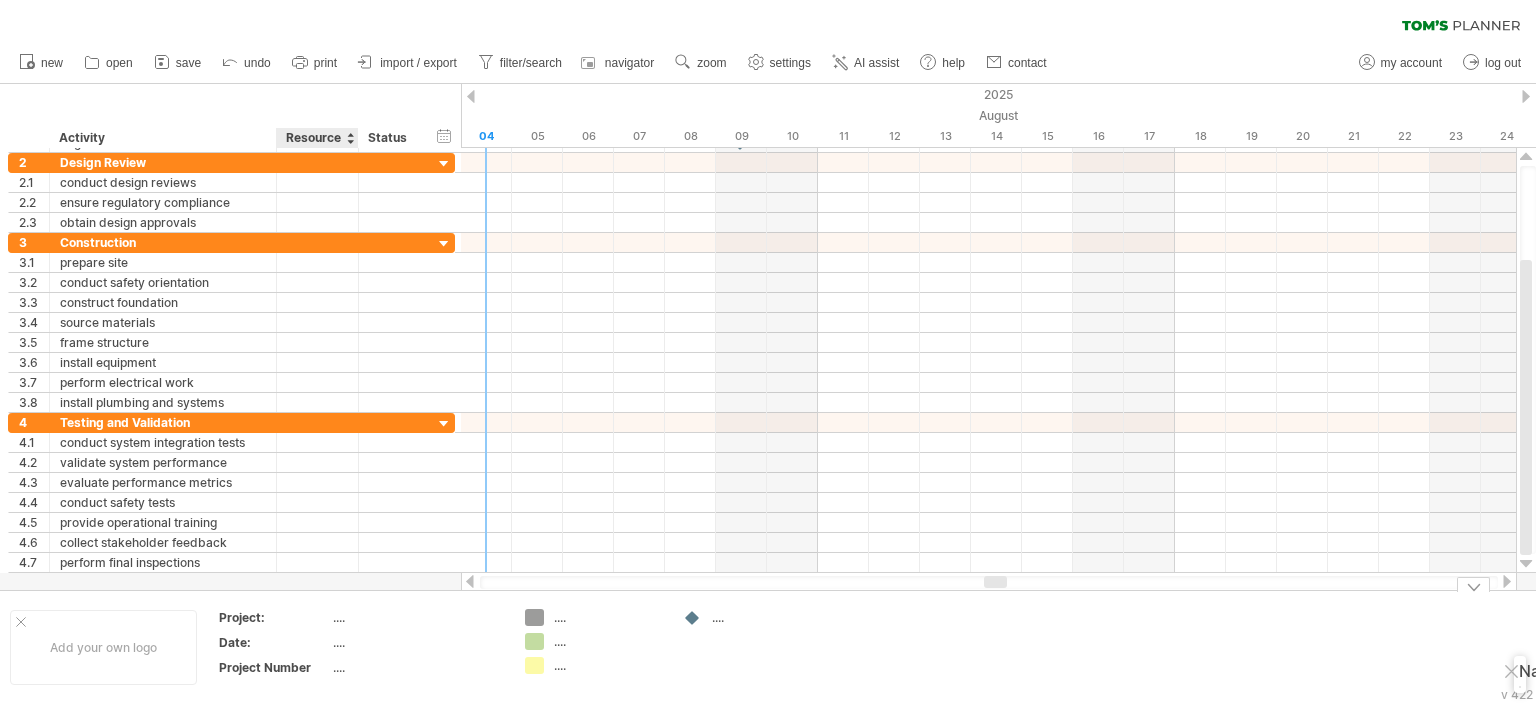 click on "Date:" at bounding box center [275, 645] 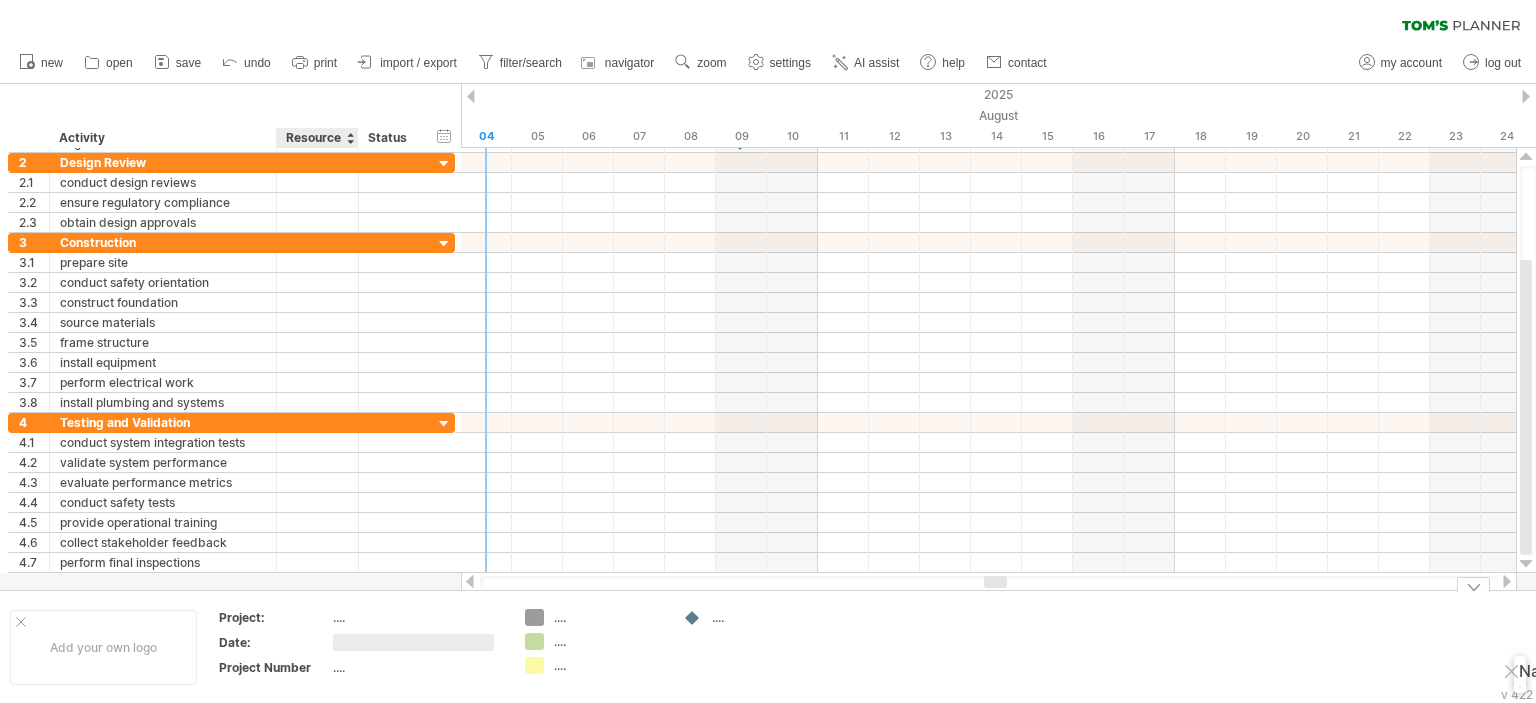 click on "...." at bounding box center [417, 617] 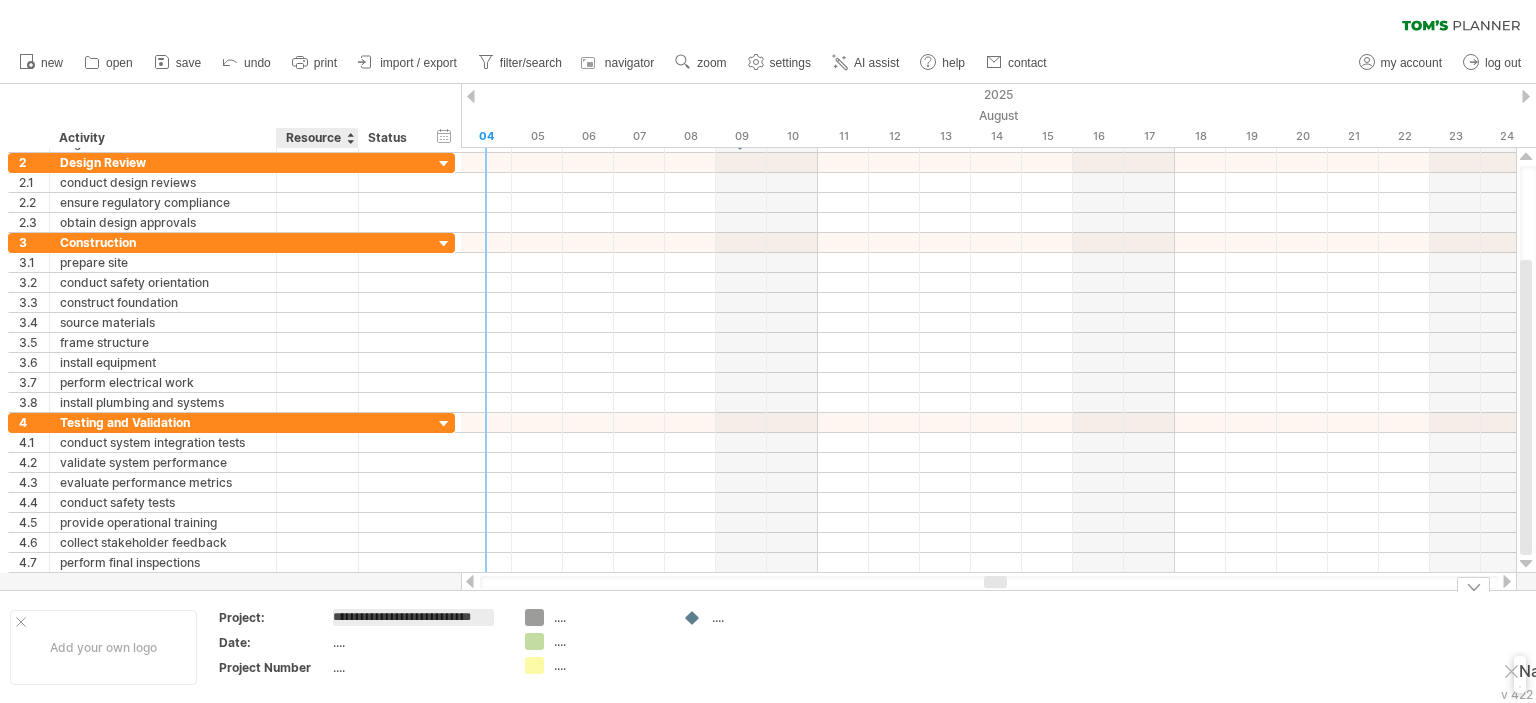 scroll, scrollTop: 0, scrollLeft: 25, axis: horizontal 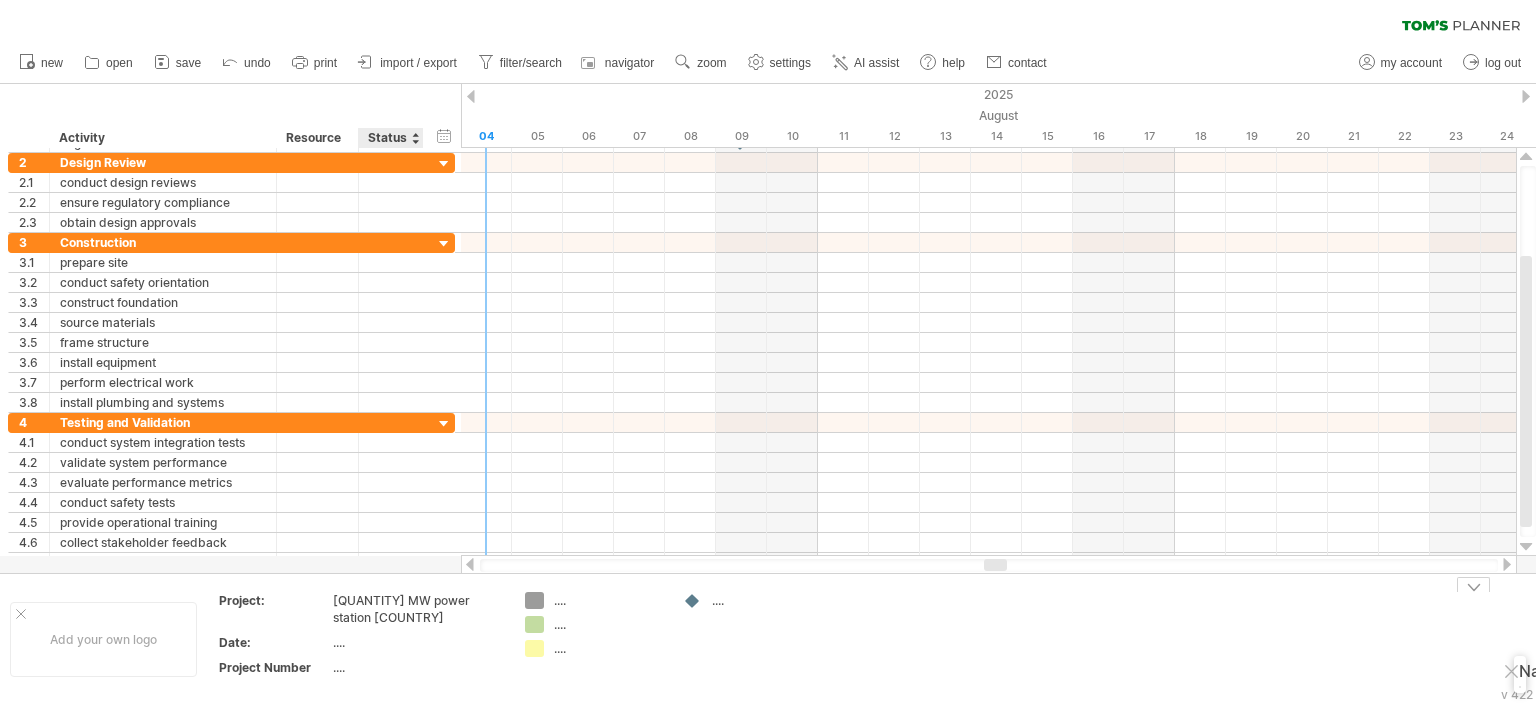 click on "...." at bounding box center [418, 645] 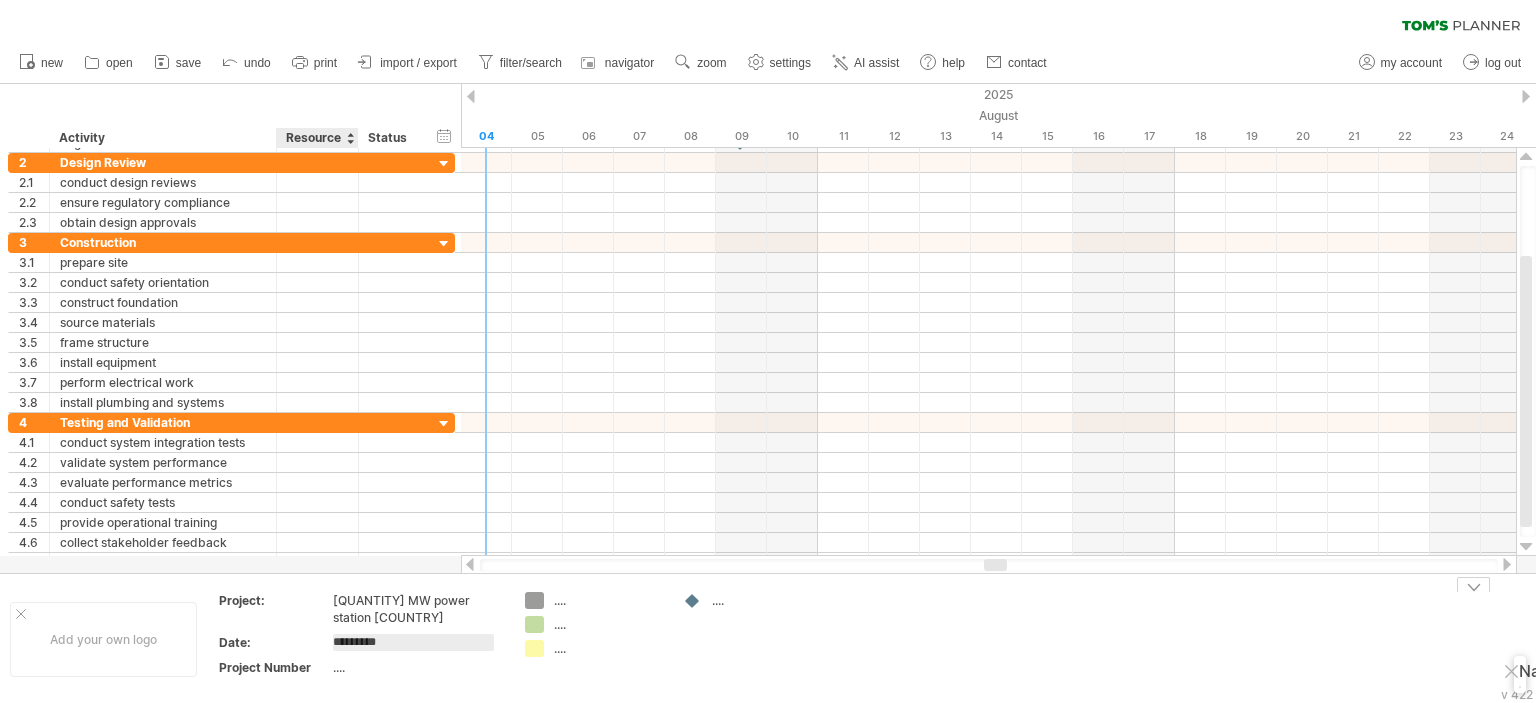 type on "**********" 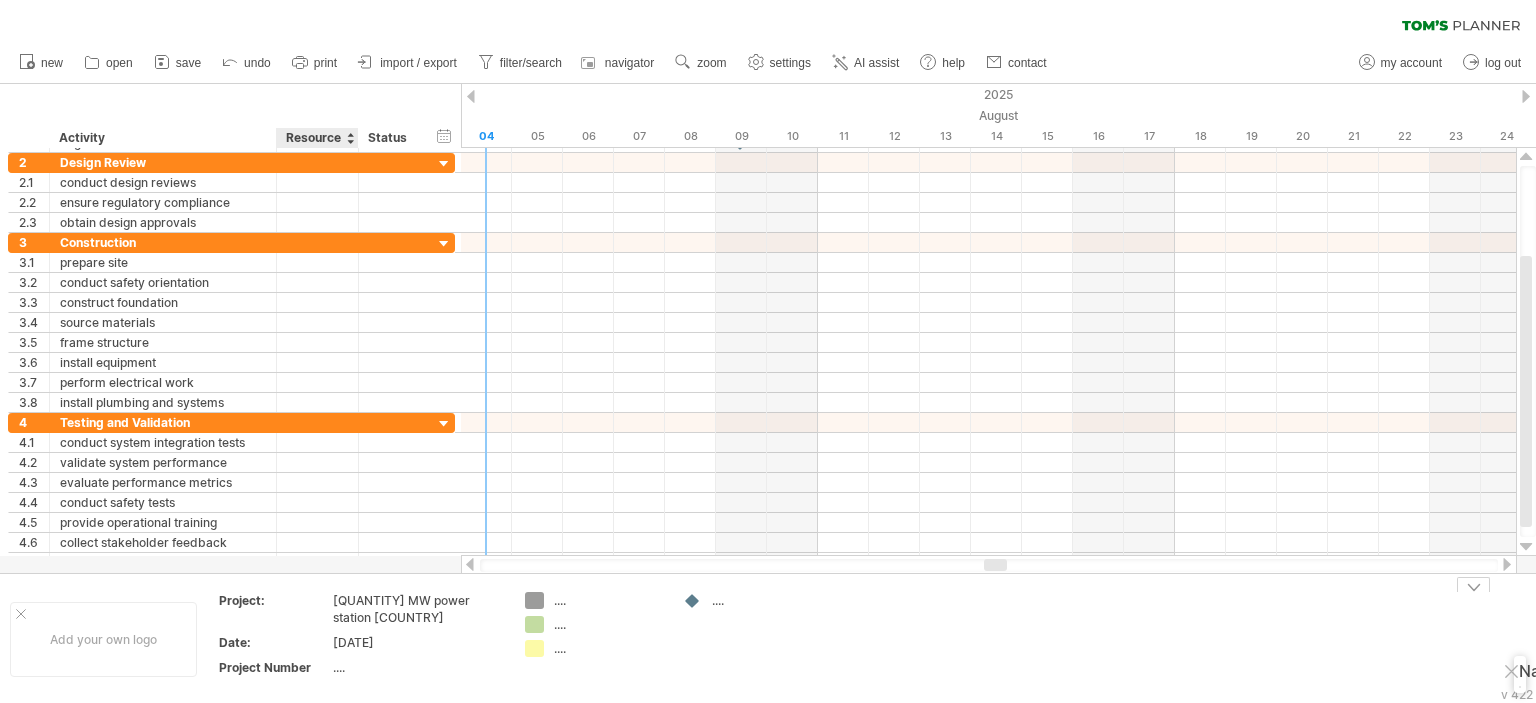 click on "...." at bounding box center (417, 667) 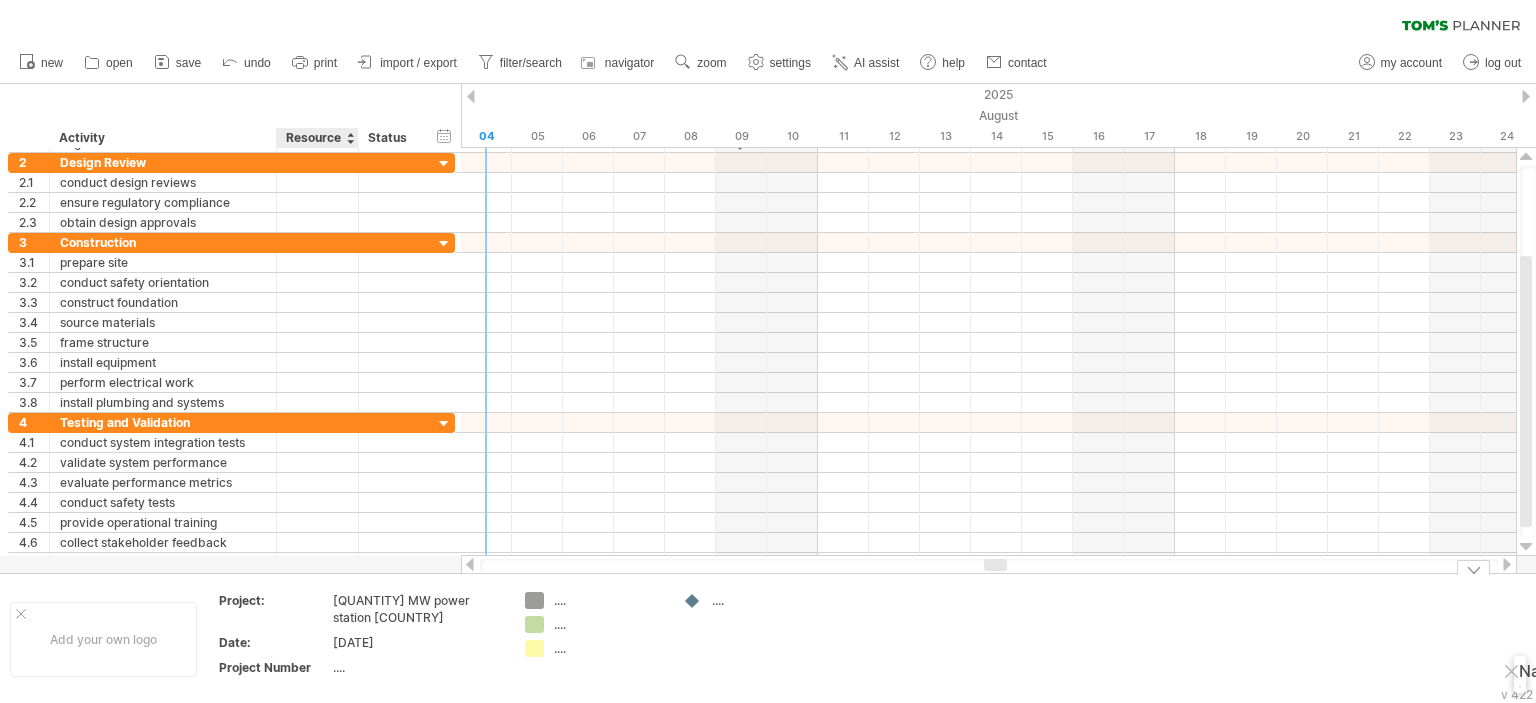 click on "...." at bounding box center (417, 667) 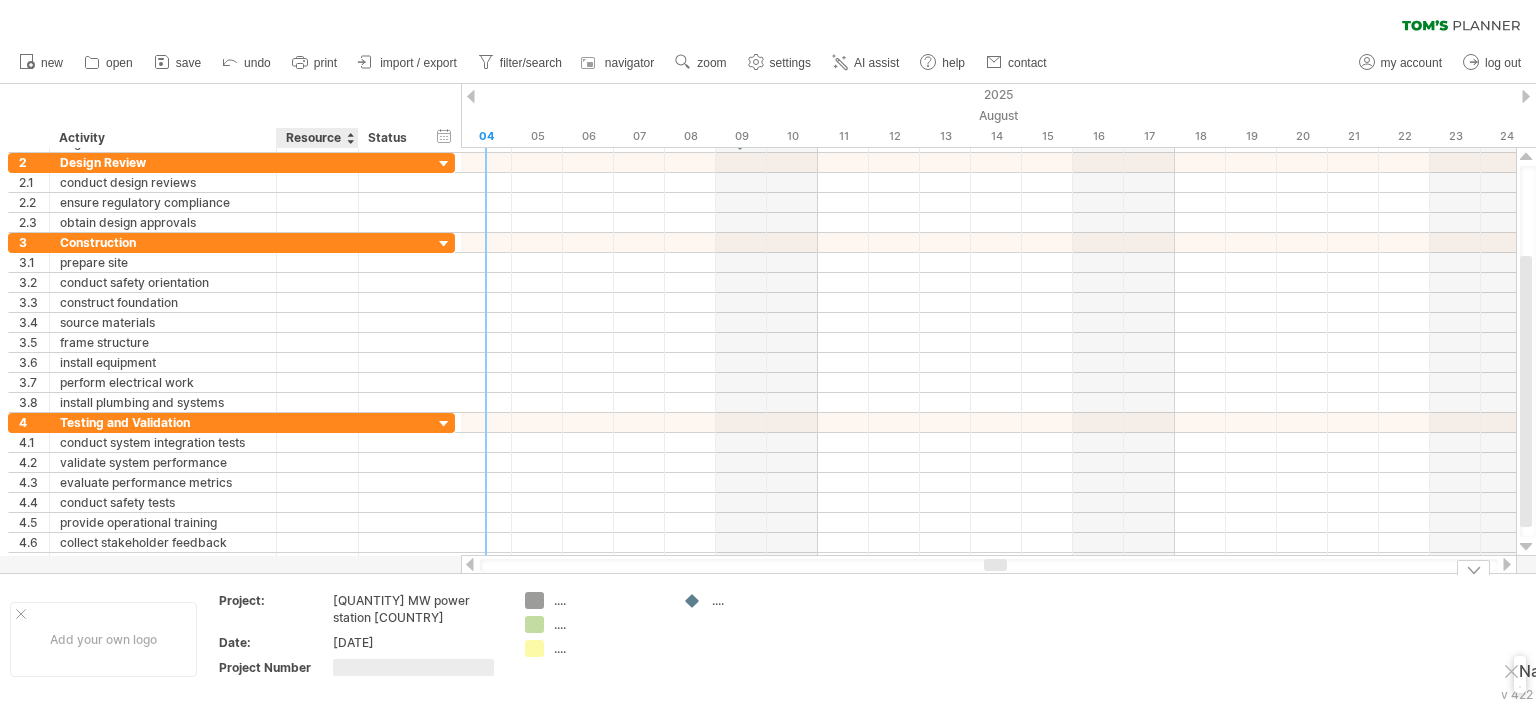 type on "********" 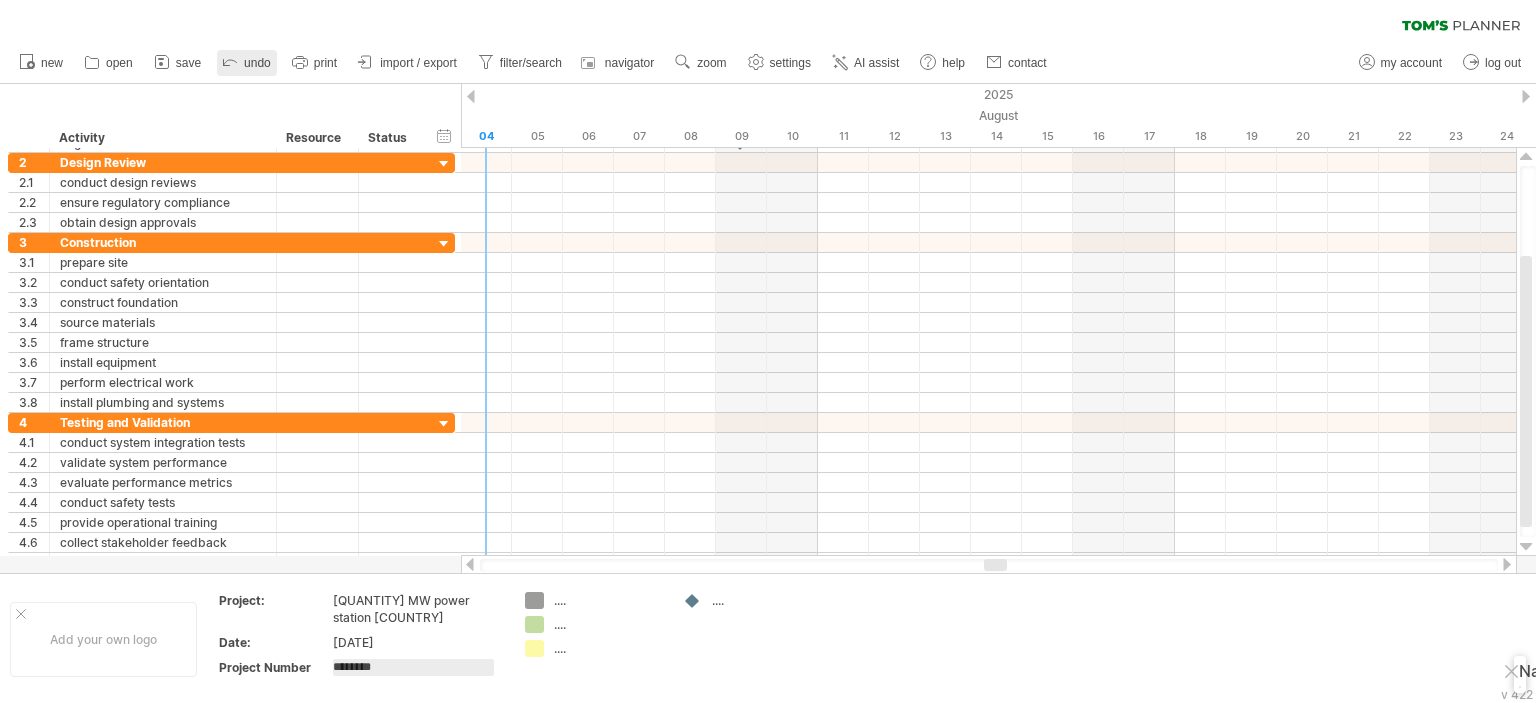 click on "undo" at bounding box center (257, 63) 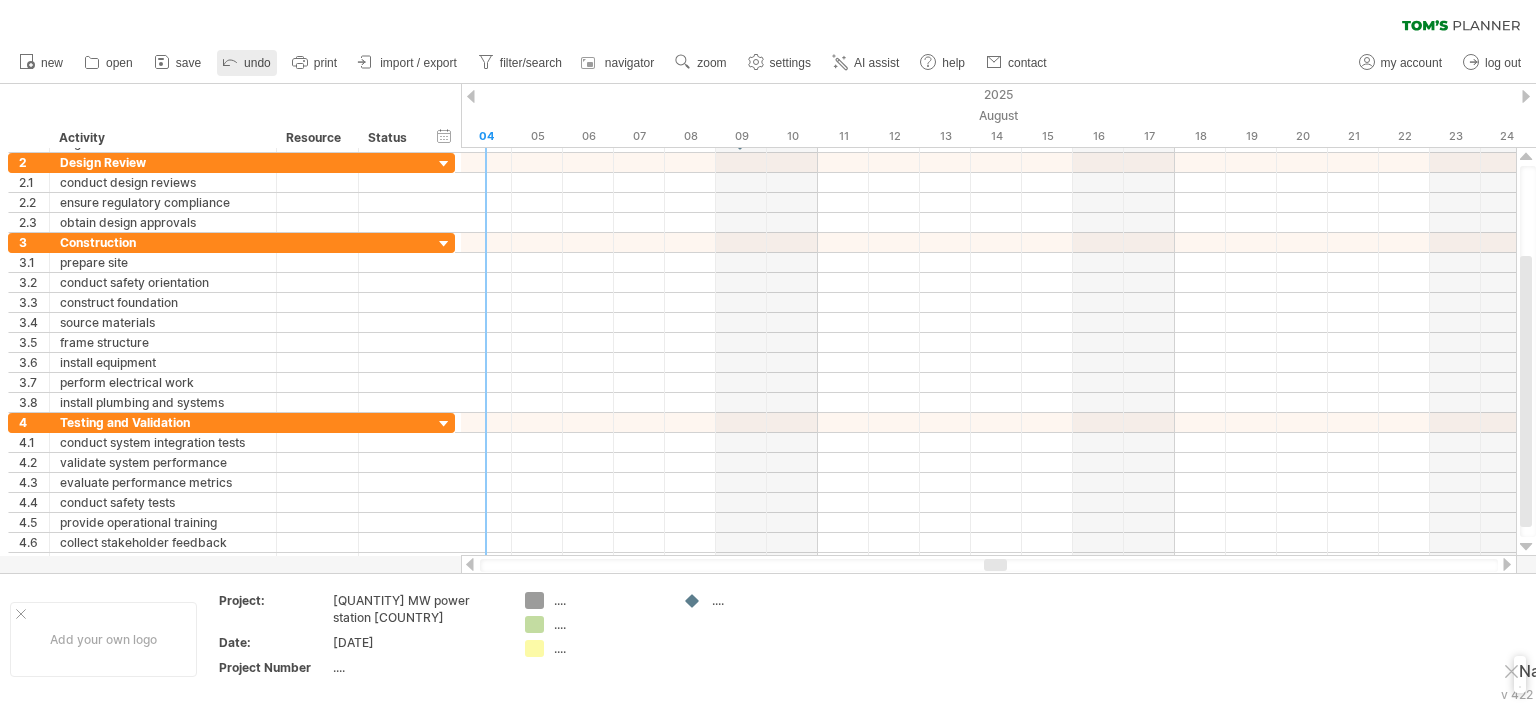 click on "undo" at bounding box center (257, 63) 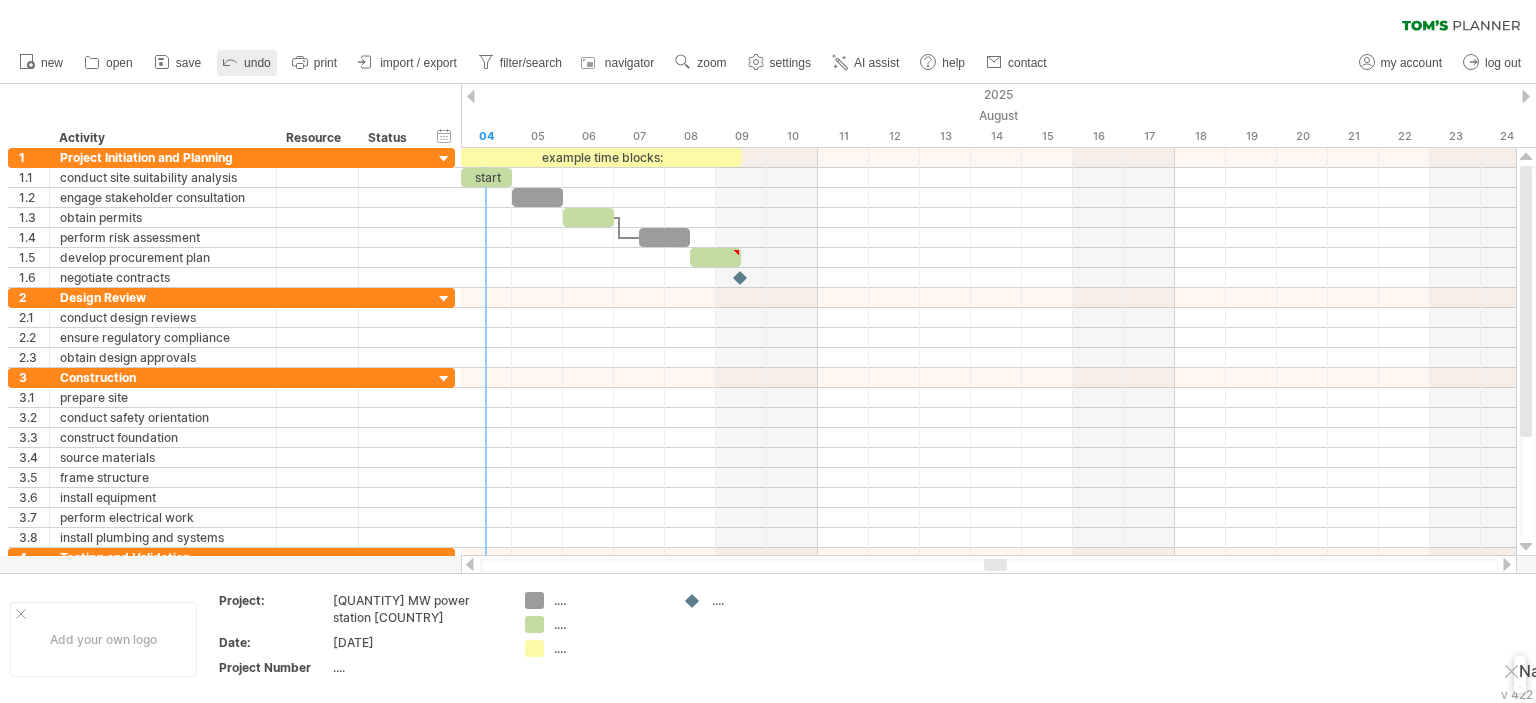 click 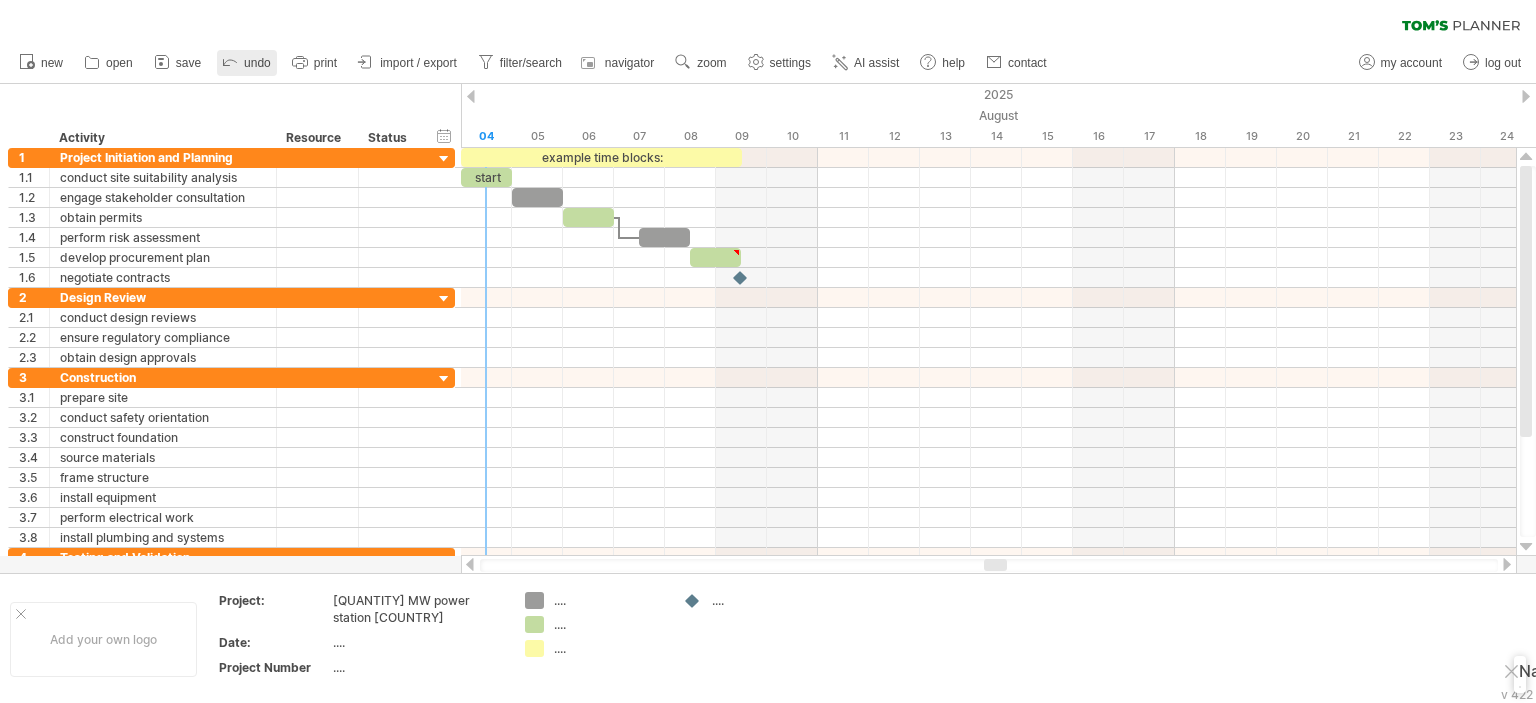 click 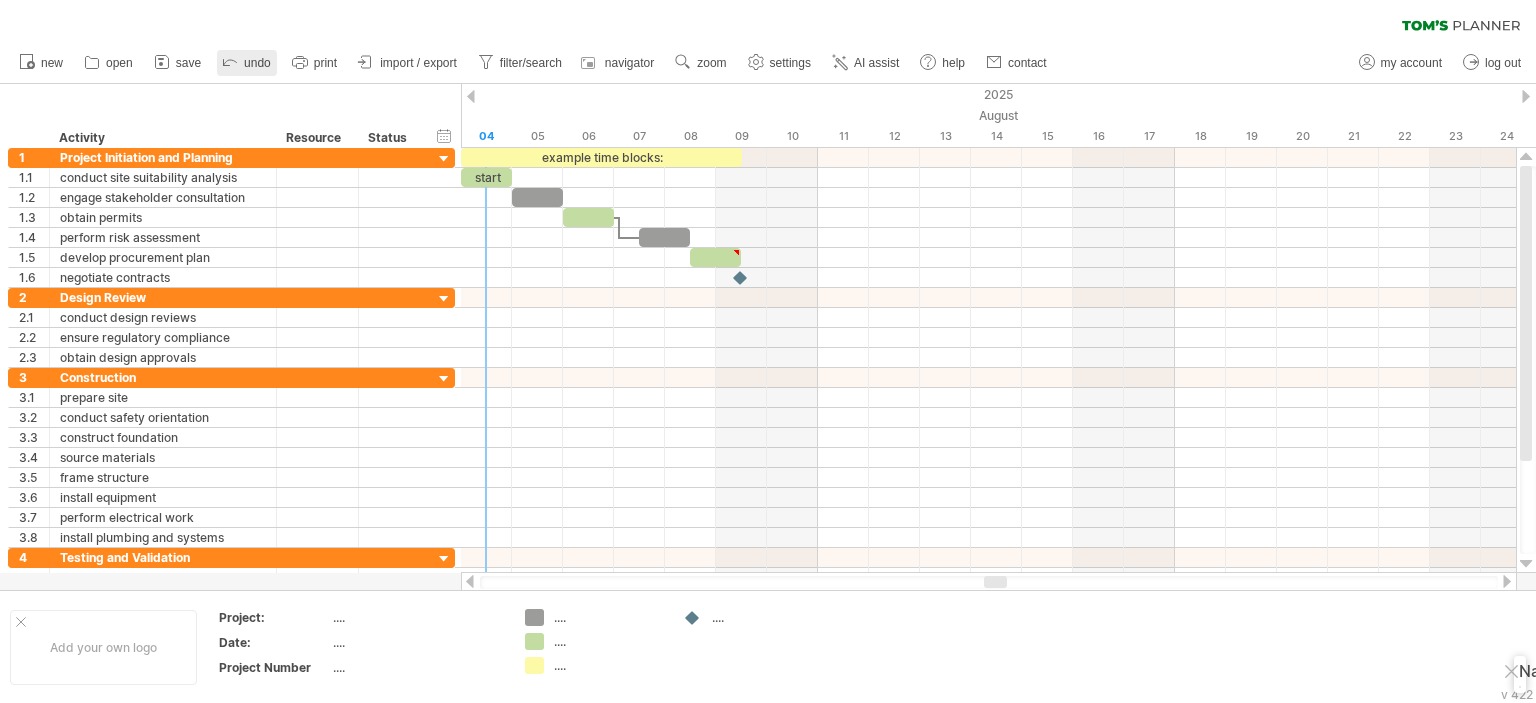 click 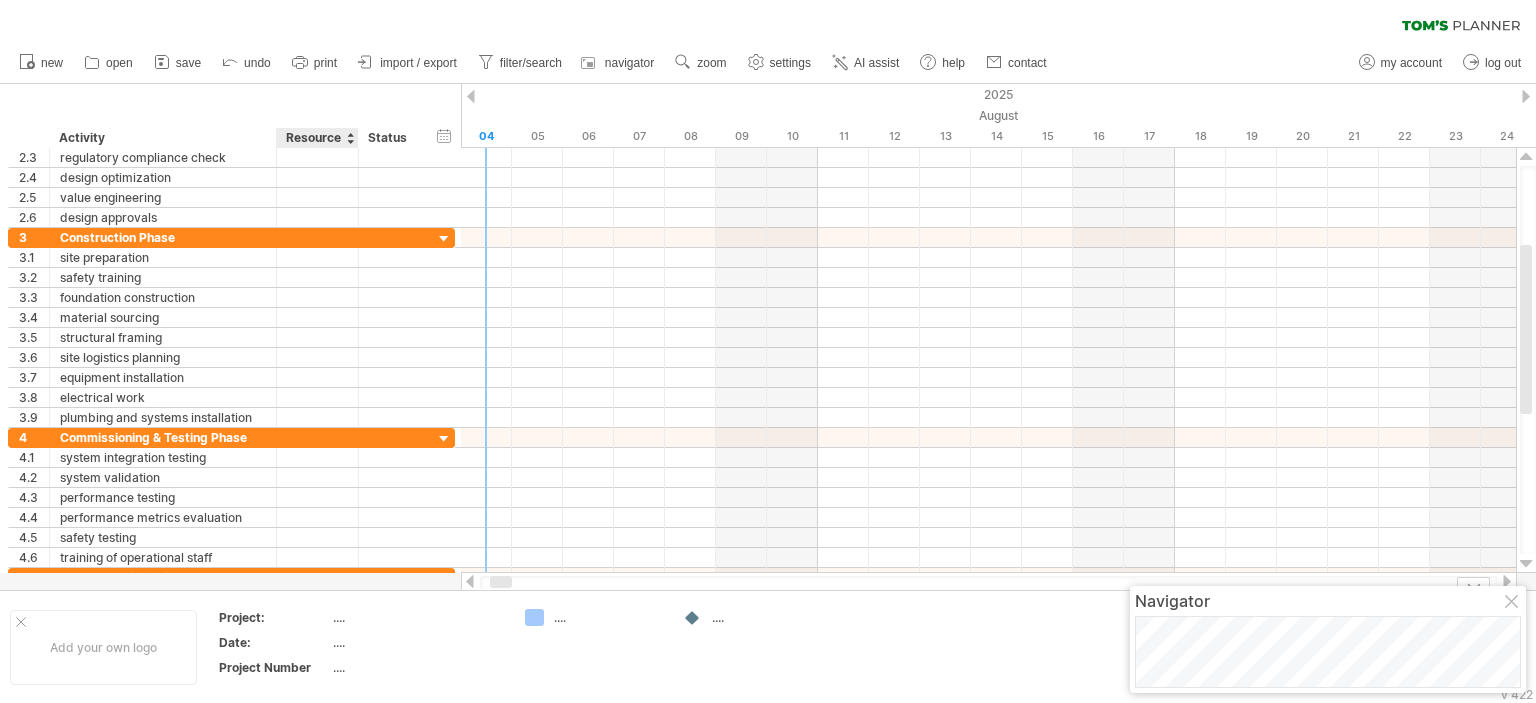 click on "...." at bounding box center [418, 620] 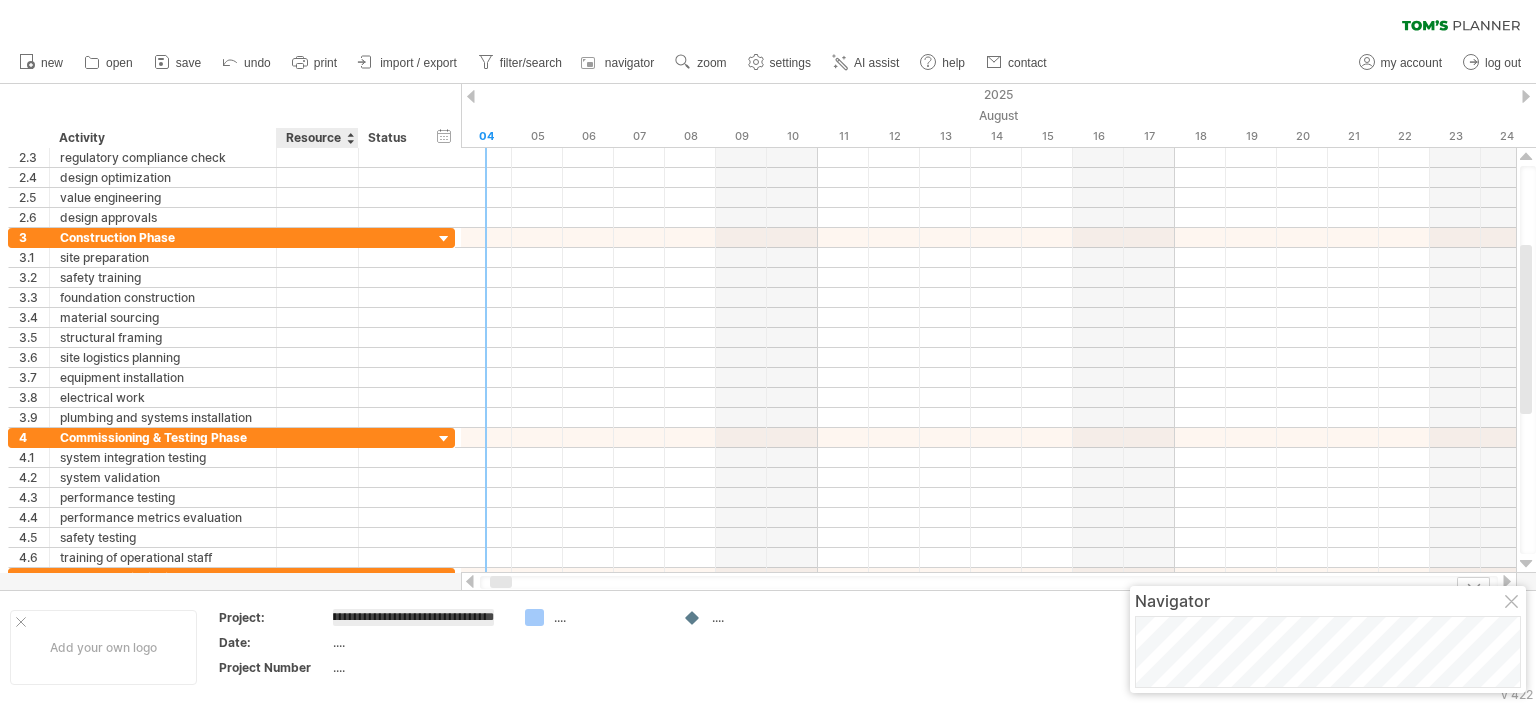 type on "**********" 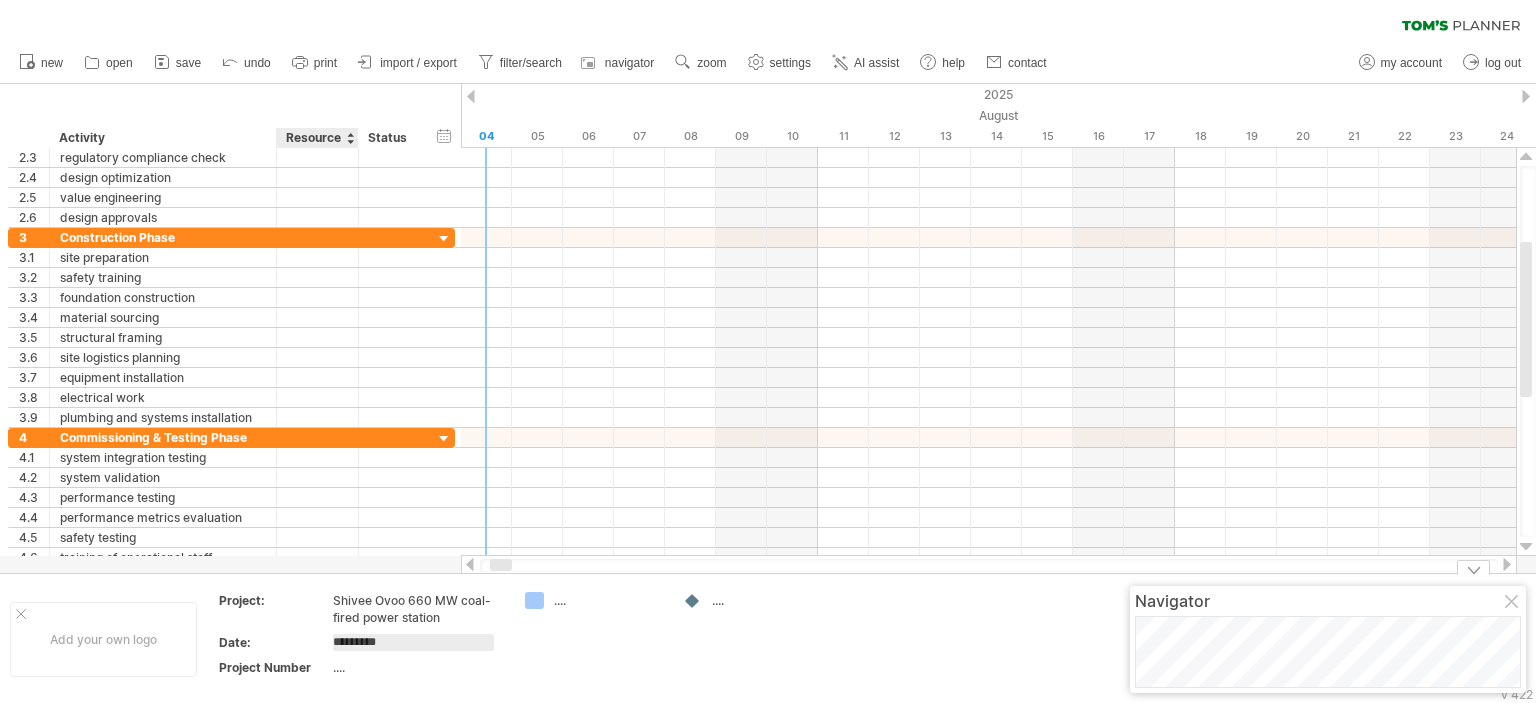 type on "**********" 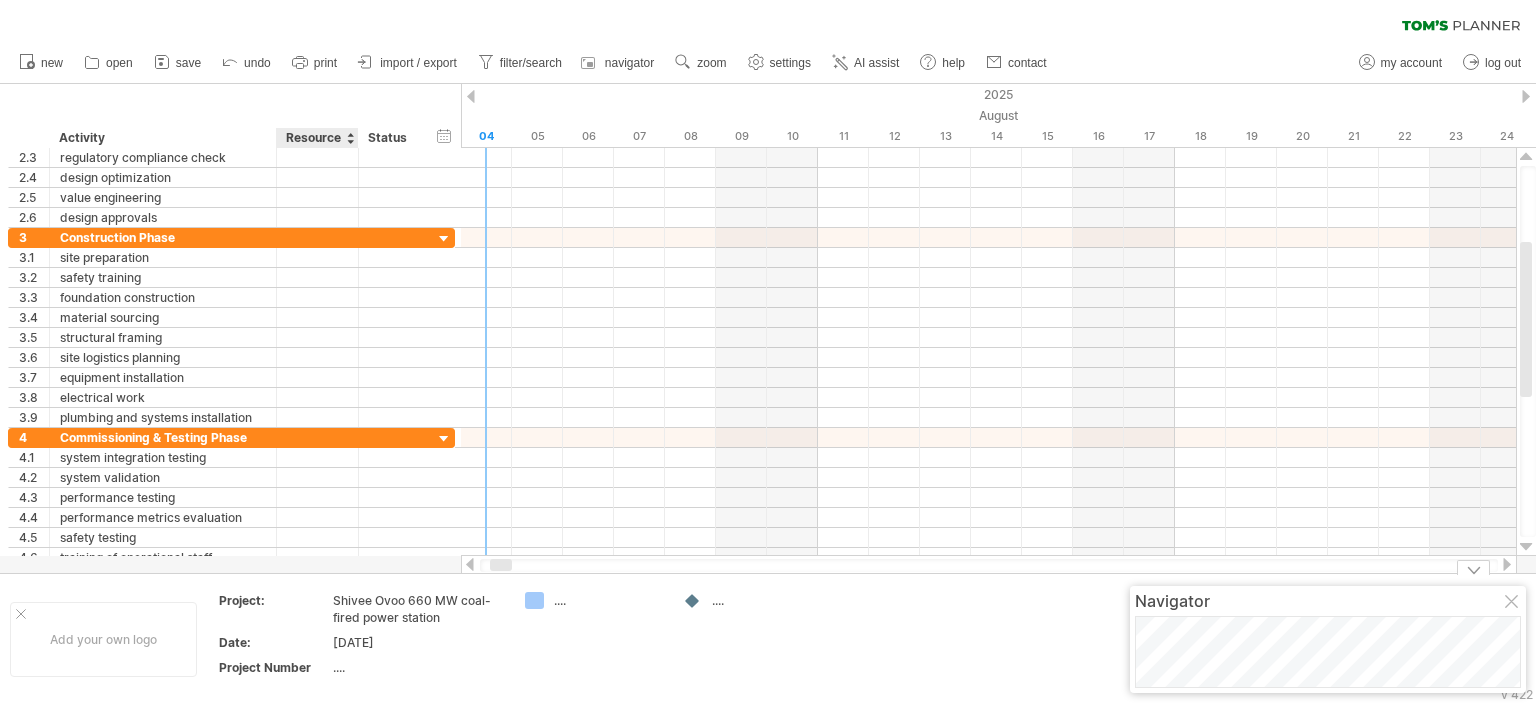 click on "...." at bounding box center [417, 667] 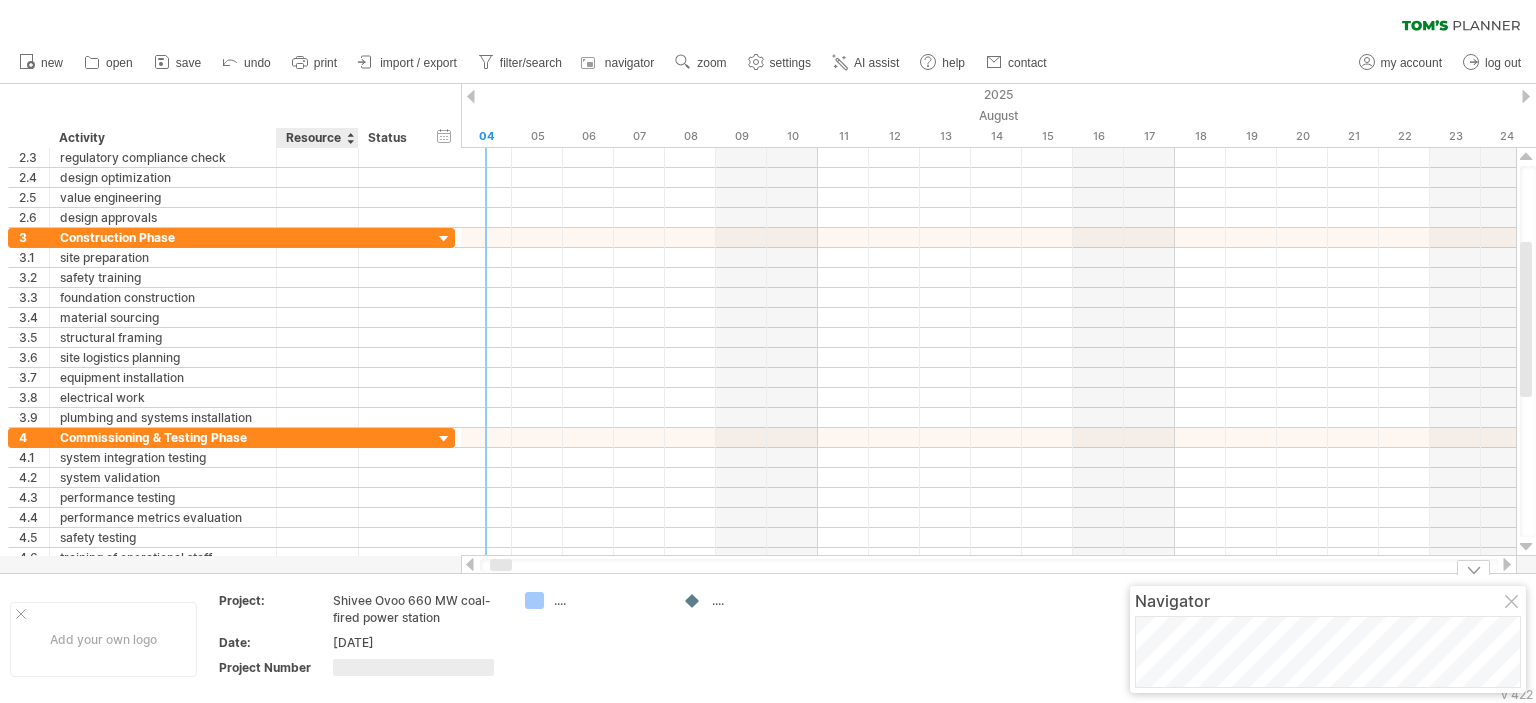 type on "********" 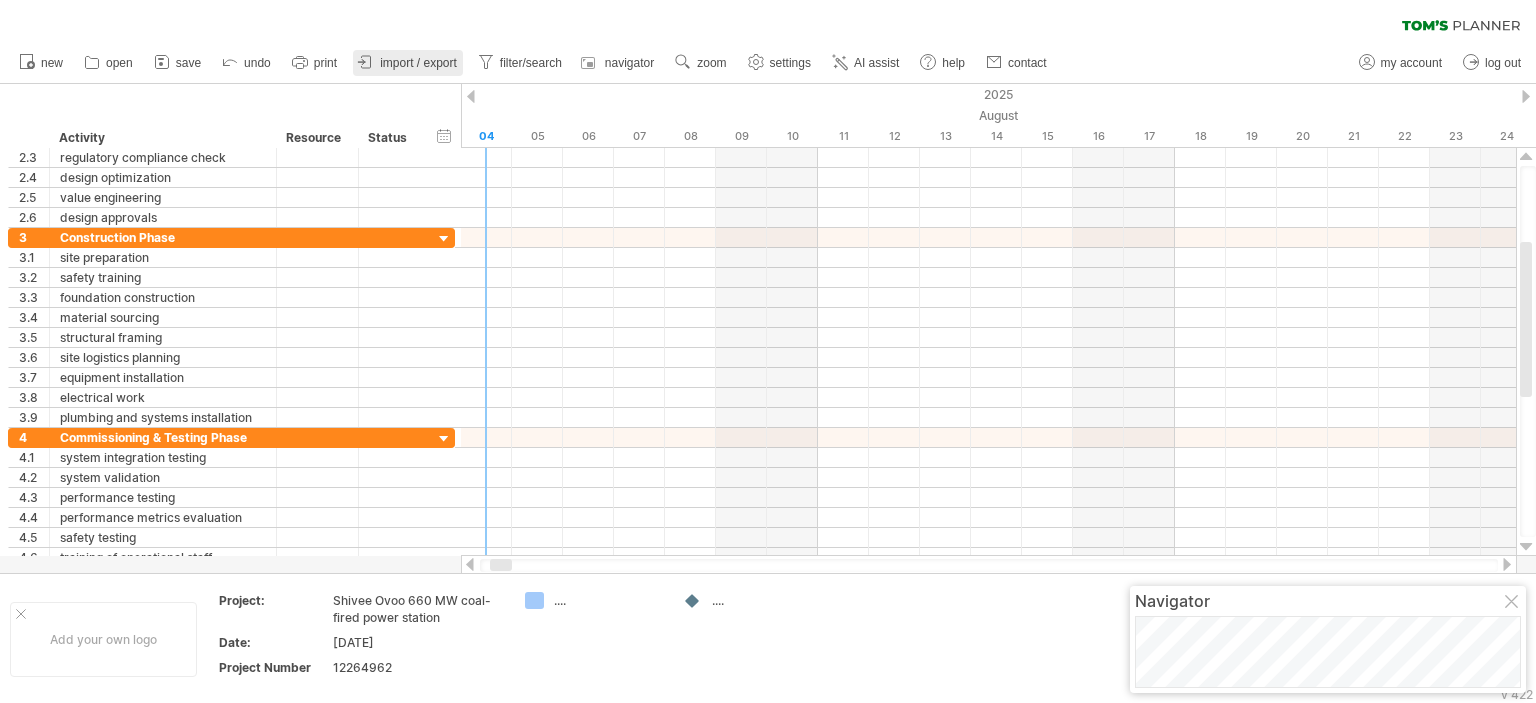 click on "import / export" at bounding box center [418, 63] 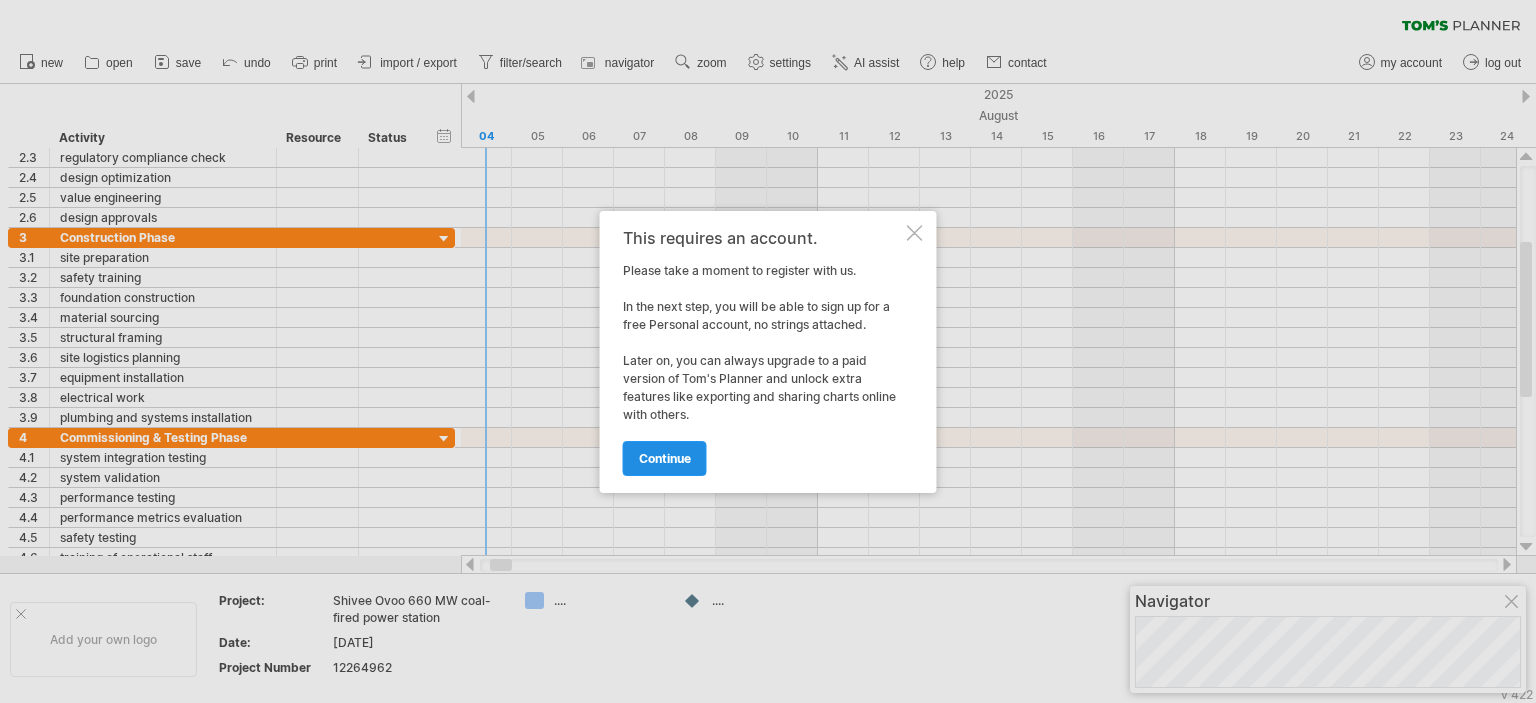 click on "continue" at bounding box center (665, 458) 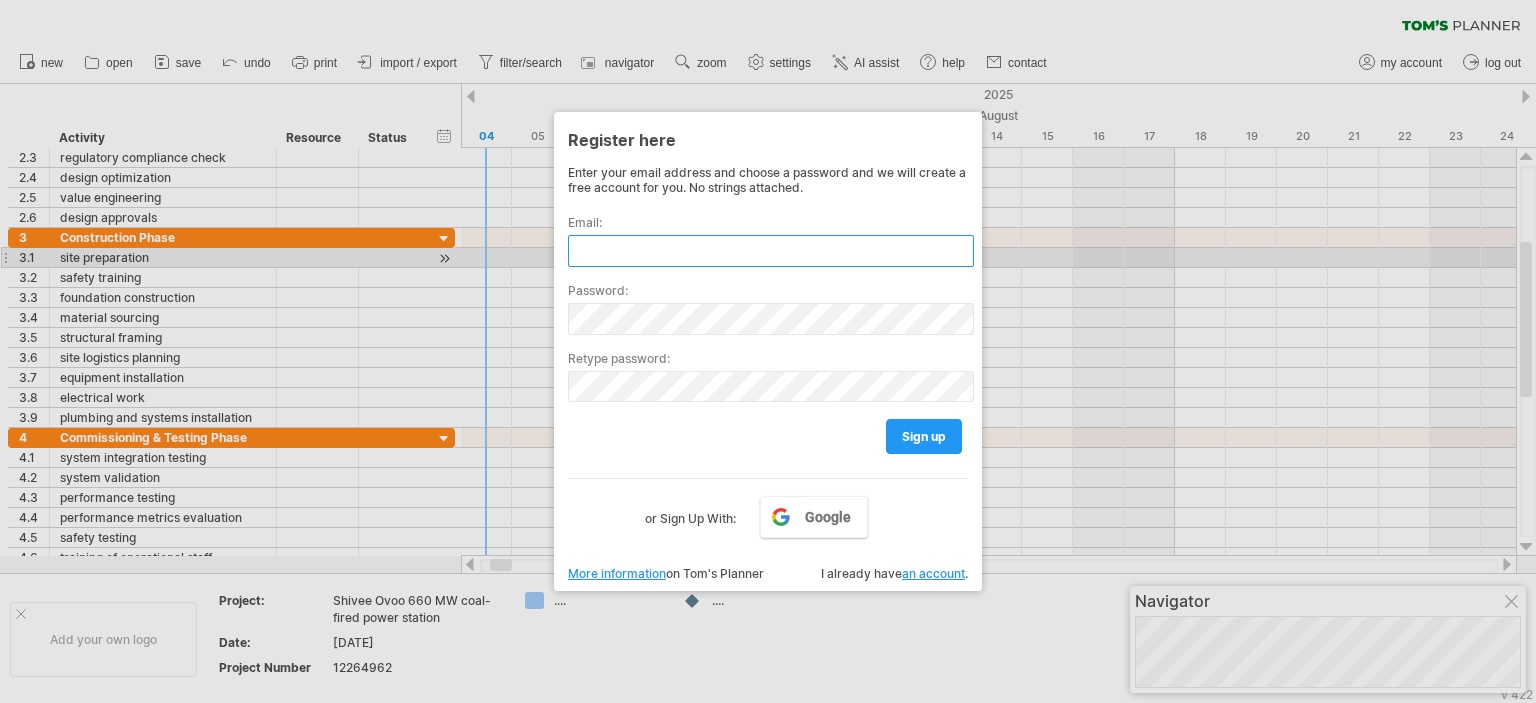 click at bounding box center (771, 251) 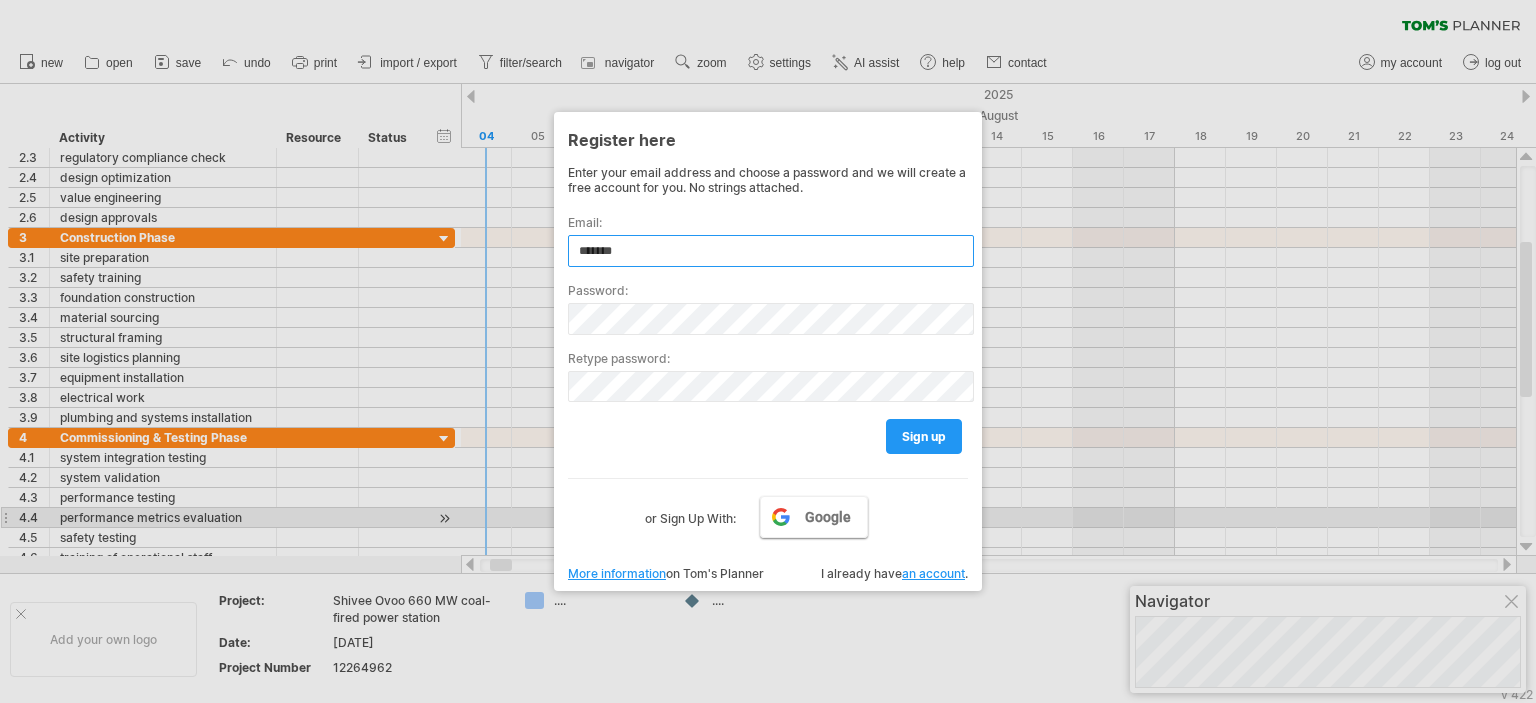 type on "*******" 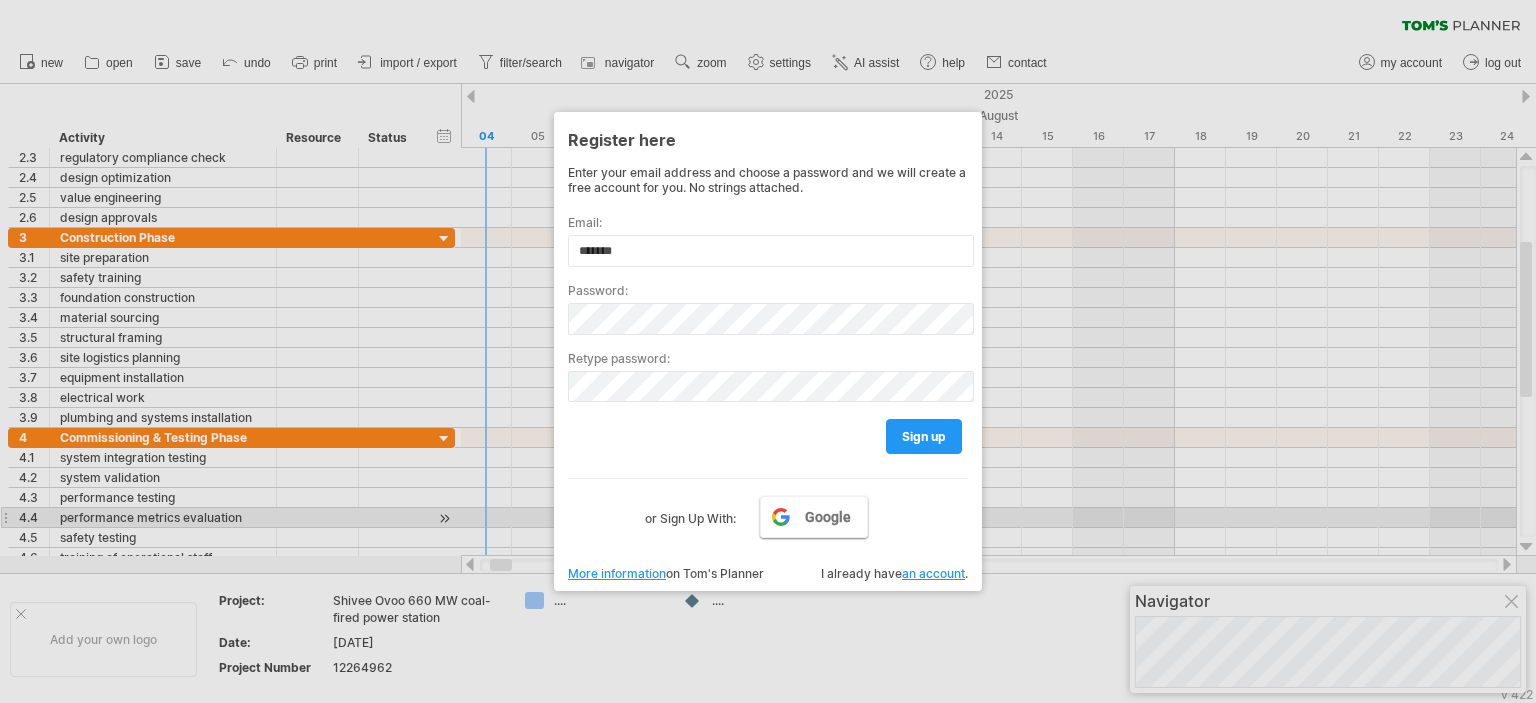 click on "Google" at bounding box center [828, 517] 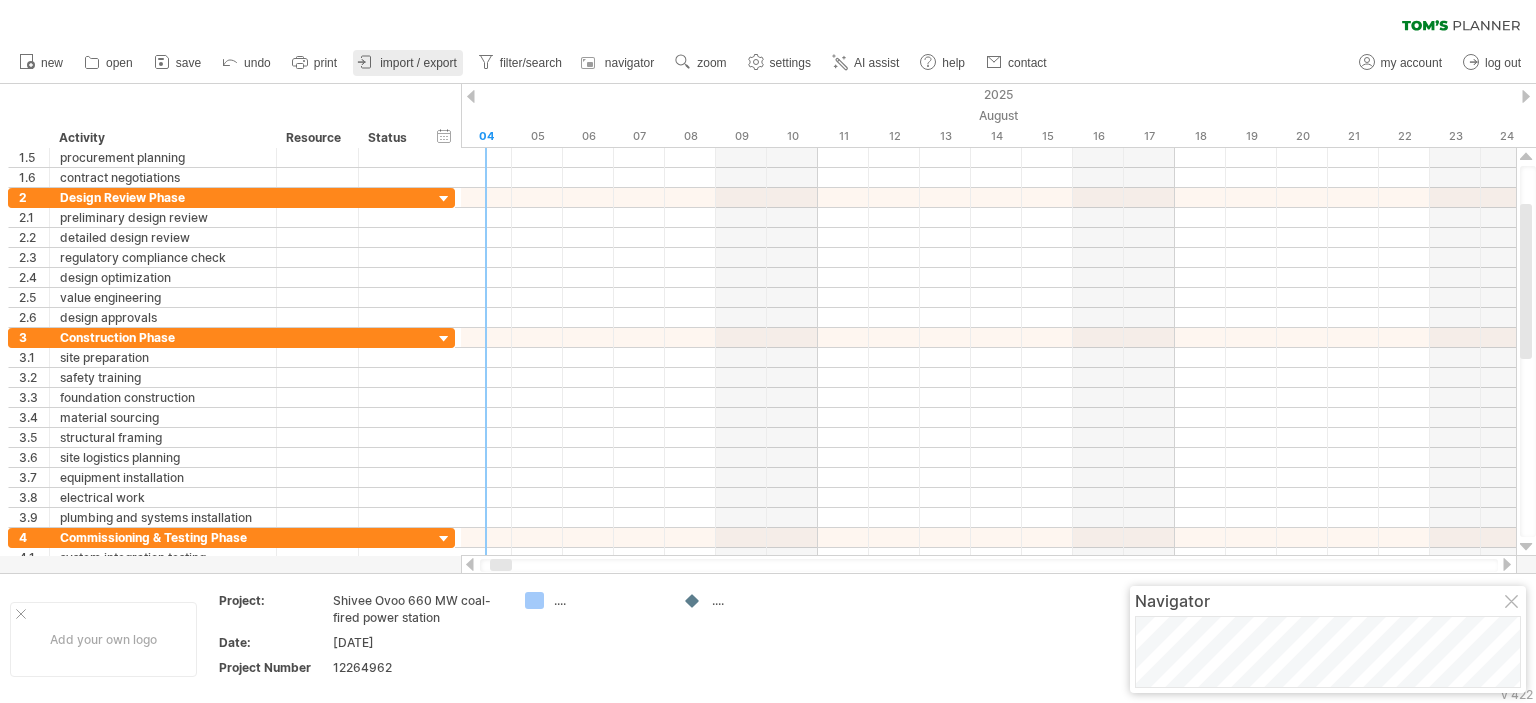click on "import / export" at bounding box center (418, 63) 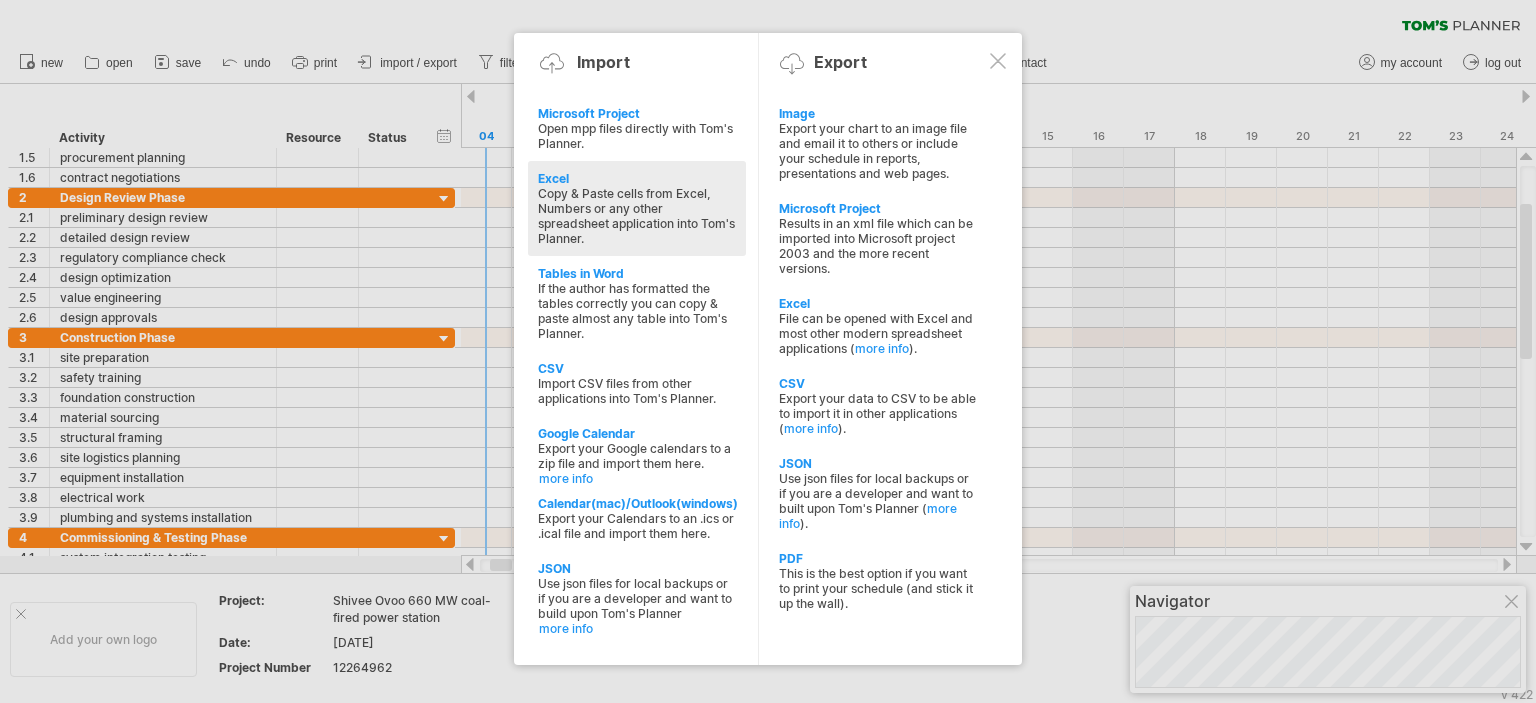 click on "Copy & Paste cells from Excel, Numbers or any other spreadsheet application into Tom's Planner." at bounding box center [637, 216] 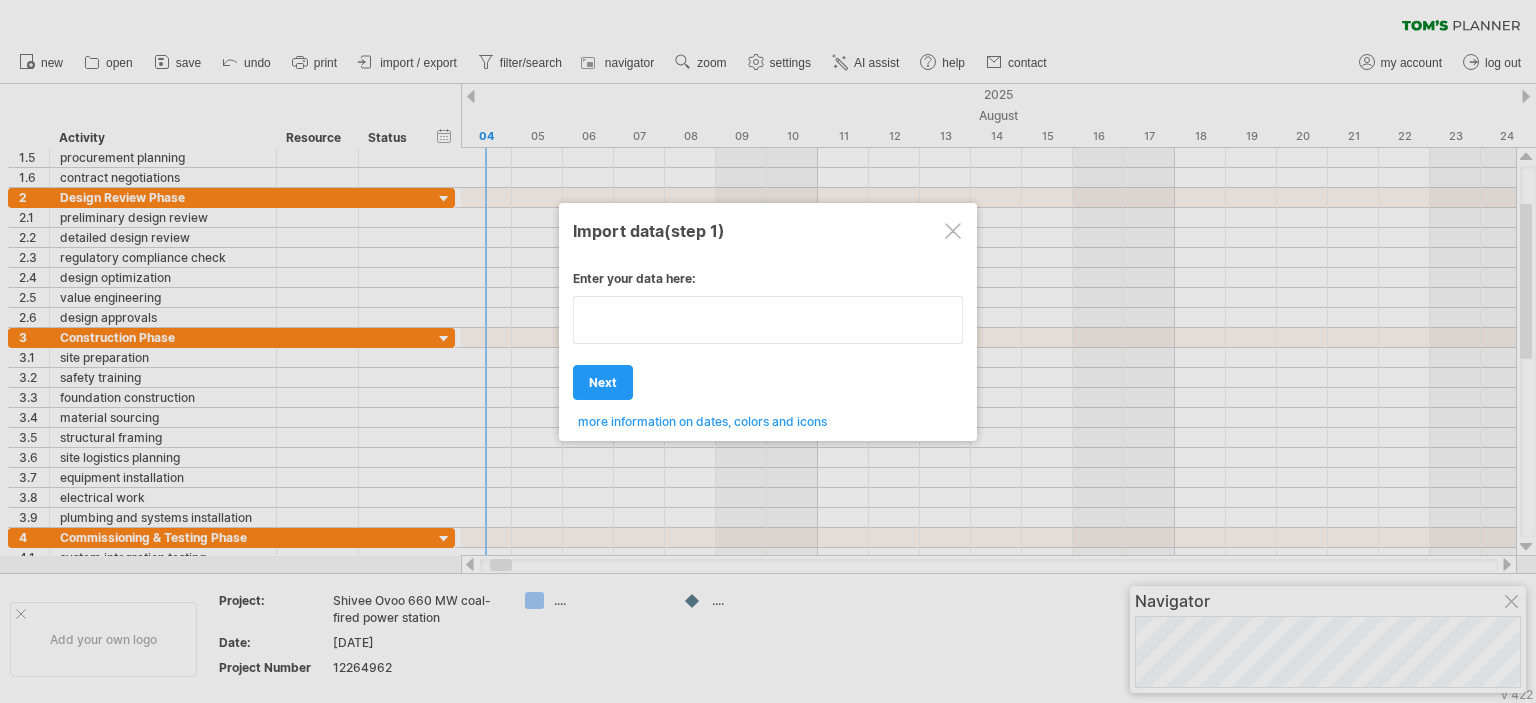 click on "Weekend days" at bounding box center (768, 342) 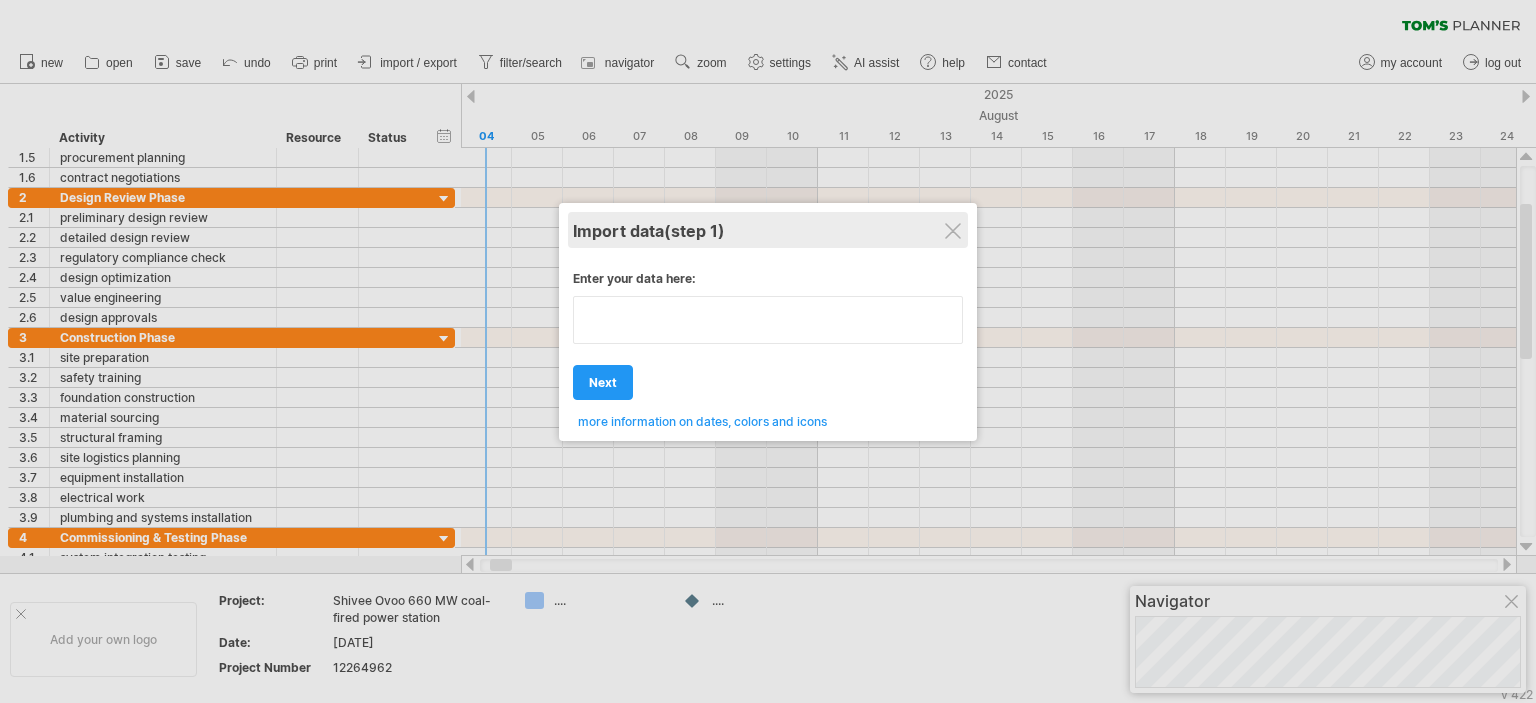 type on "**********" 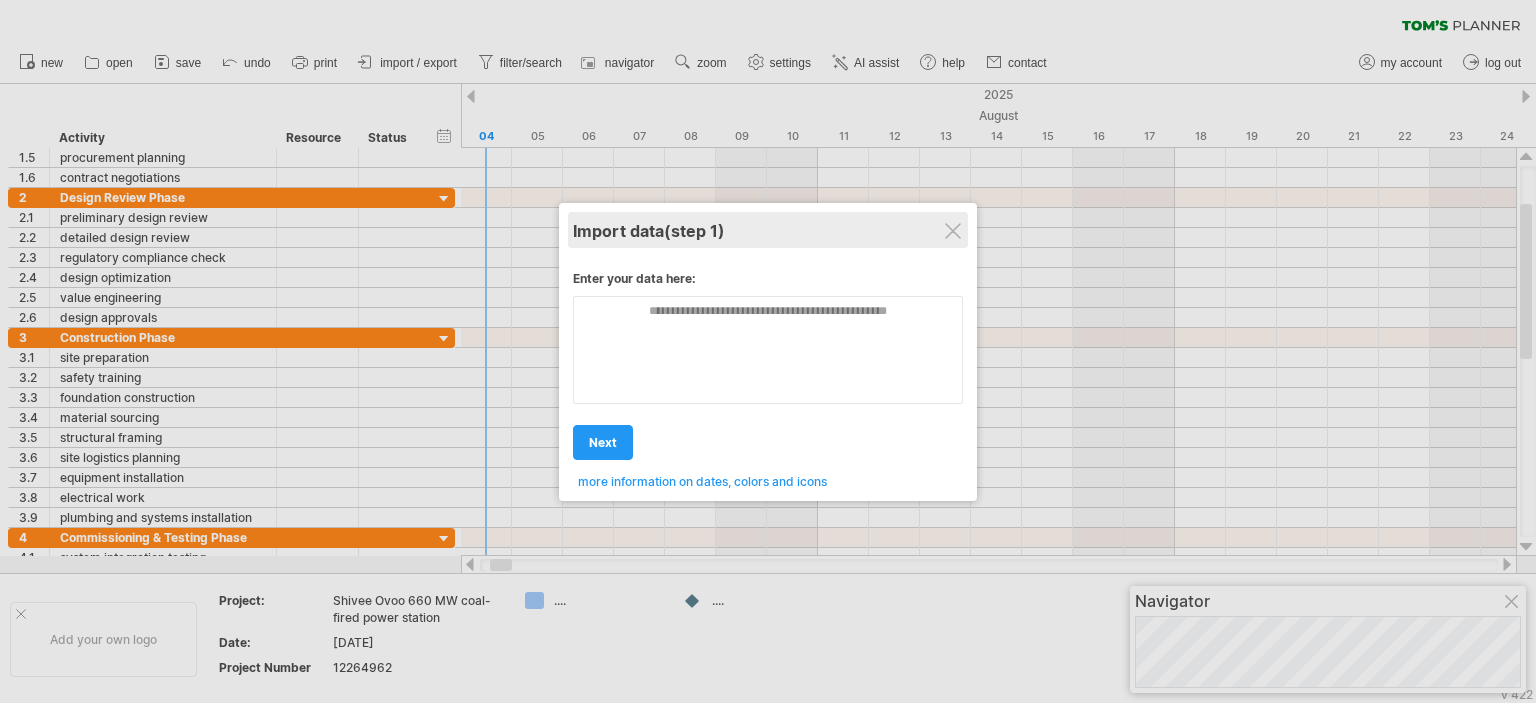 click on "Import data  (step 1)" at bounding box center [768, 230] 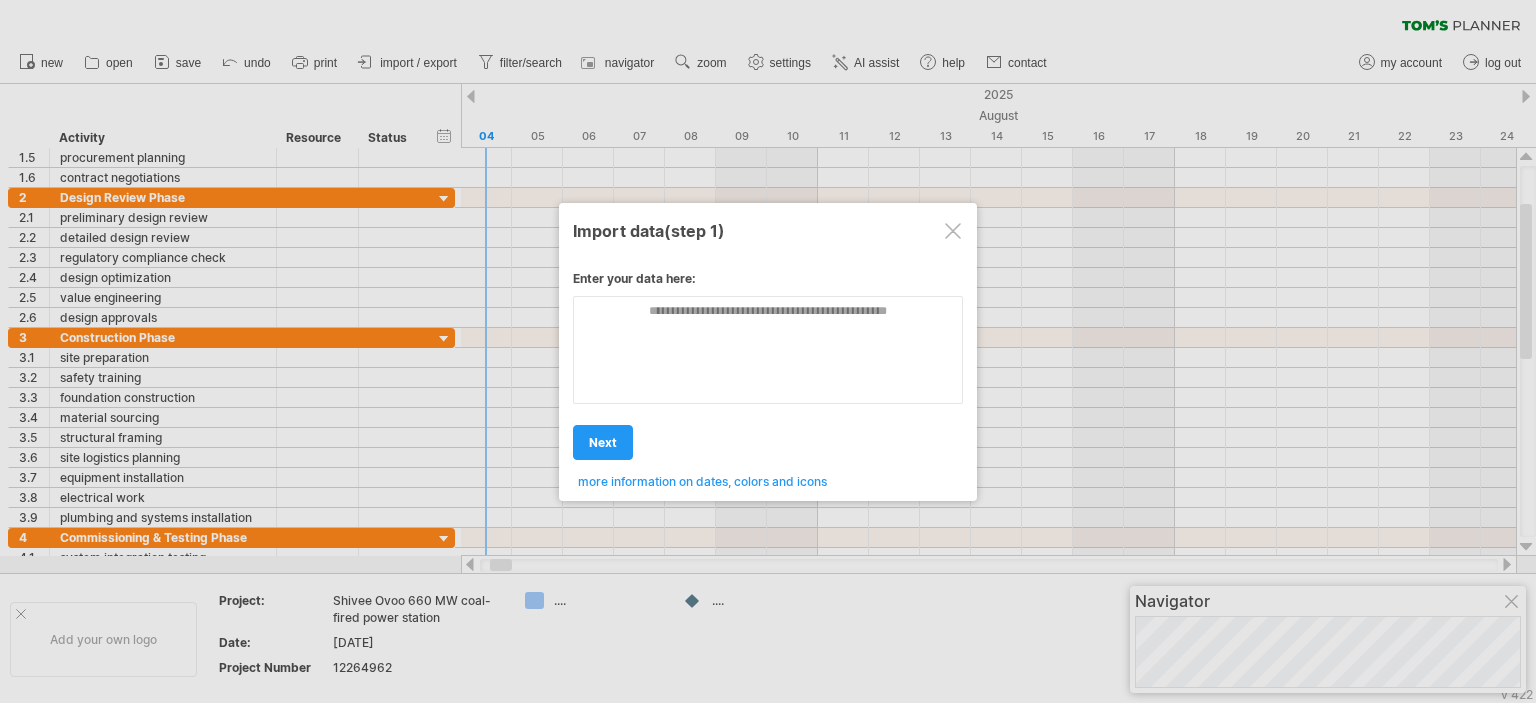 click at bounding box center (953, 231) 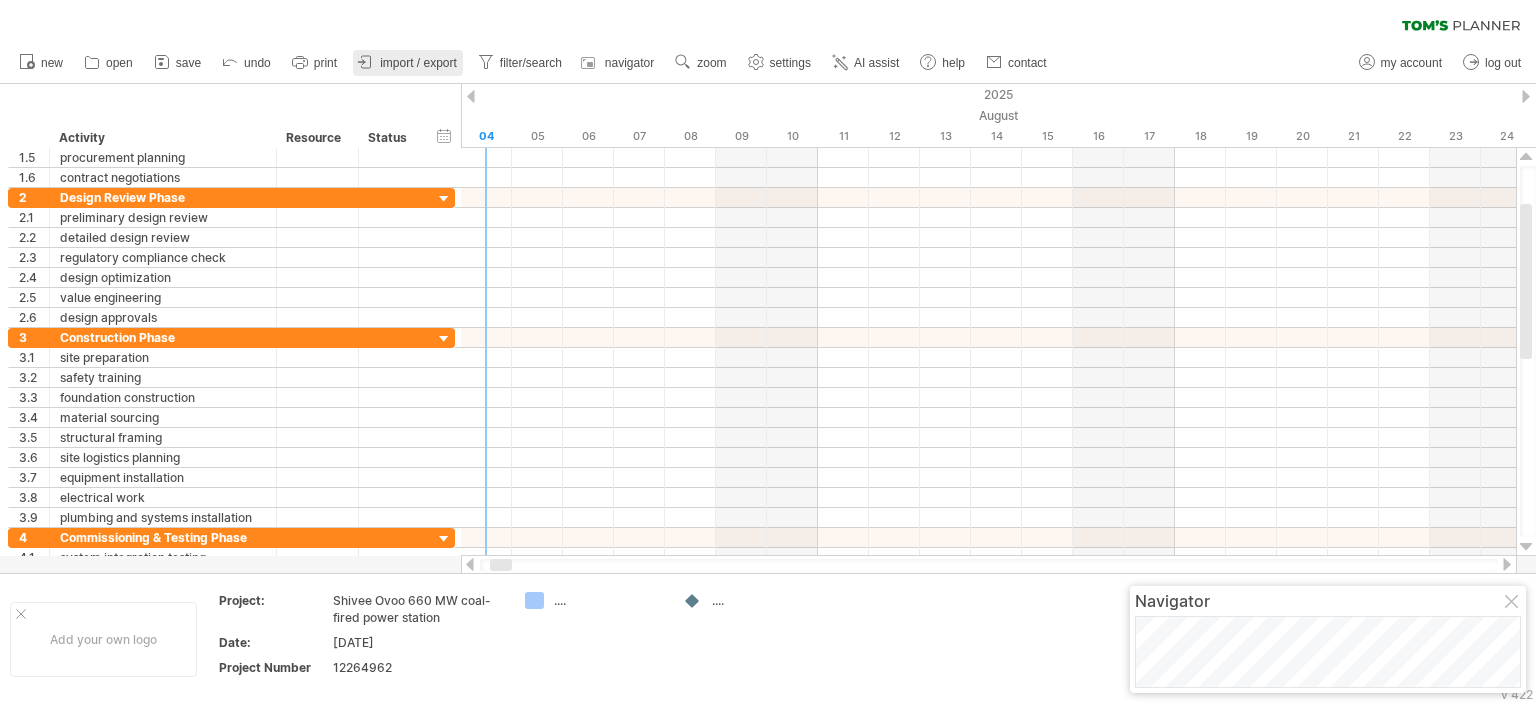 click on "import / export" at bounding box center (418, 63) 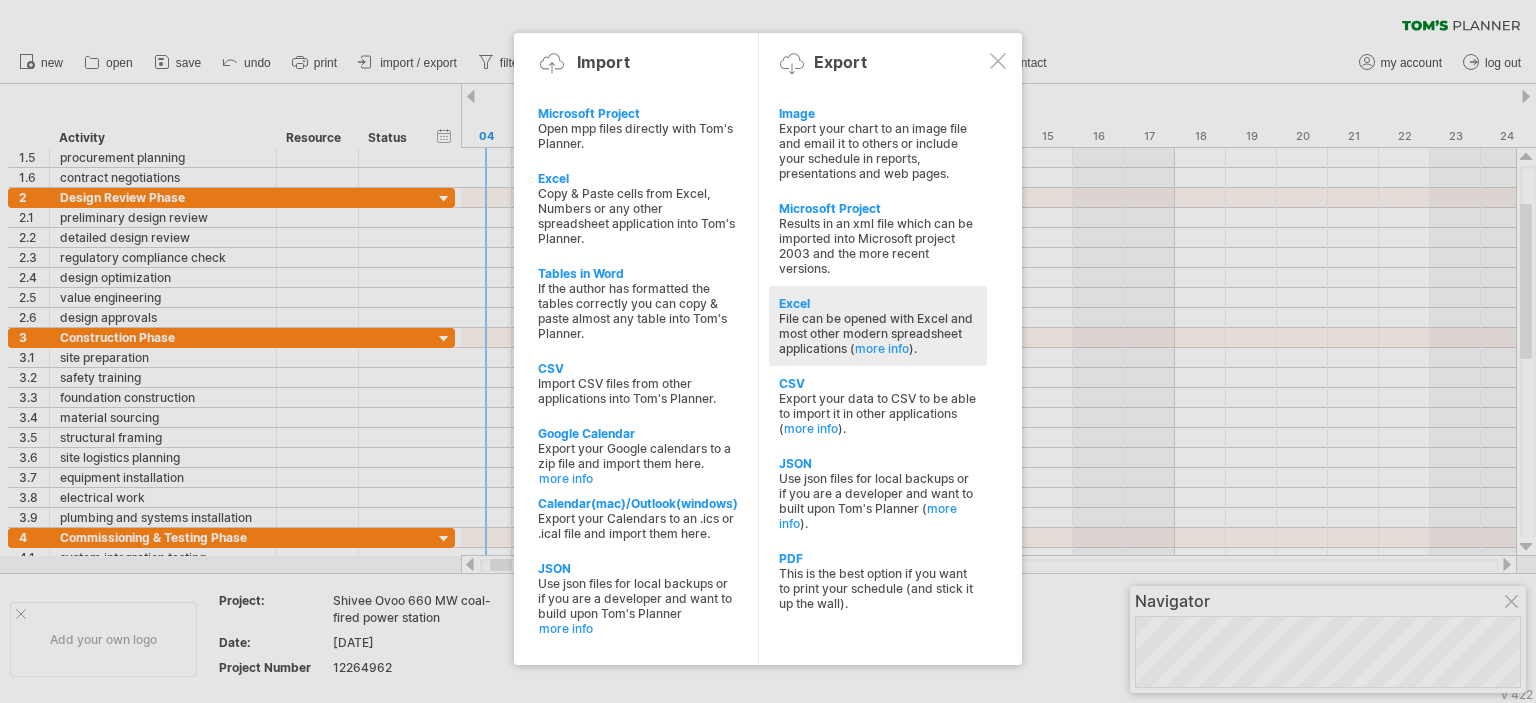 click on "File can be opened with Excel and most other modern spreadsheet applications
( more info )." at bounding box center (878, 333) 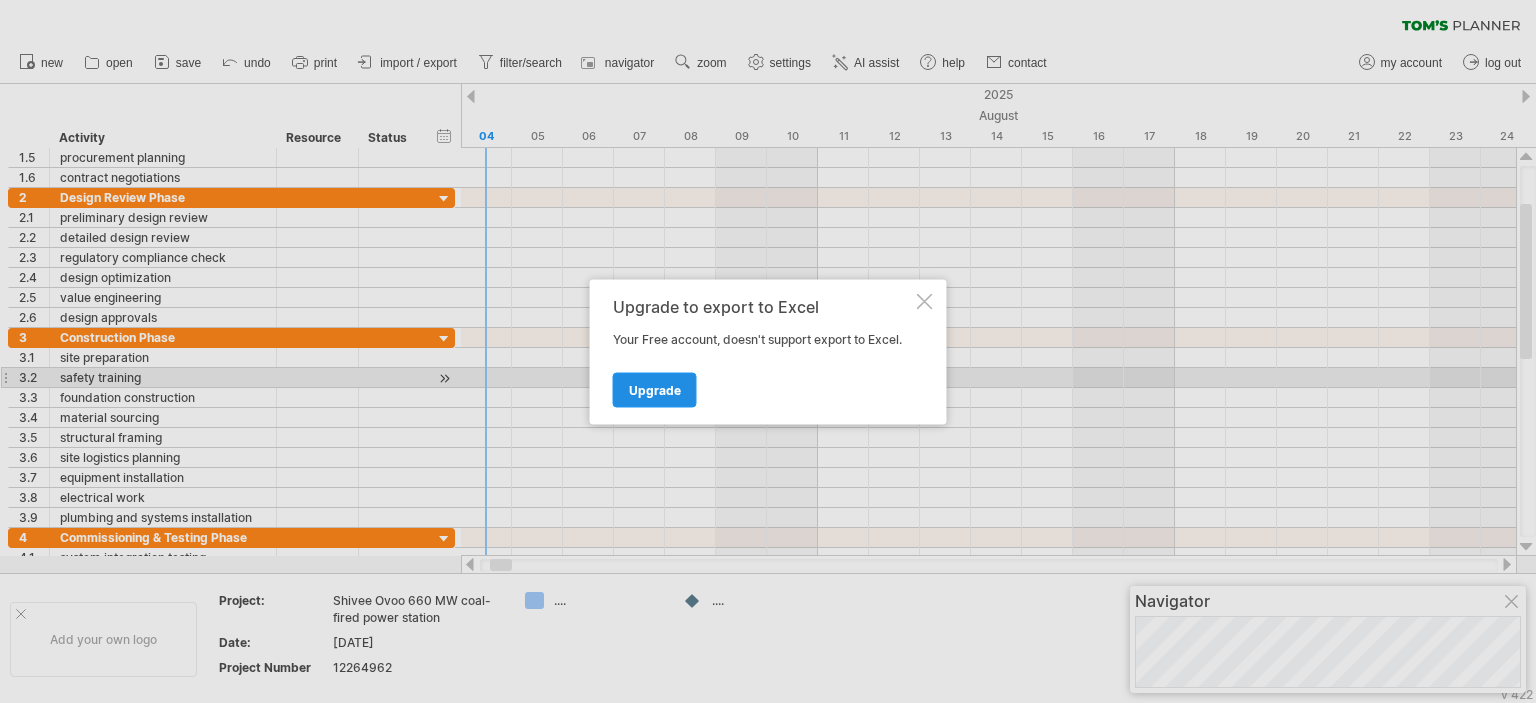click on "Upgrade" at bounding box center (655, 389) 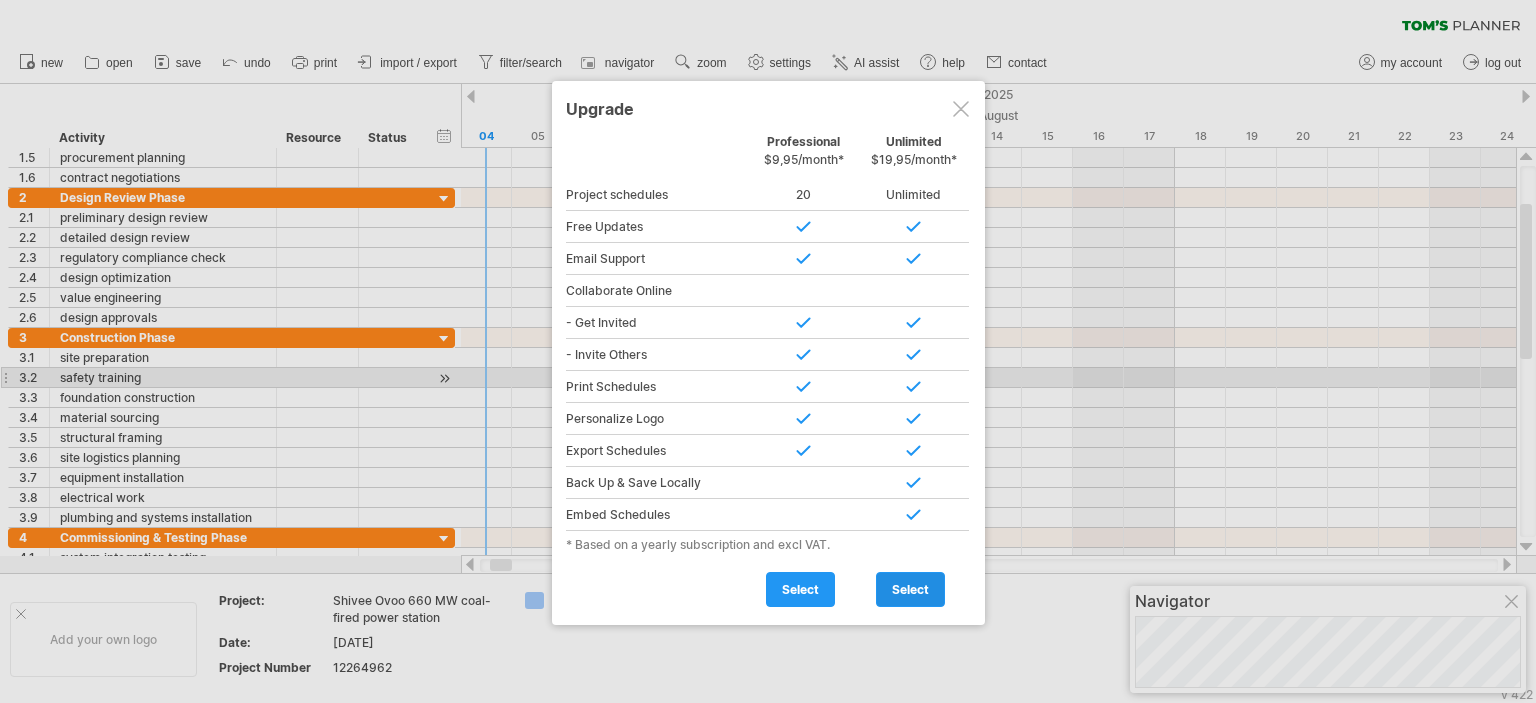 click on "select" at bounding box center (910, 589) 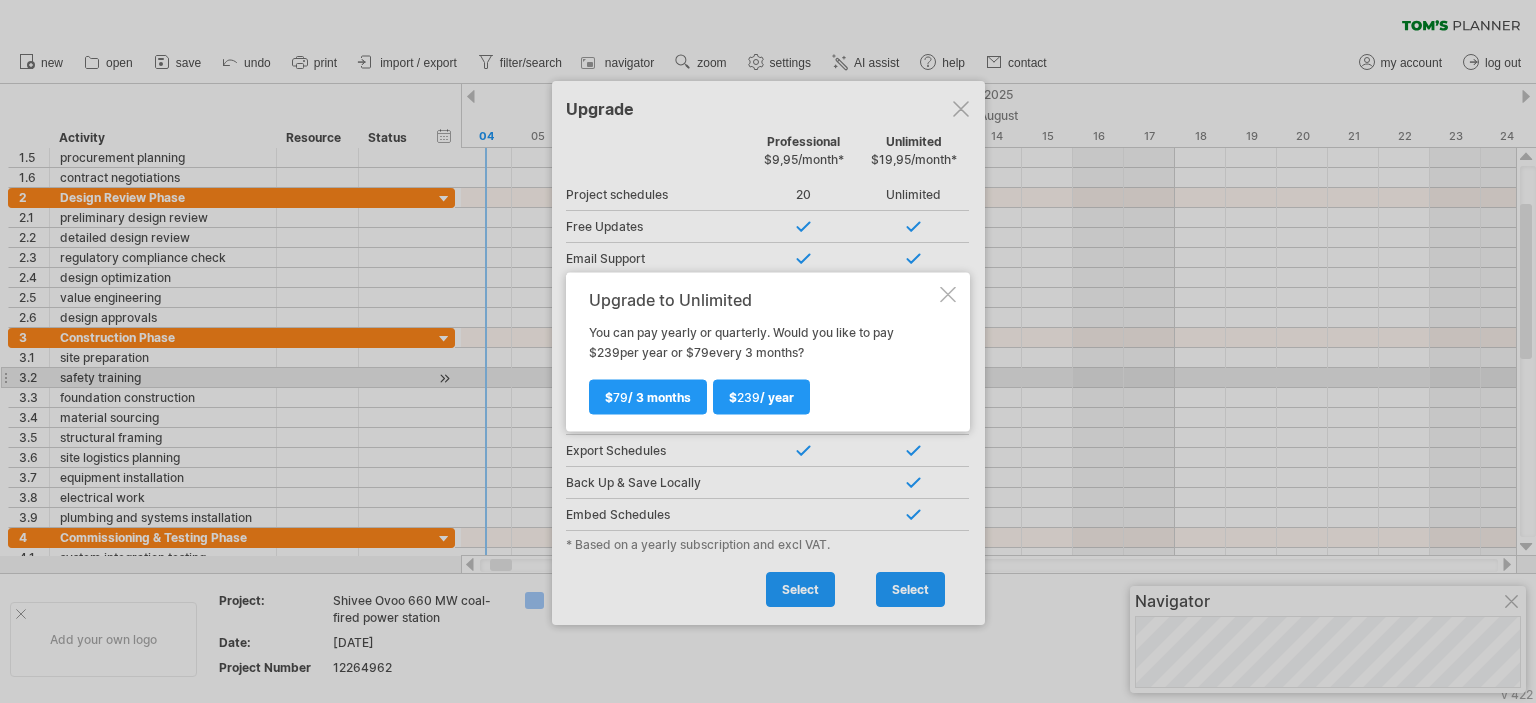 click at bounding box center (948, 294) 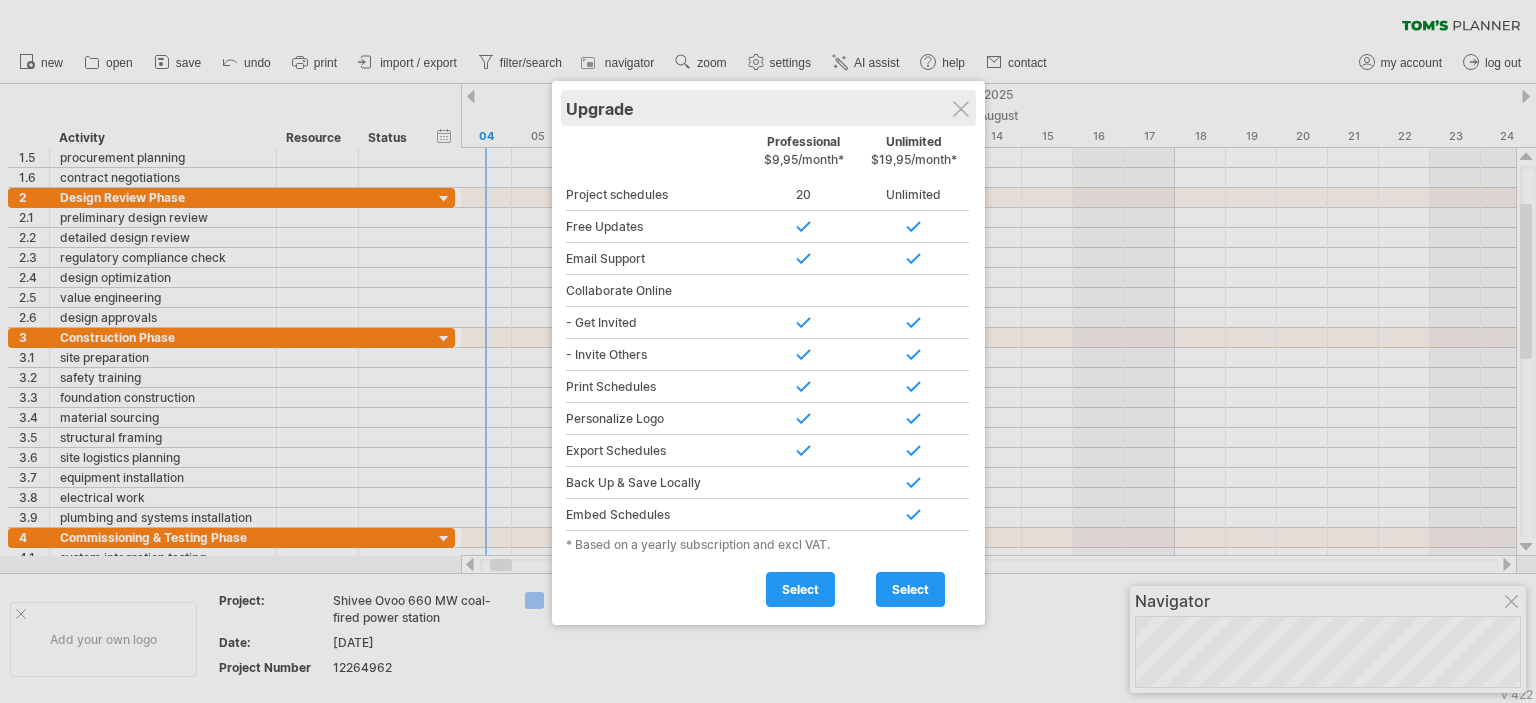 click on "Upgrade" at bounding box center [768, 108] 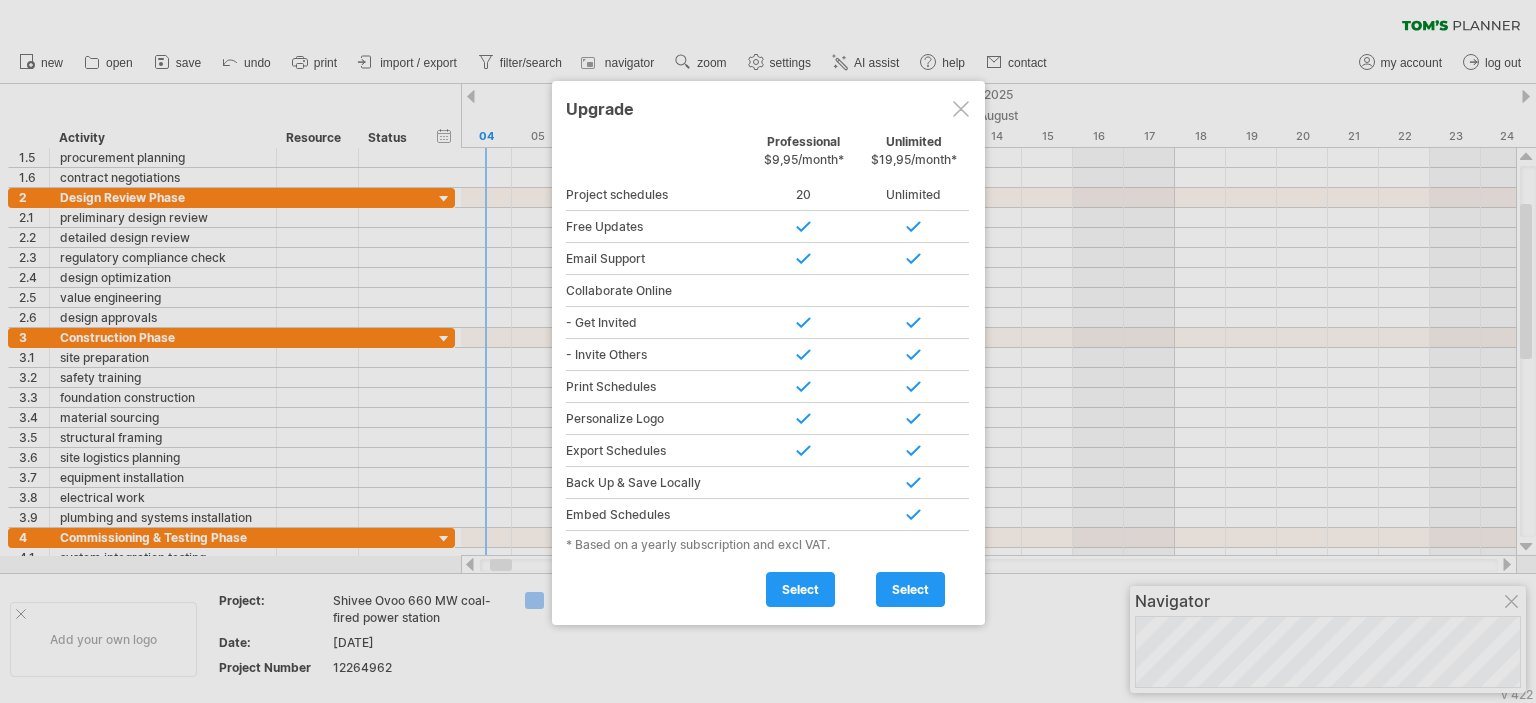 click at bounding box center [961, 109] 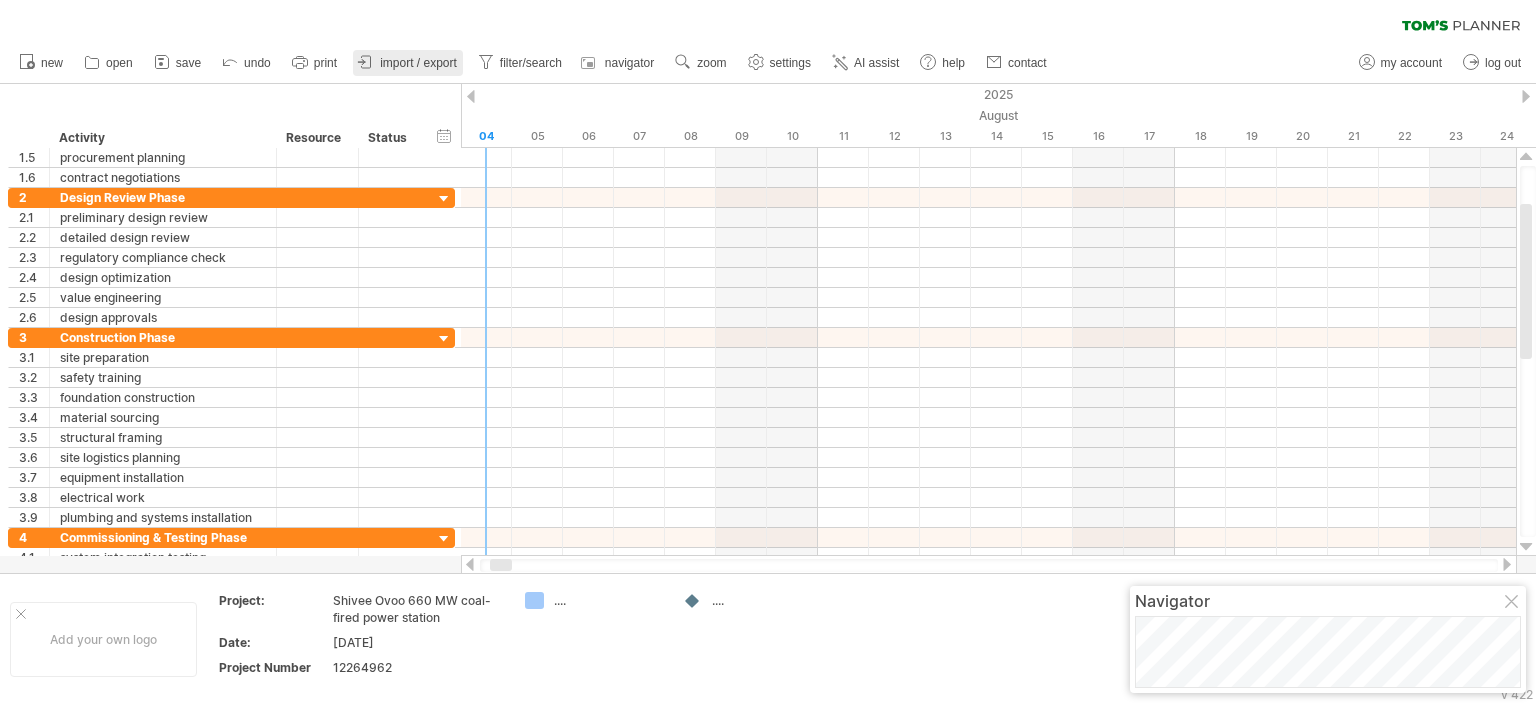 click on "import / export" at bounding box center (418, 63) 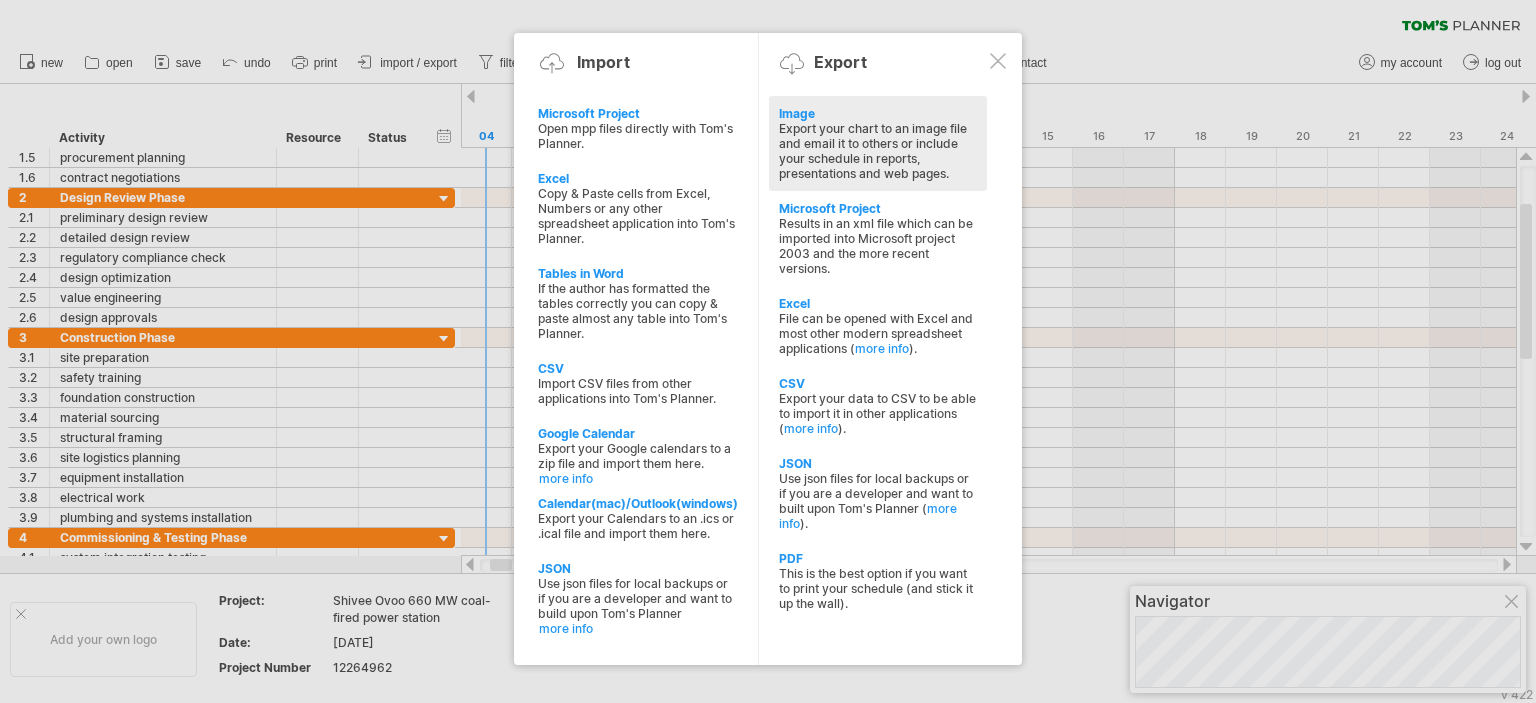 click on "Export your chart to an image file and email it to others or include your schedule in reports, presentations and web pages." at bounding box center [878, 151] 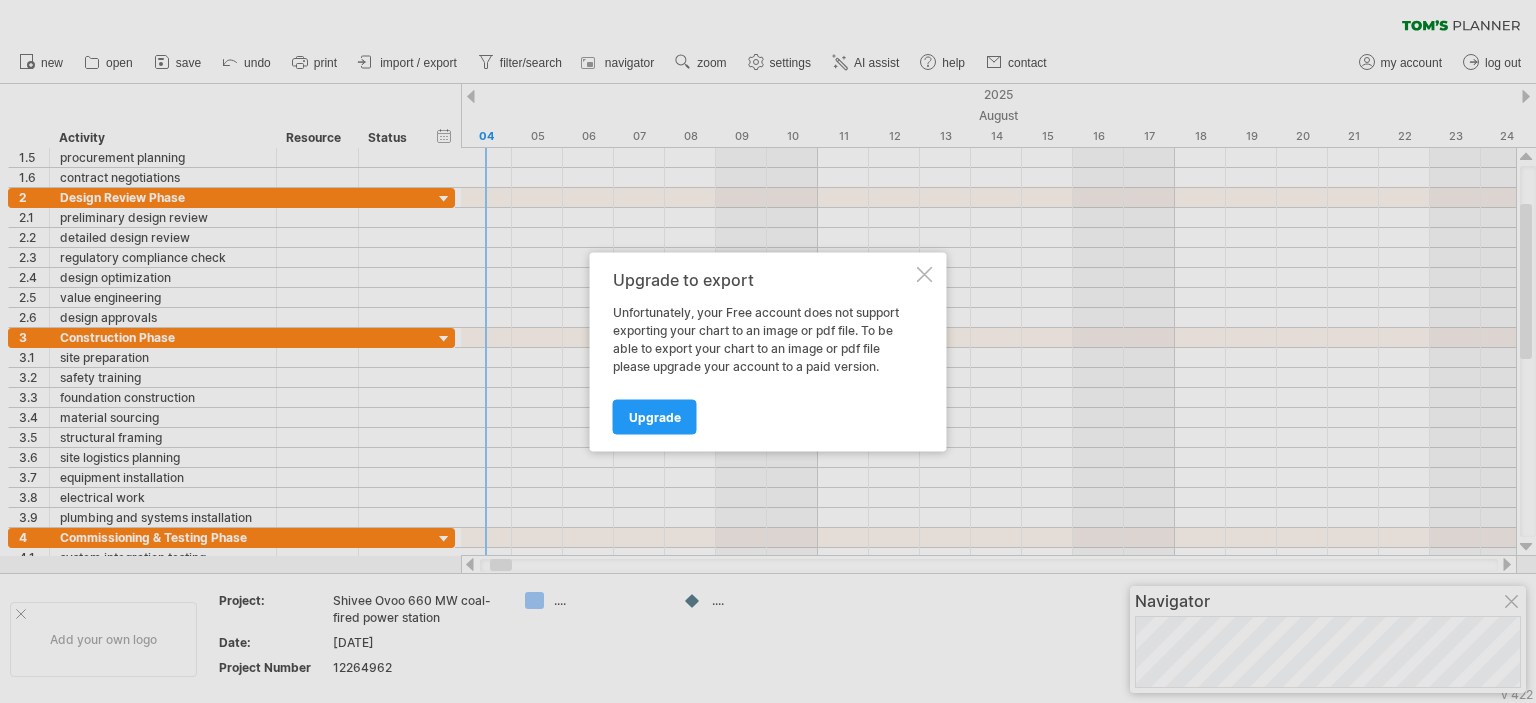 click at bounding box center [925, 274] 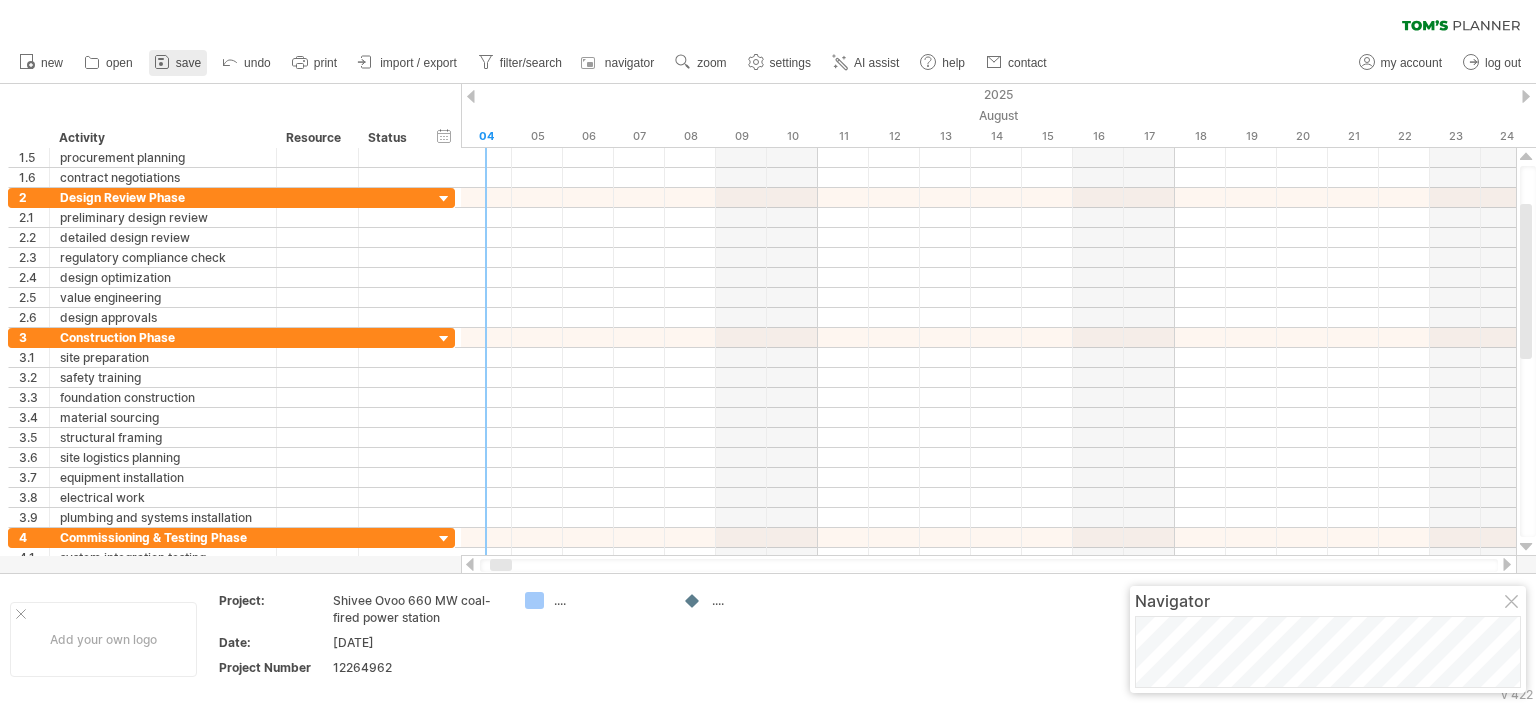 click 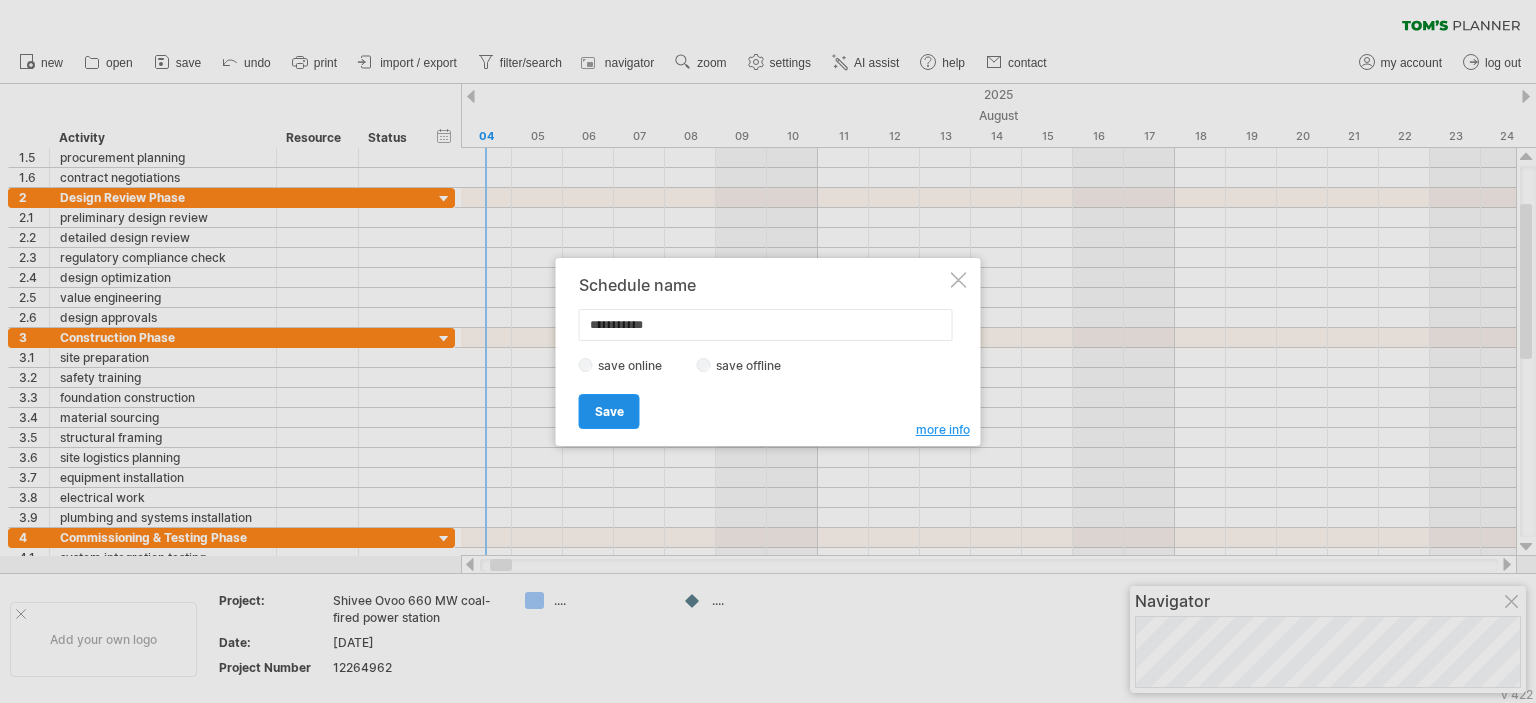 click on "Save" at bounding box center (609, 411) 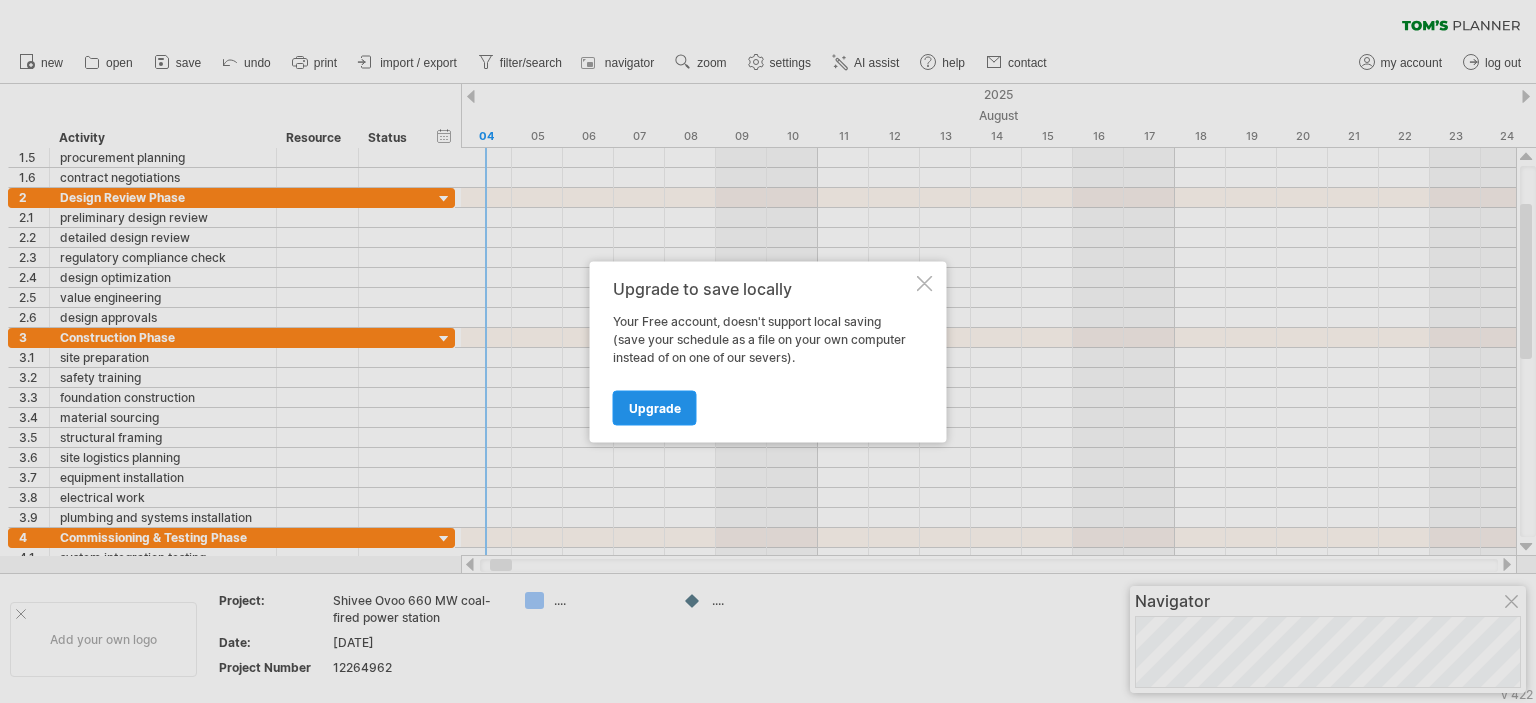 click on "Upgrade" at bounding box center (655, 407) 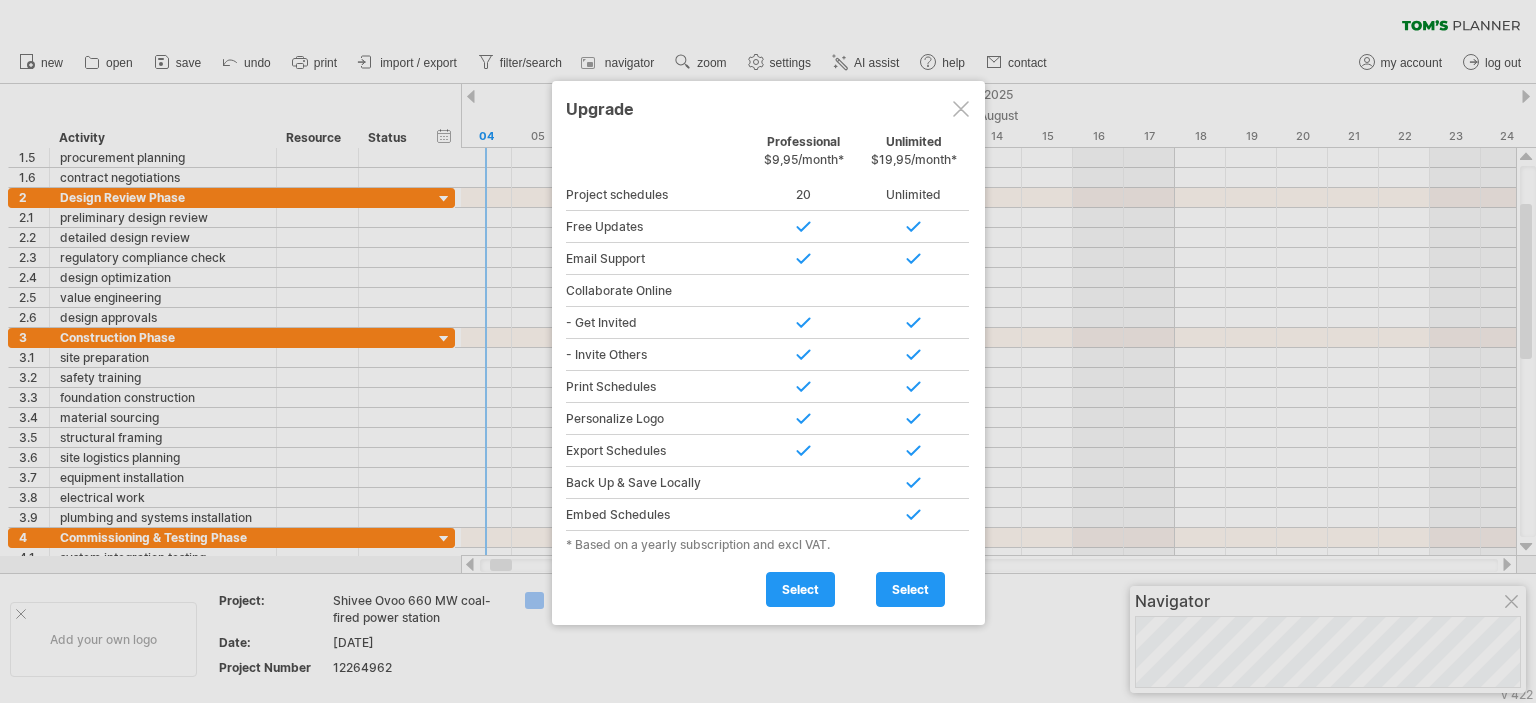 click at bounding box center [961, 109] 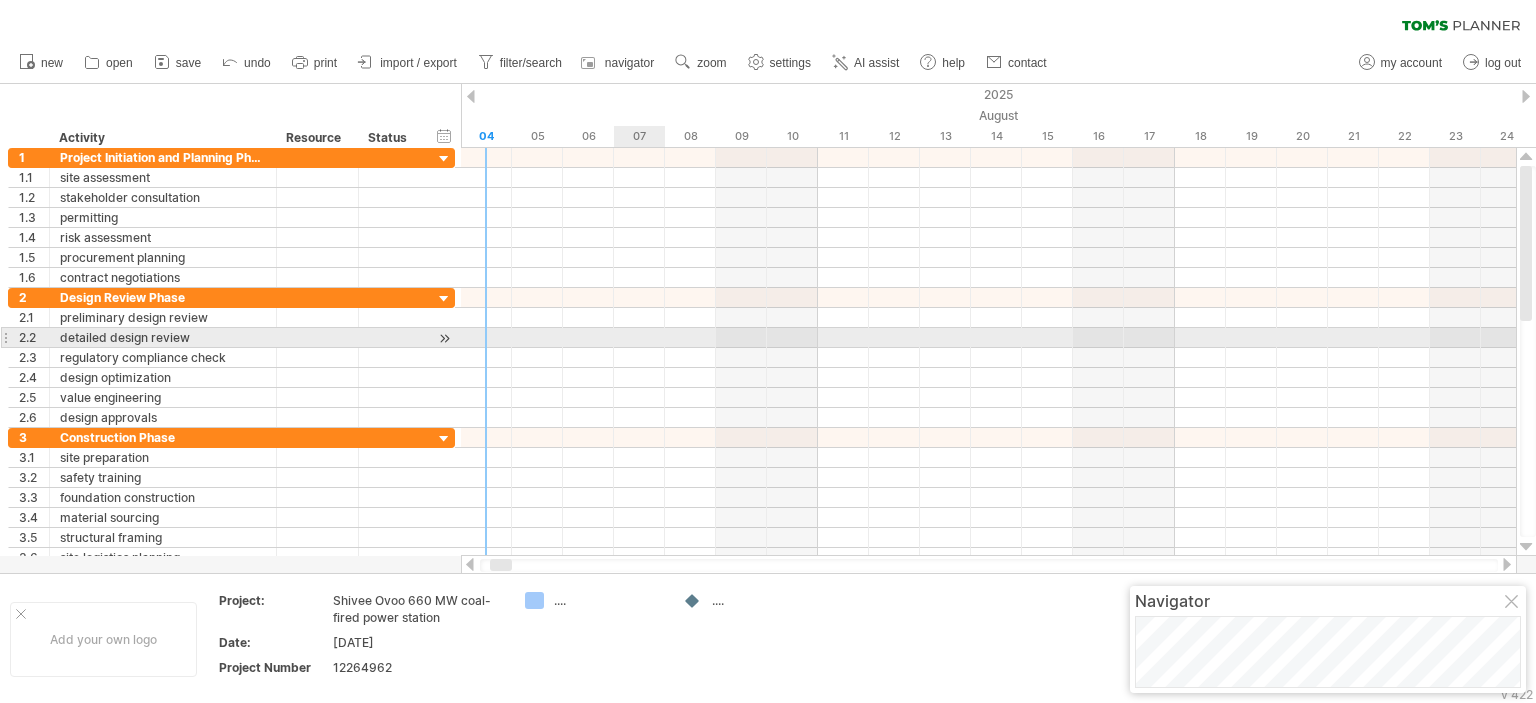 drag, startPoint x: 0, startPoint y: 124, endPoint x: 663, endPoint y: 381, distance: 711.06824 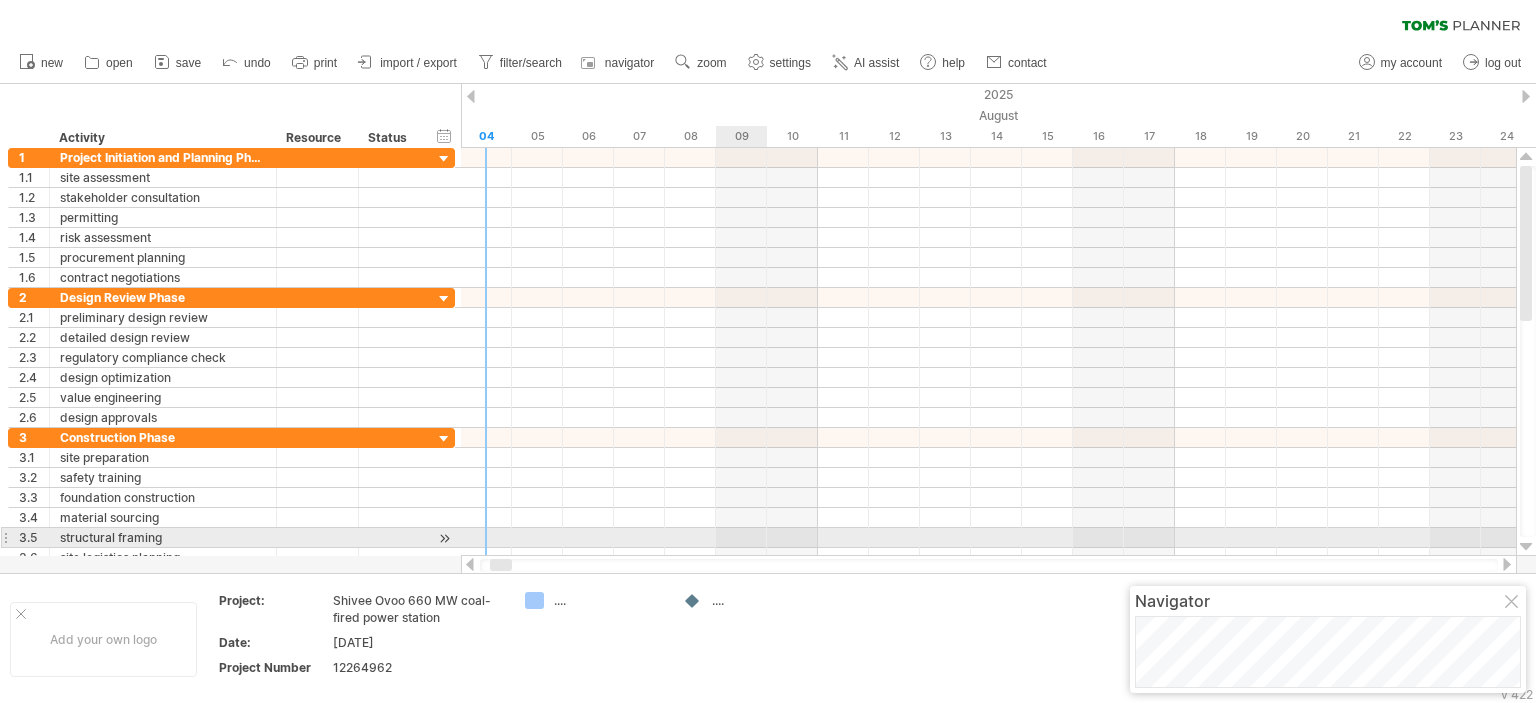 drag, startPoint x: 748, startPoint y: 562, endPoint x: 717, endPoint y: 544, distance: 35.846897 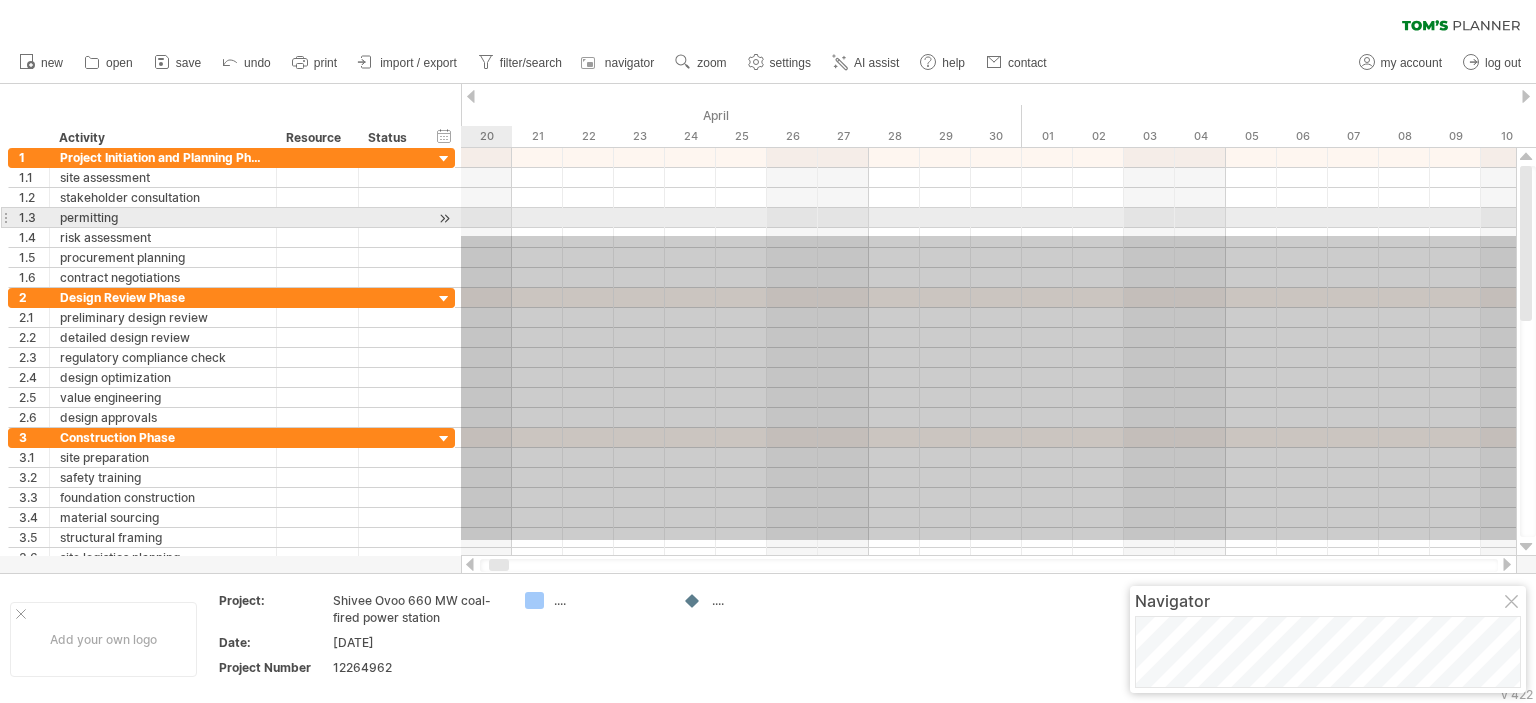 drag, startPoint x: 714, startPoint y: 540, endPoint x: 0, endPoint y: 224, distance: 780.8021 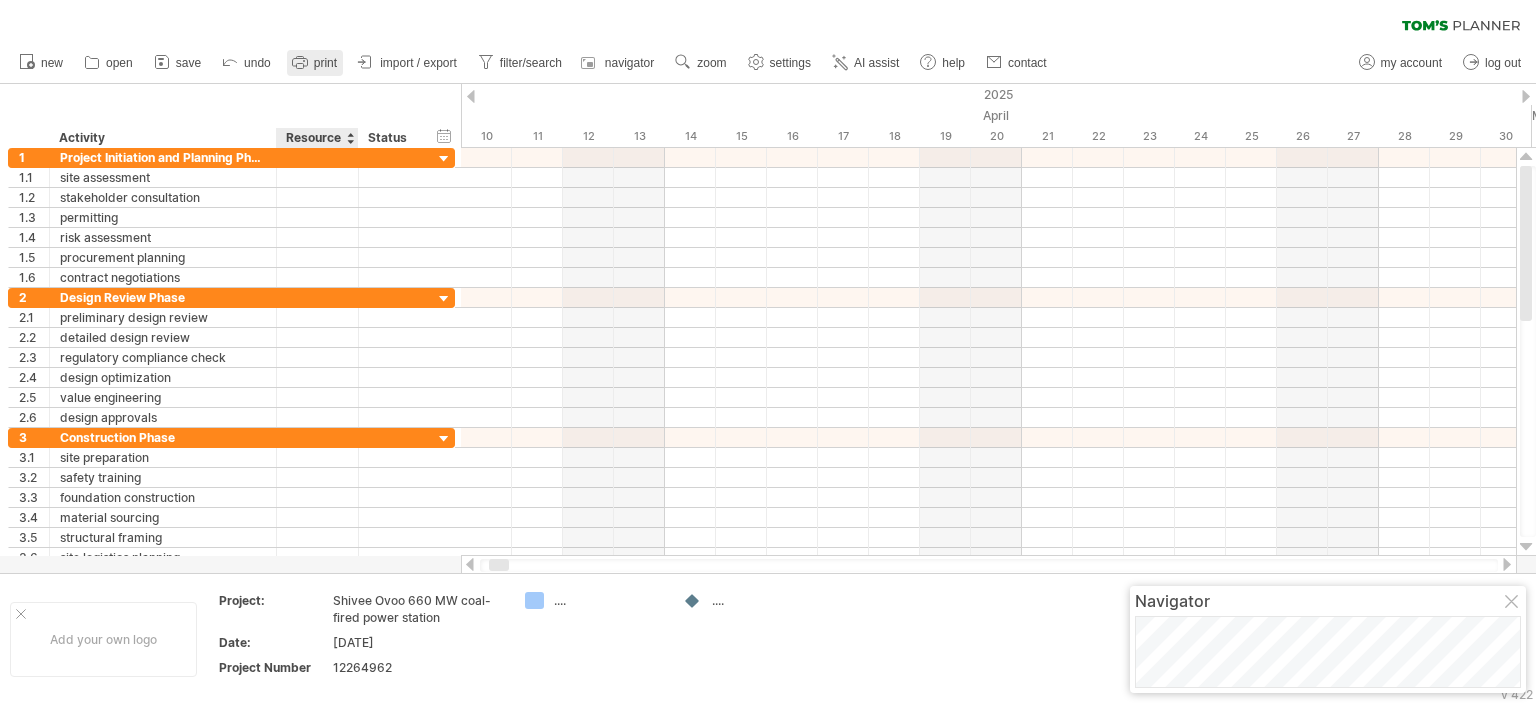 click on "print" at bounding box center [315, 63] 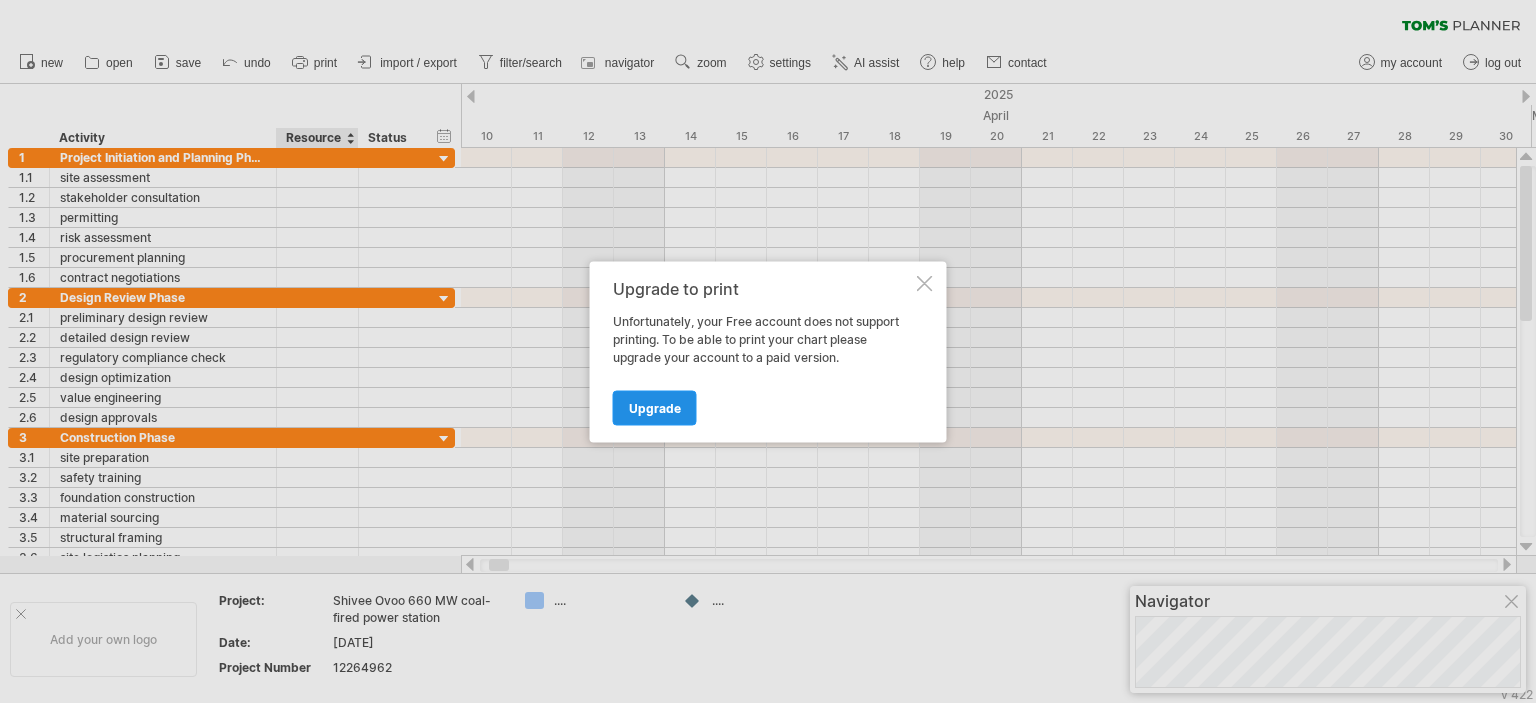 click on "Upgrade" at bounding box center (655, 407) 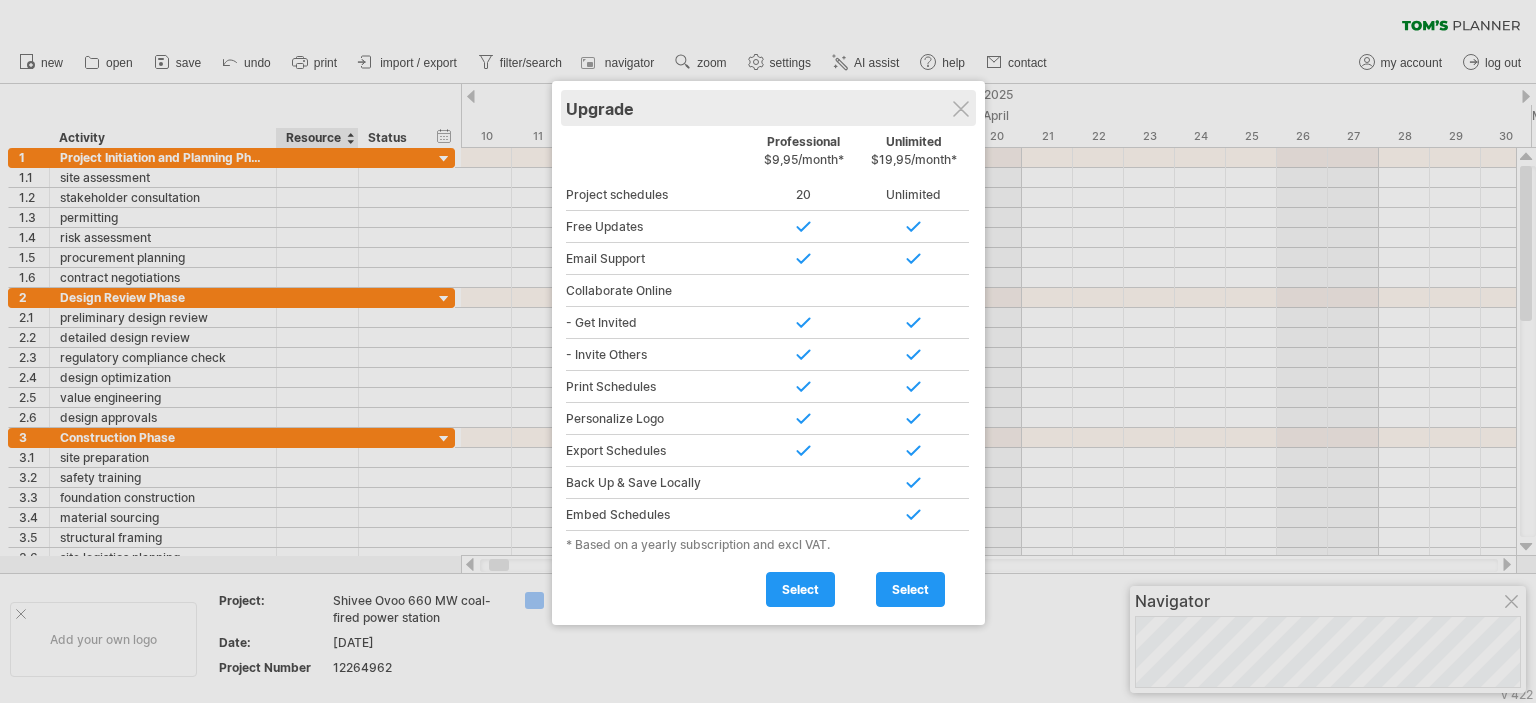 click on "Upgrade" at bounding box center [768, 108] 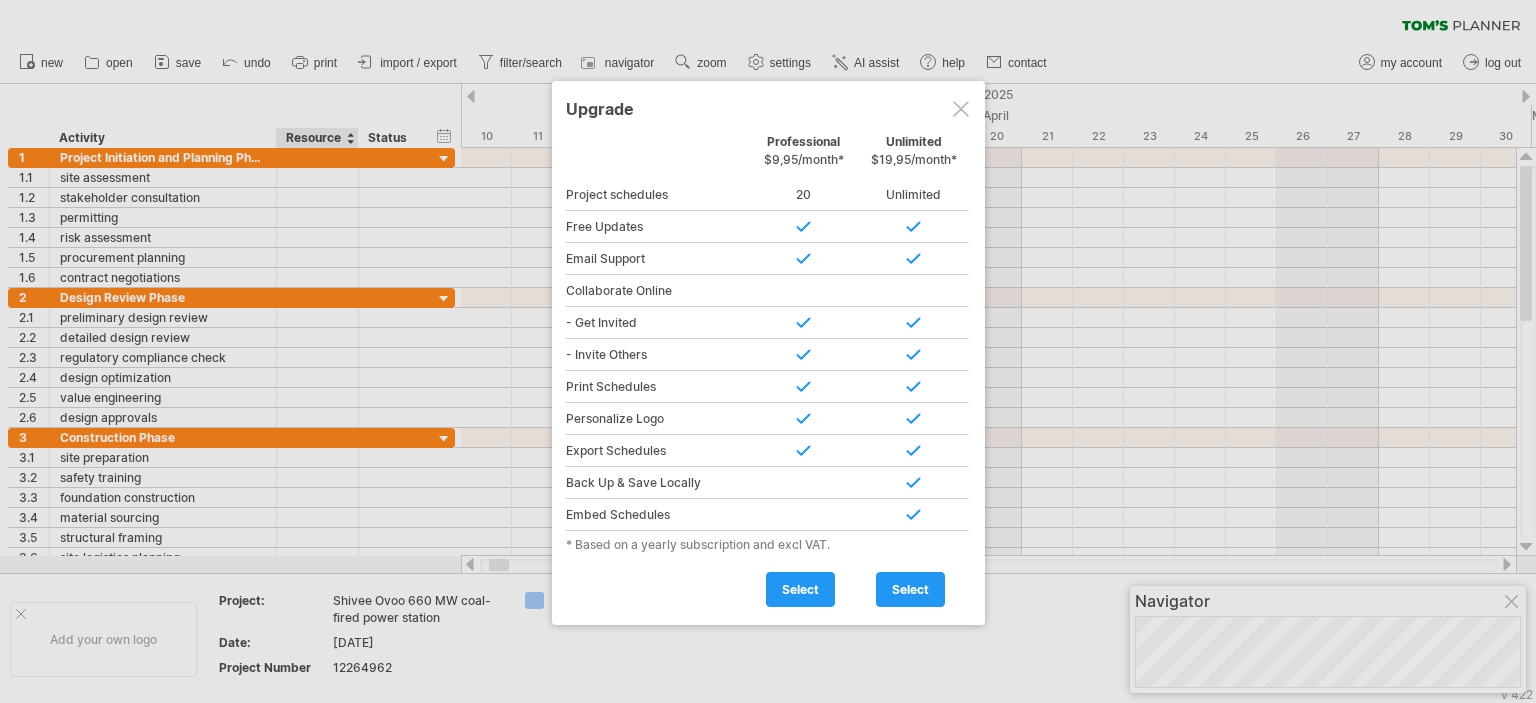 click at bounding box center [961, 109] 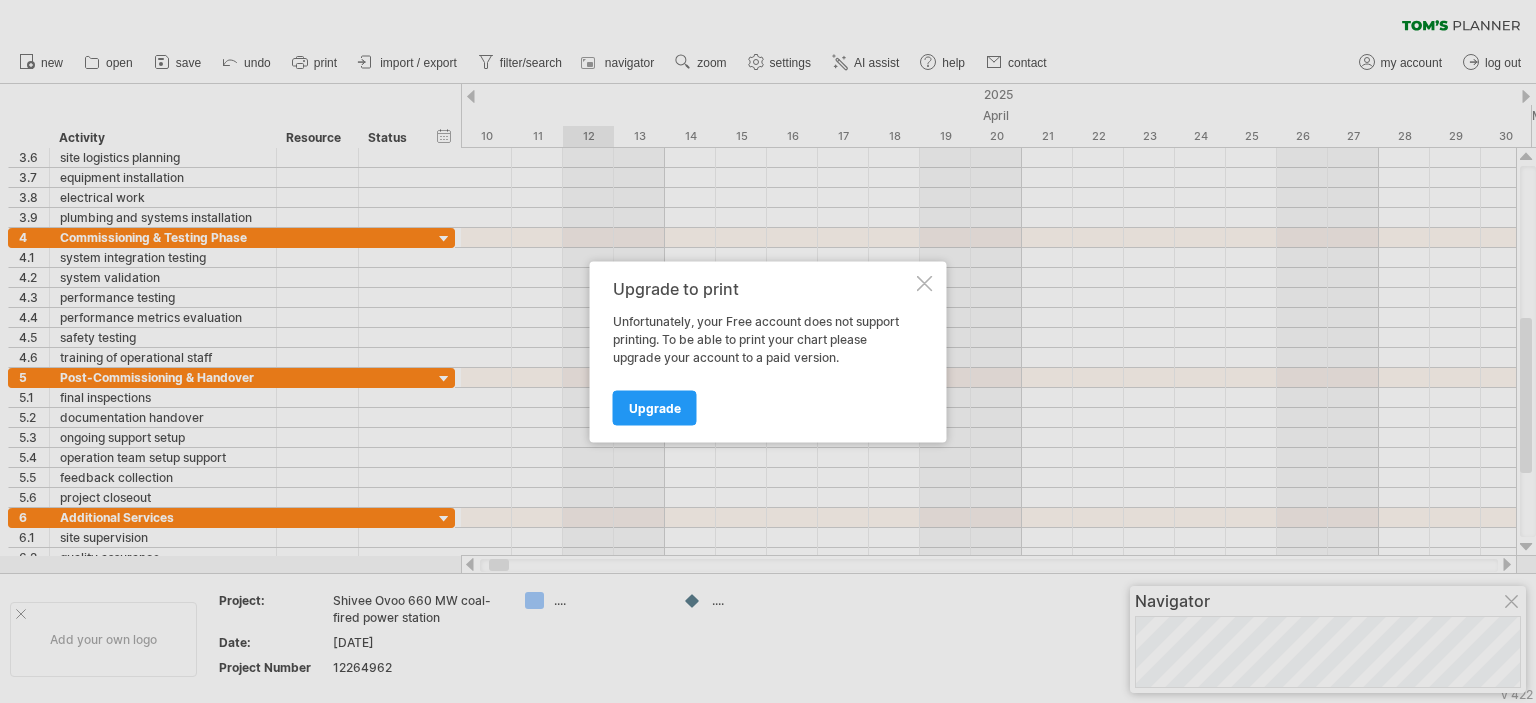 click at bounding box center [925, 283] 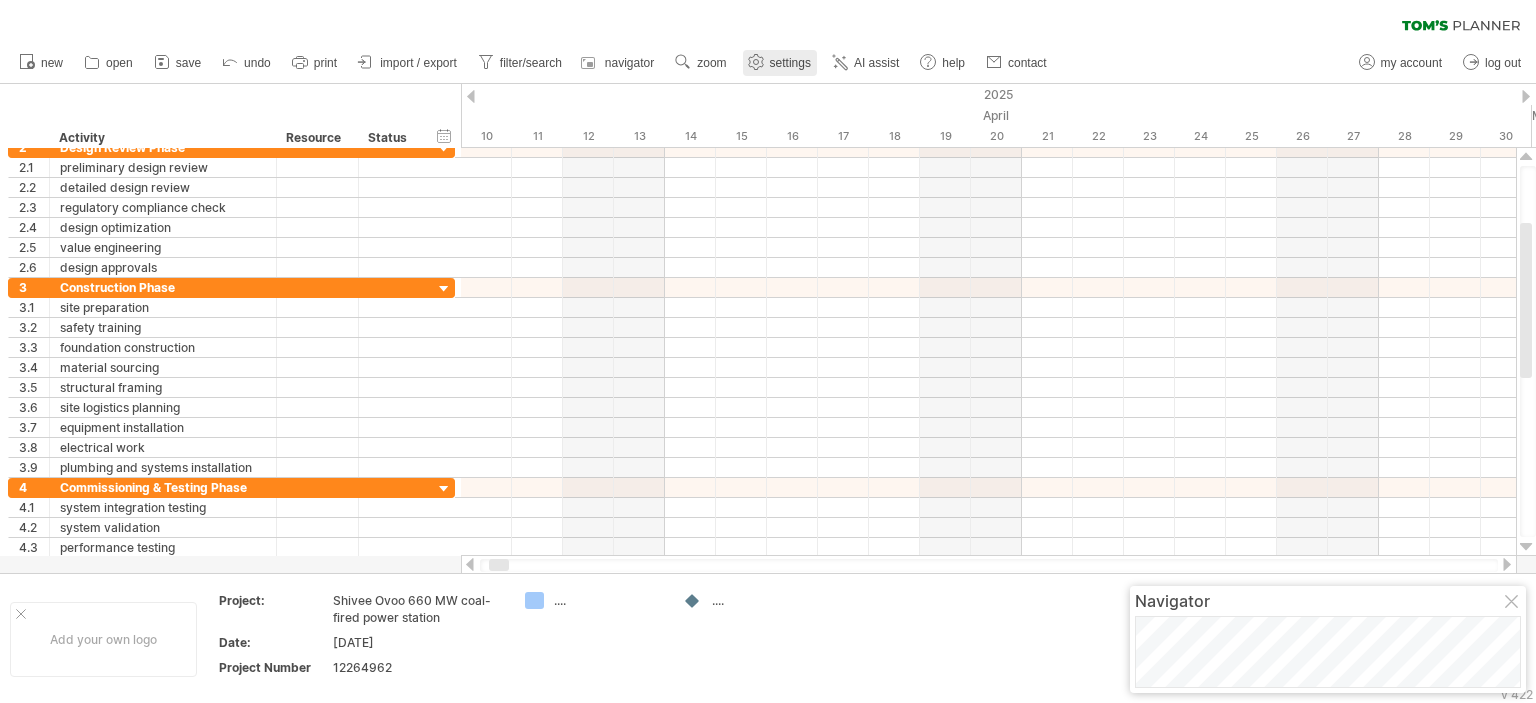 click on "settings" at bounding box center (780, 63) 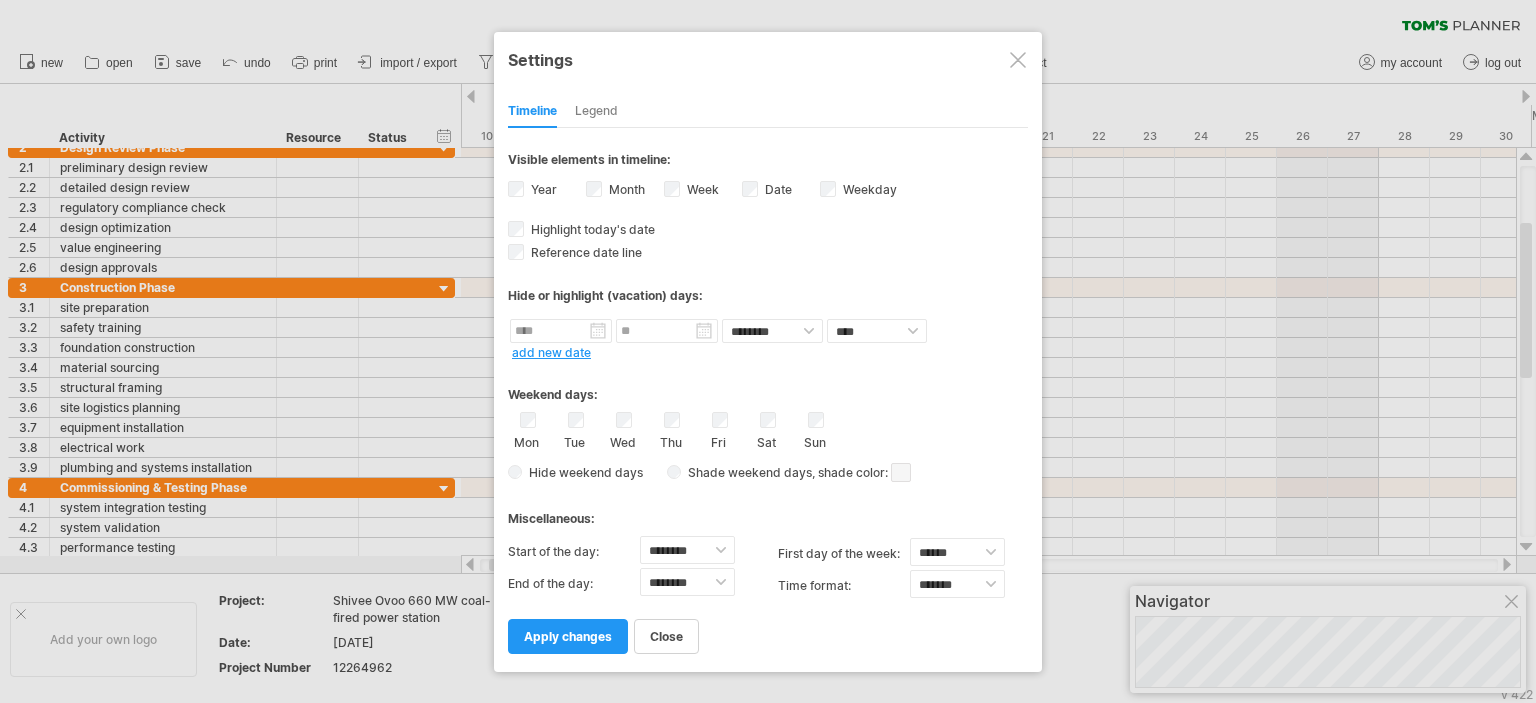 click at bounding box center (1018, 60) 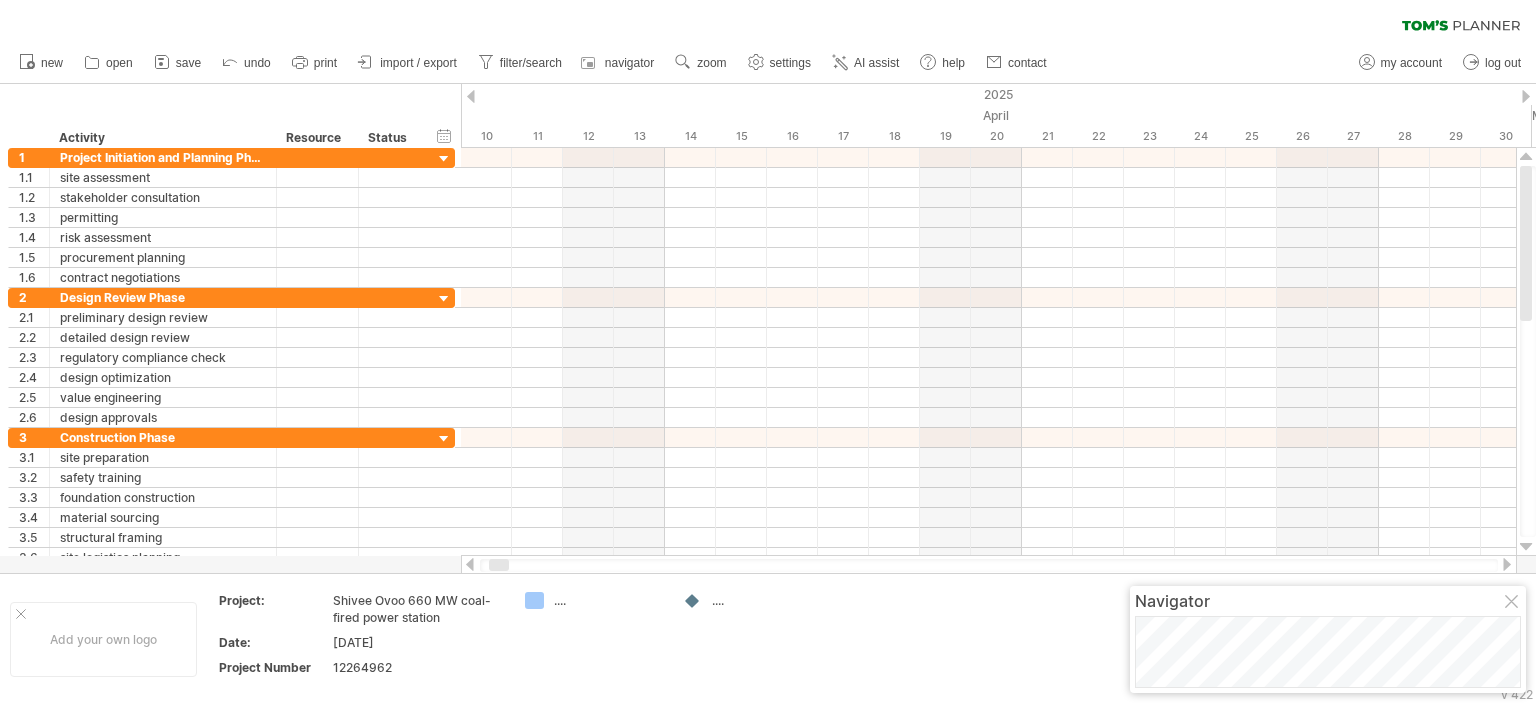 click on "new
open" at bounding box center [532, 63] 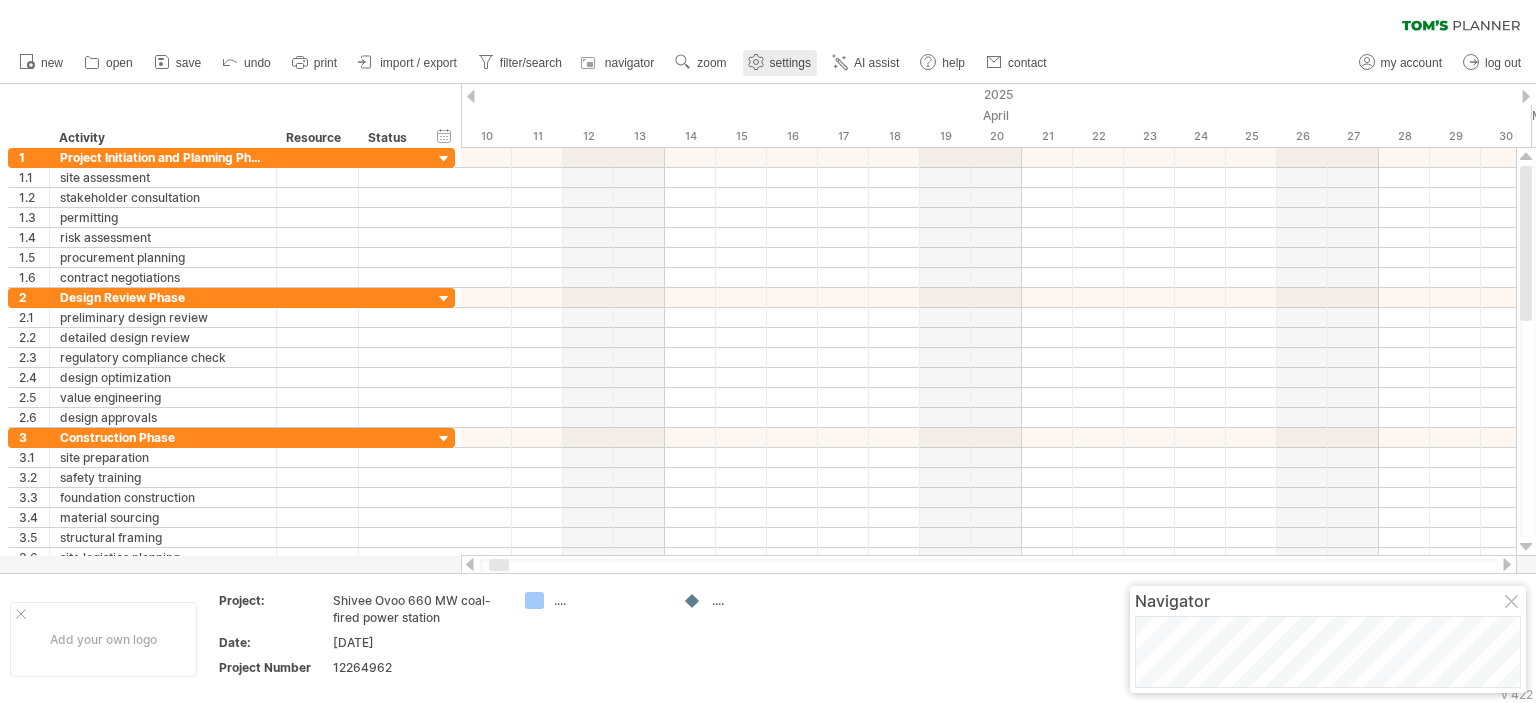 click on "settings" at bounding box center (790, 63) 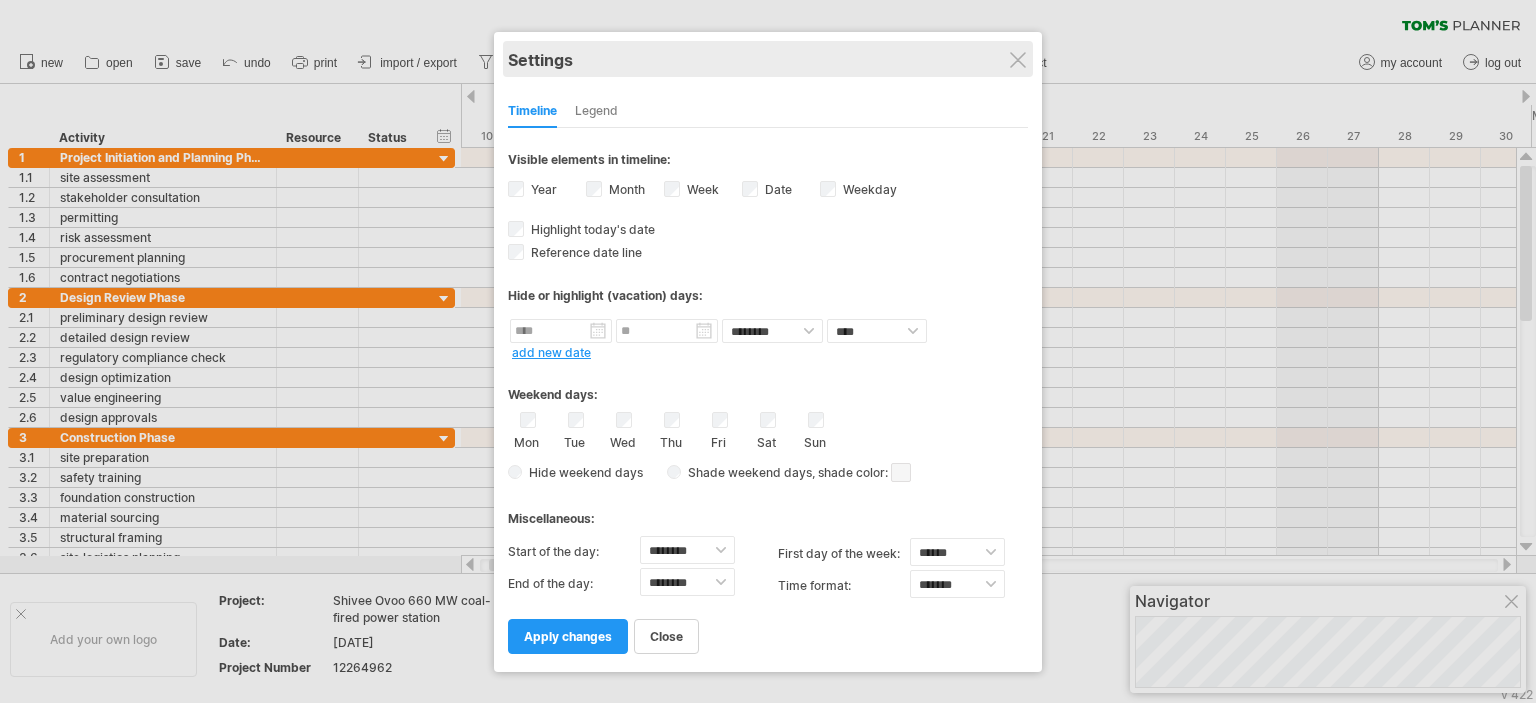 click on "Settings" at bounding box center (768, 59) 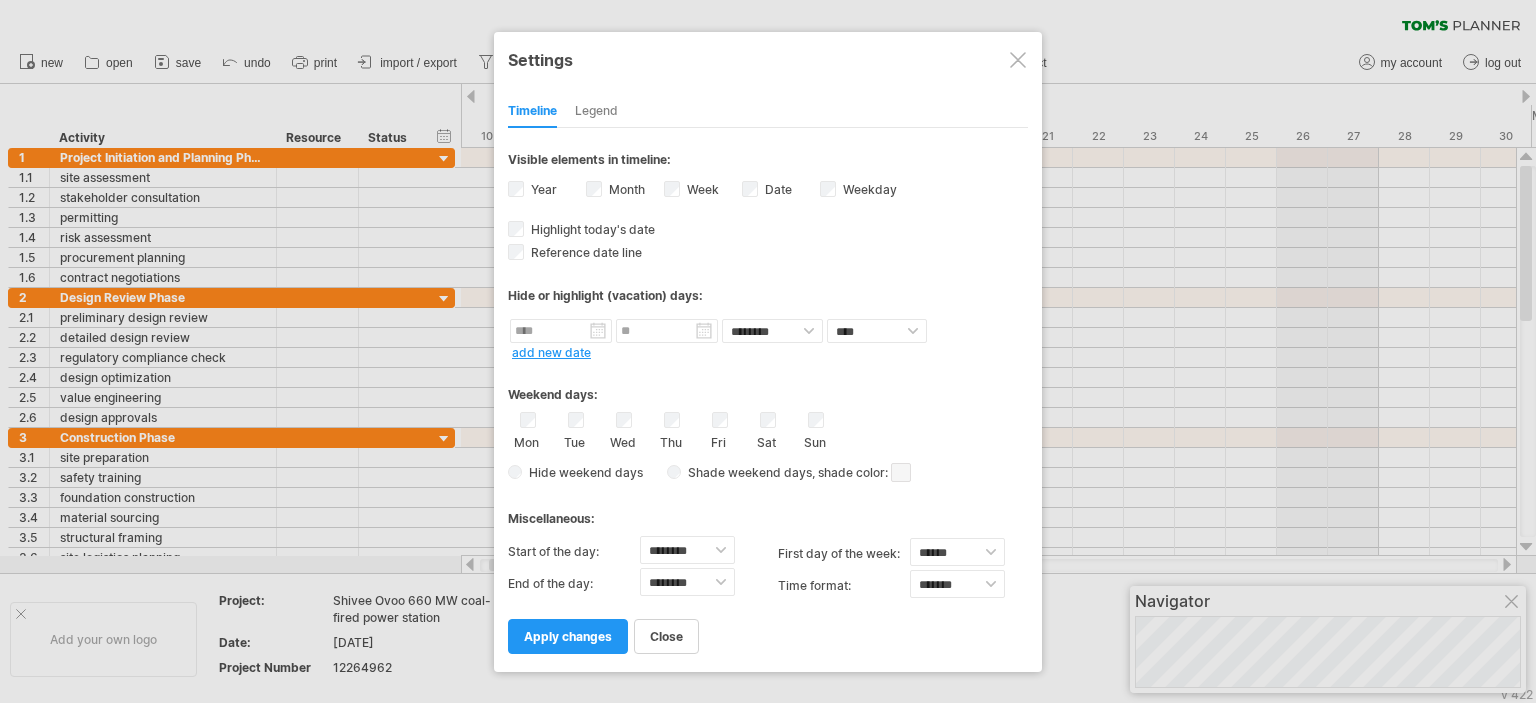 click at bounding box center (1018, 60) 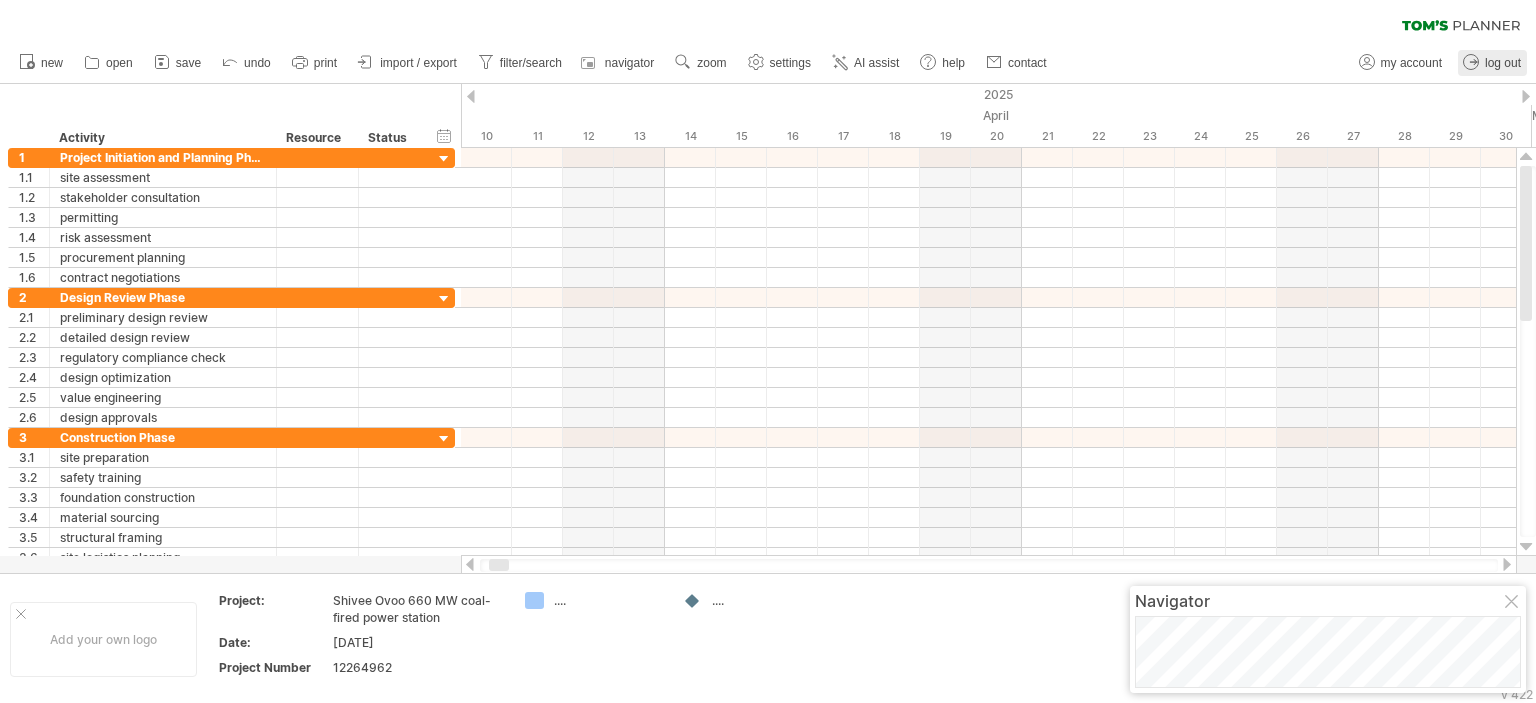 click on "log out" at bounding box center [1503, 63] 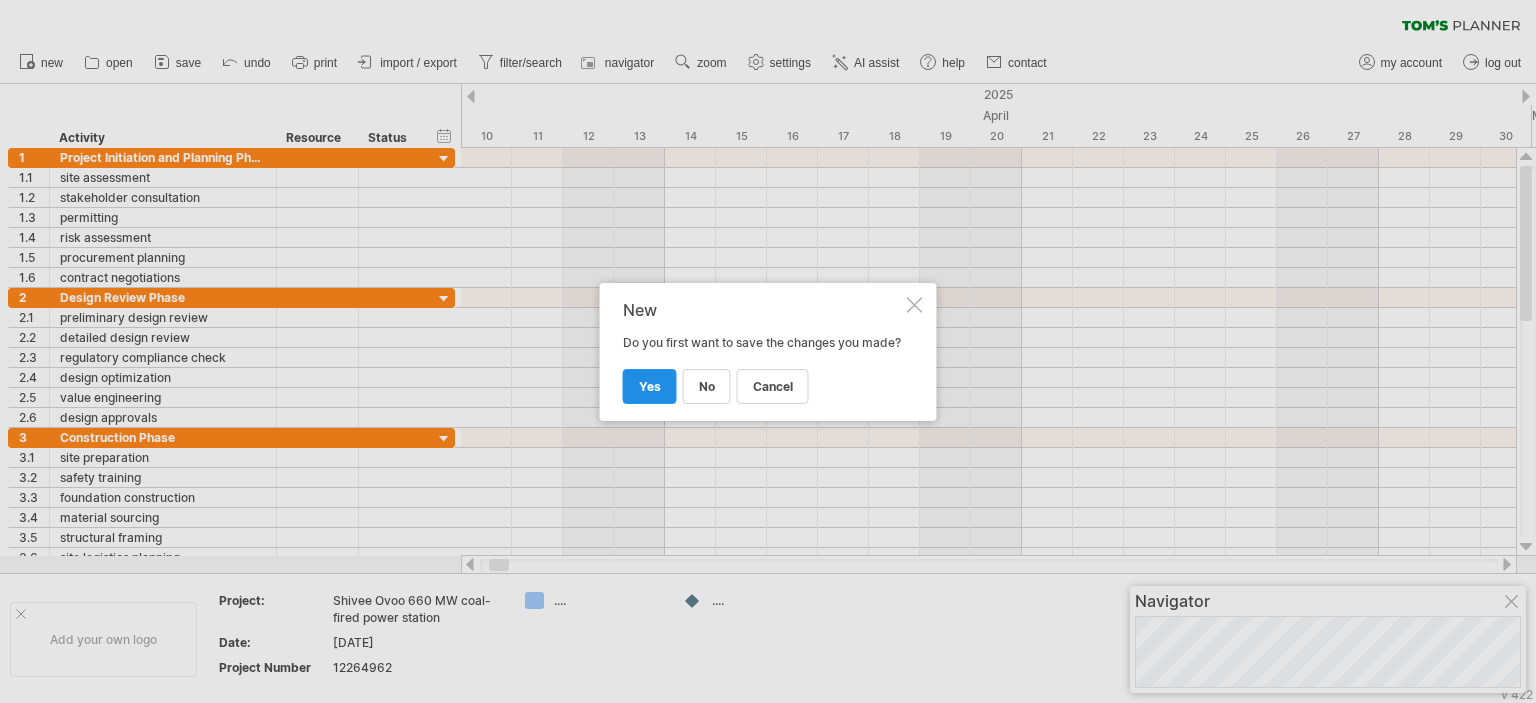 click on "yes" at bounding box center (650, 386) 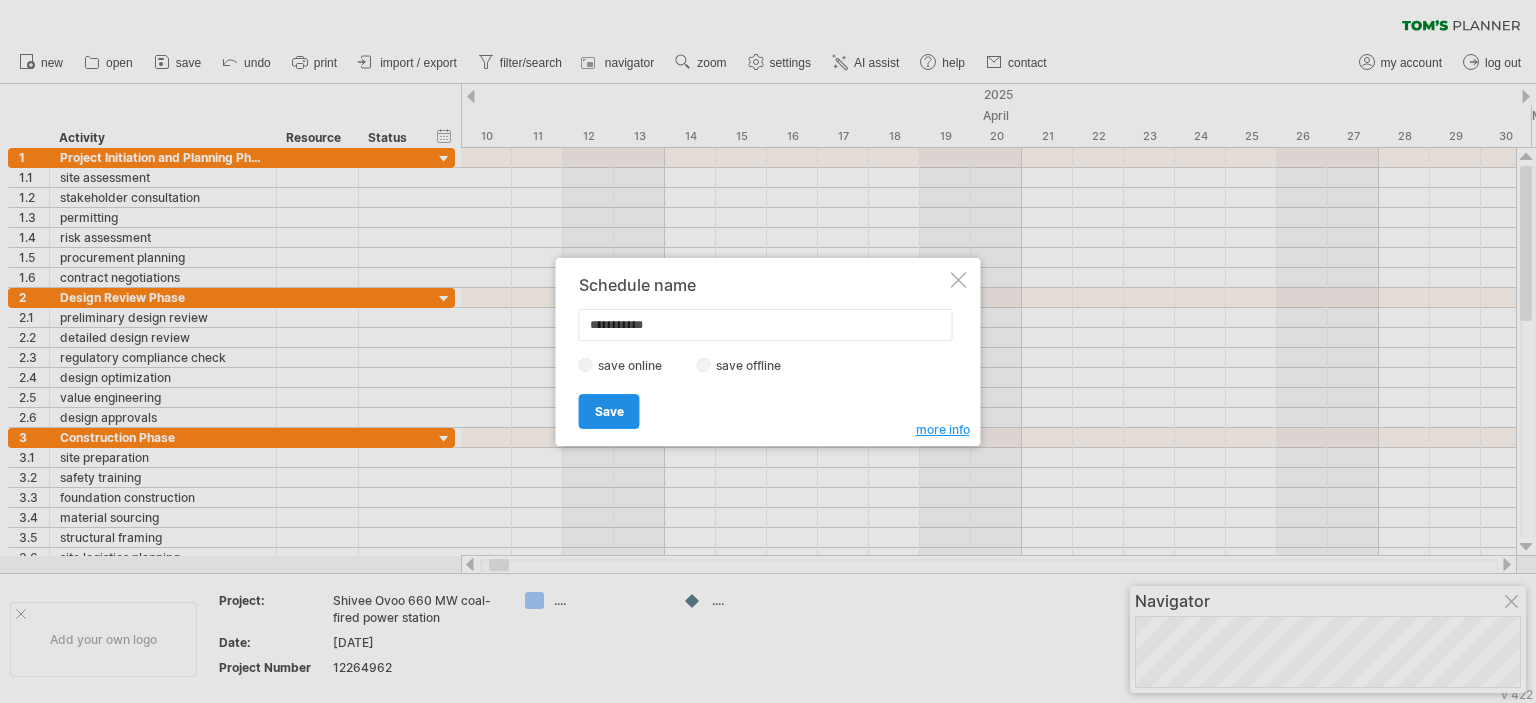 click on "Save" at bounding box center [609, 411] 